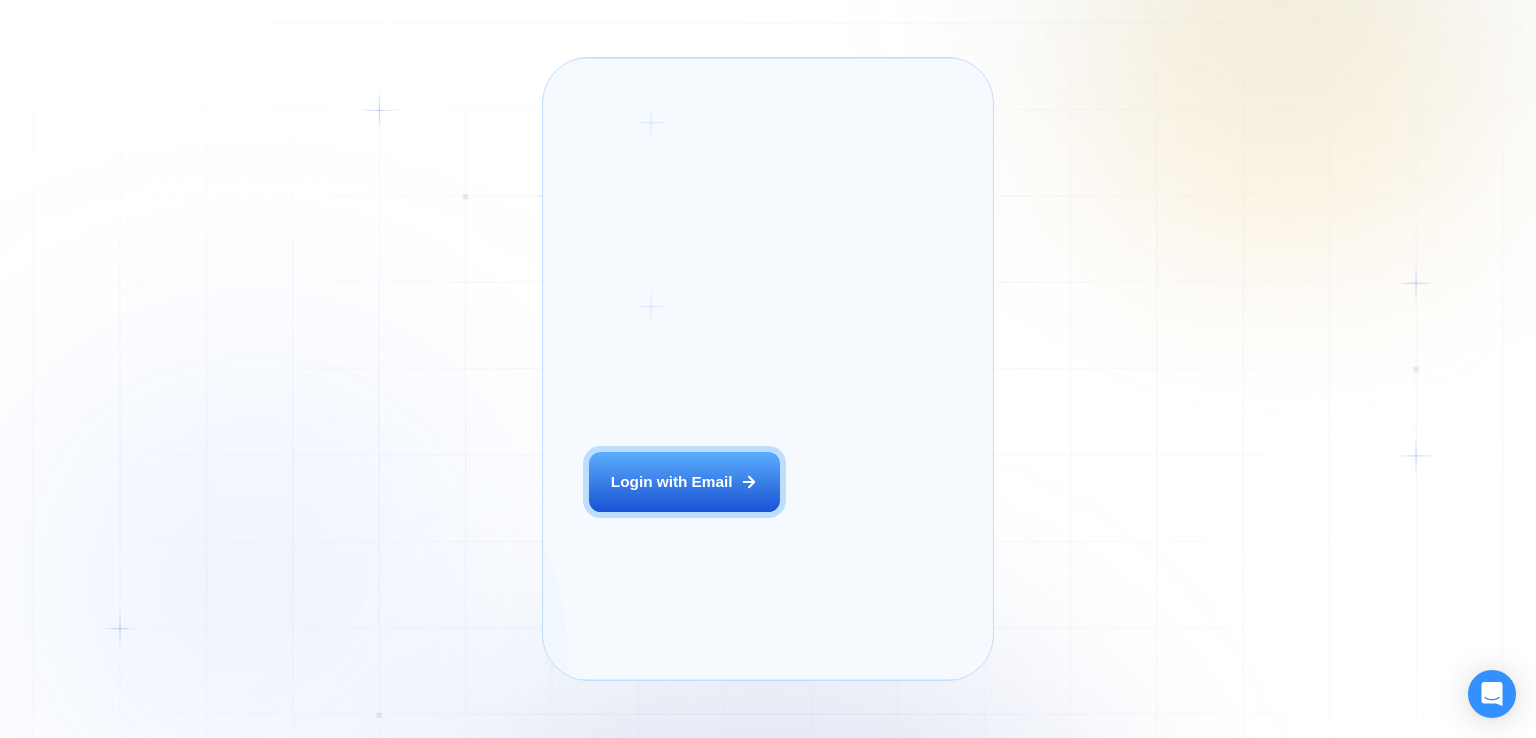 scroll, scrollTop: 0, scrollLeft: 0, axis: both 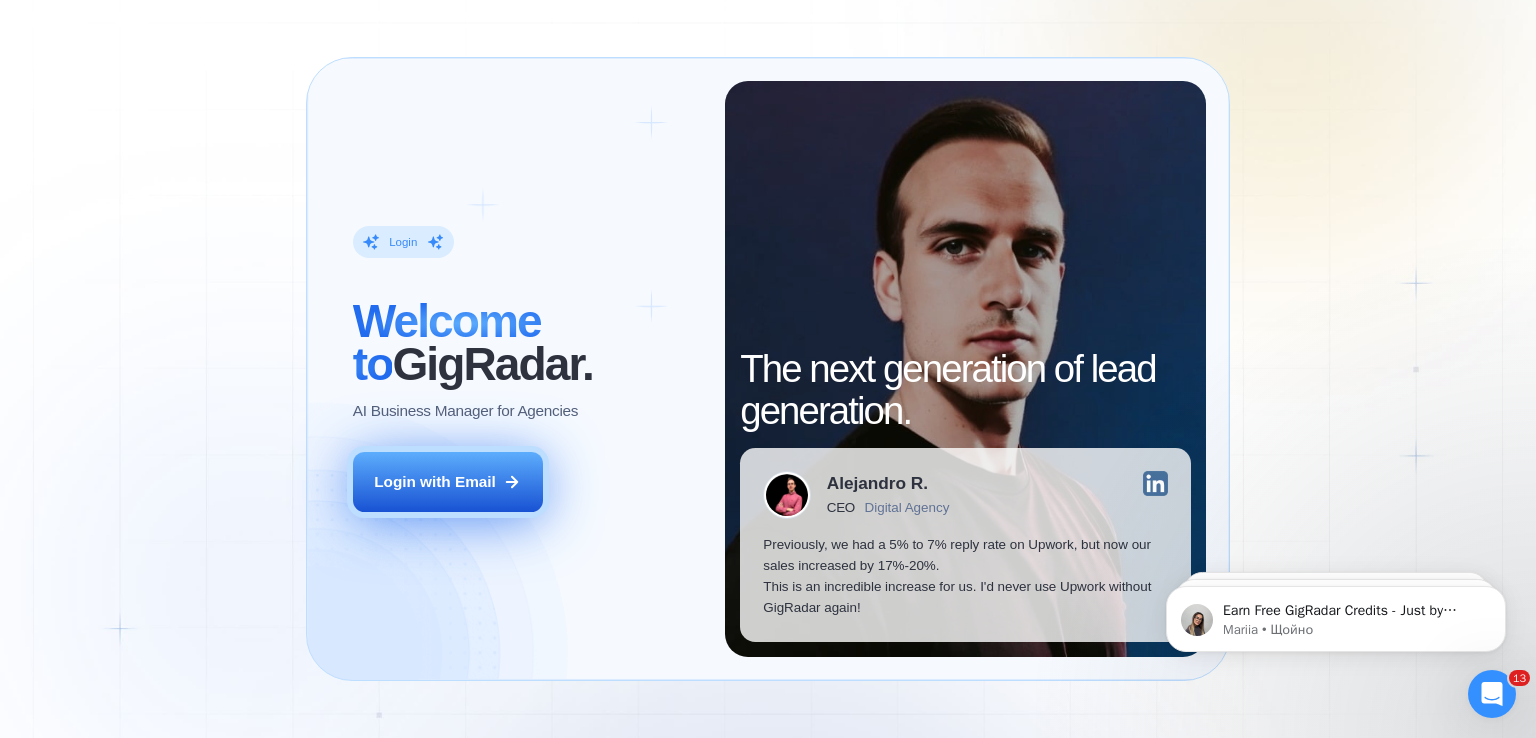click on "Login with Email" at bounding box center (435, 481) 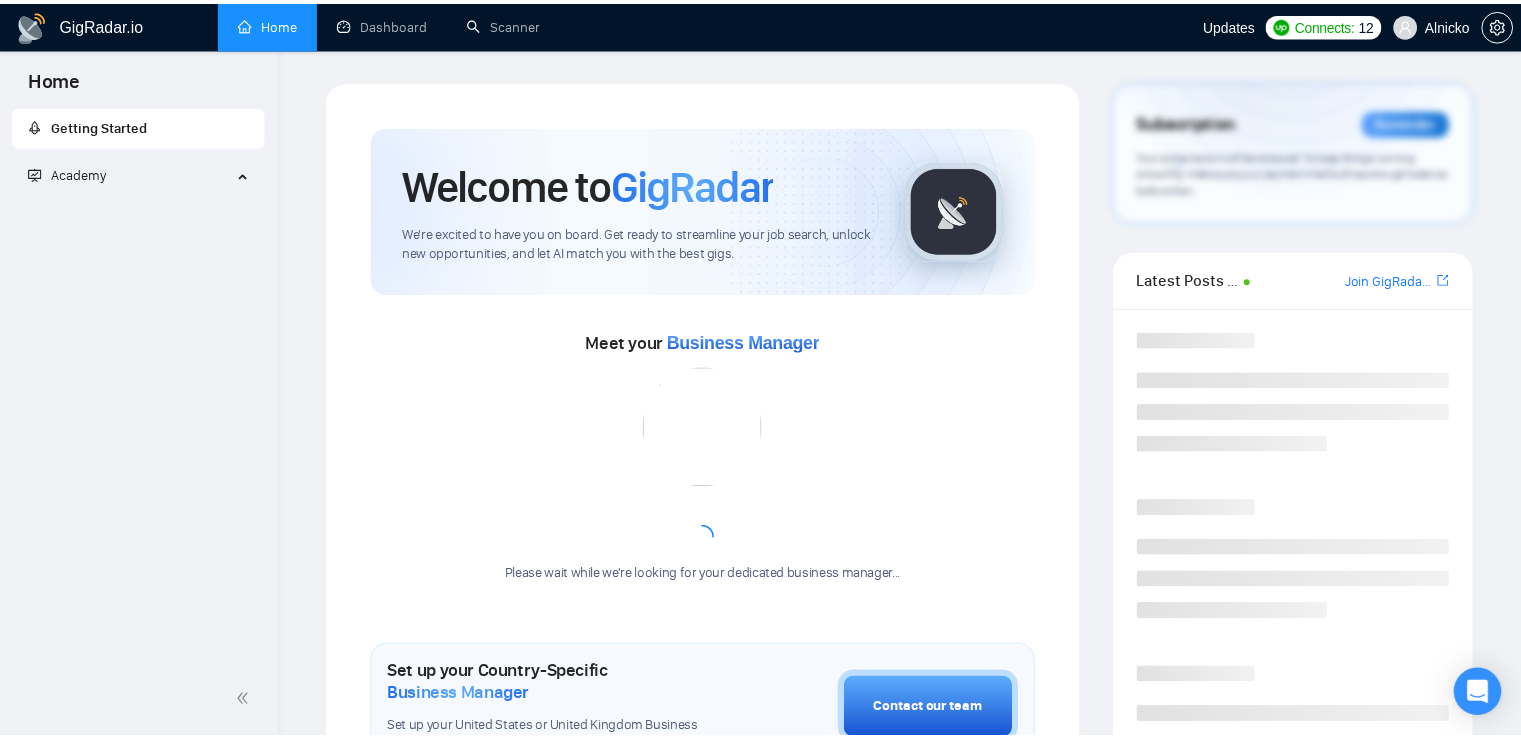 scroll, scrollTop: 0, scrollLeft: 0, axis: both 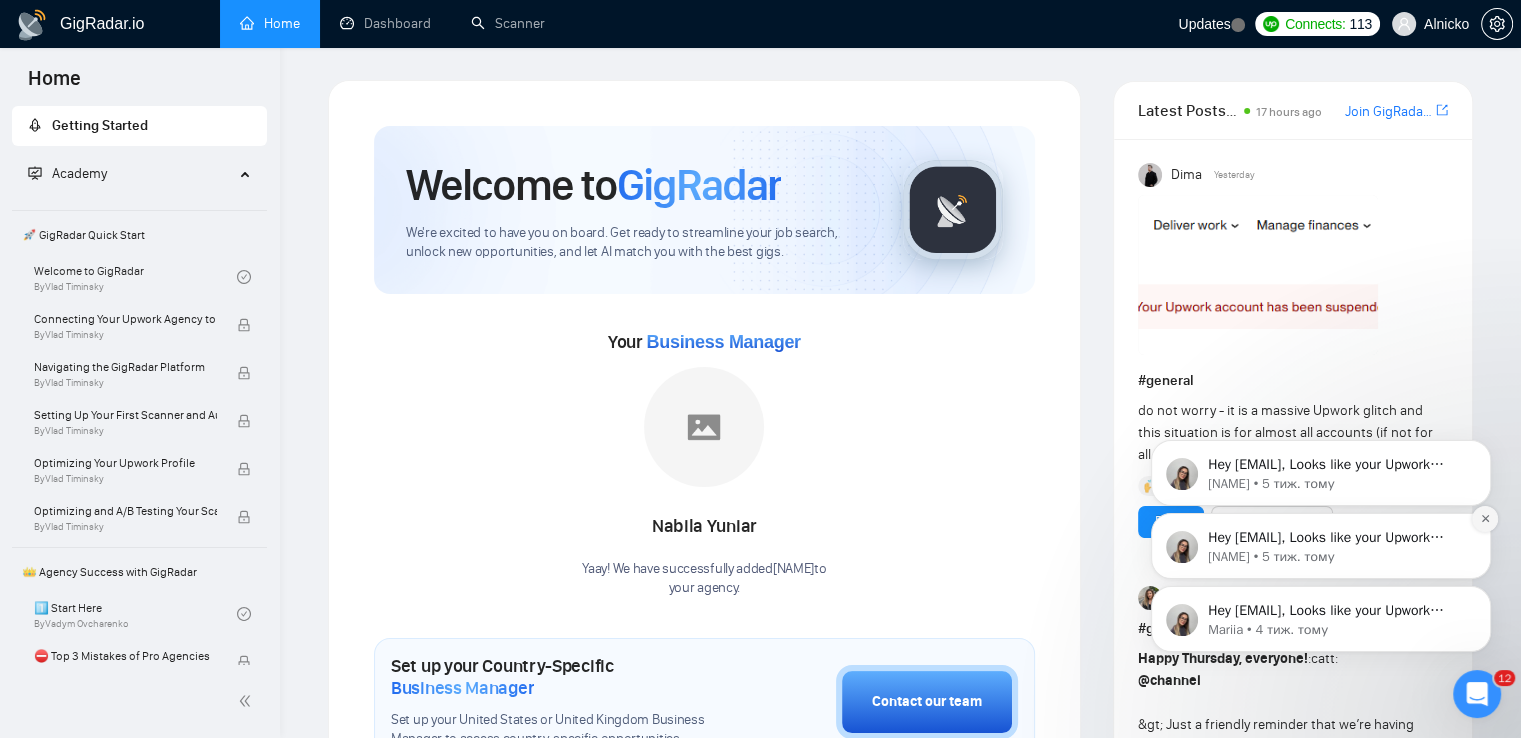click 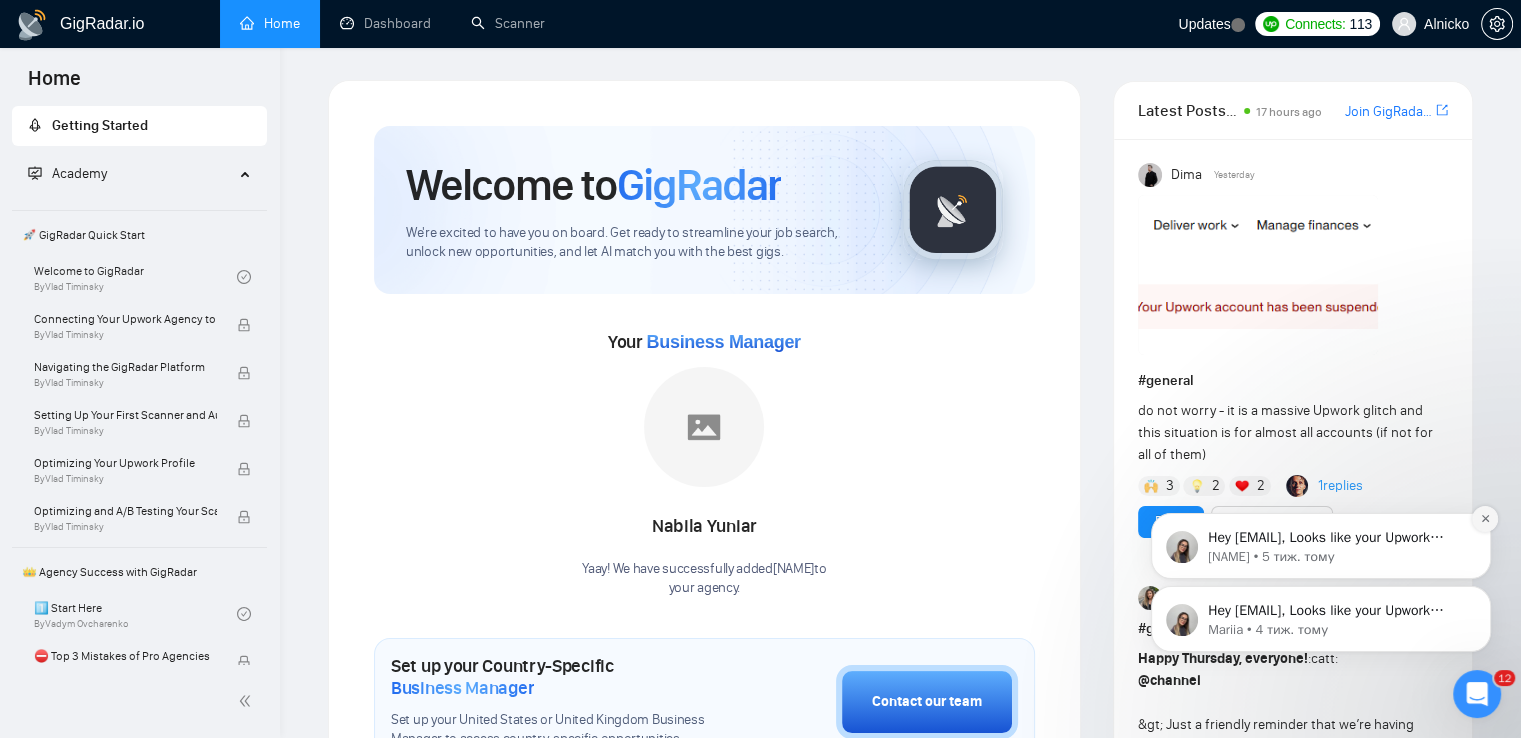 click 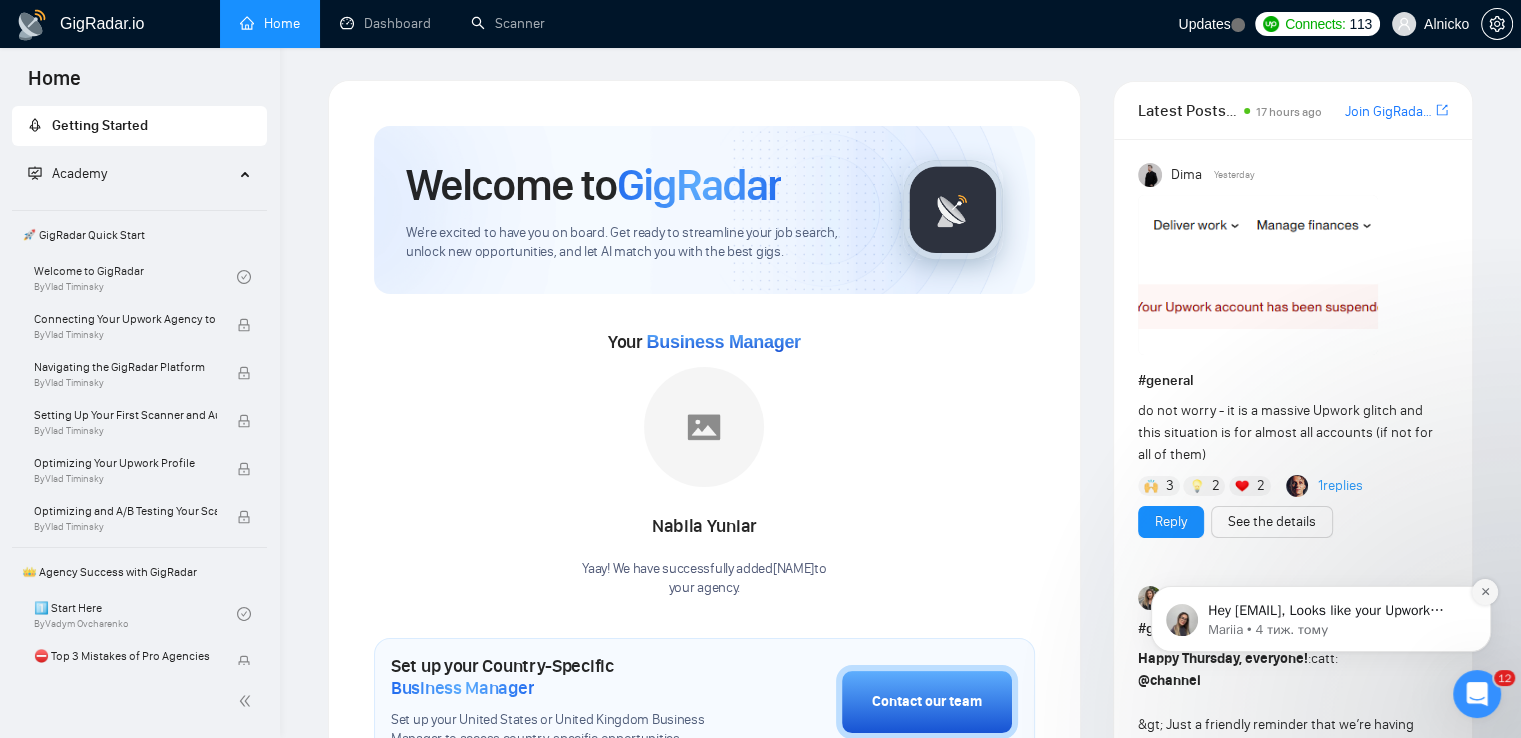 click 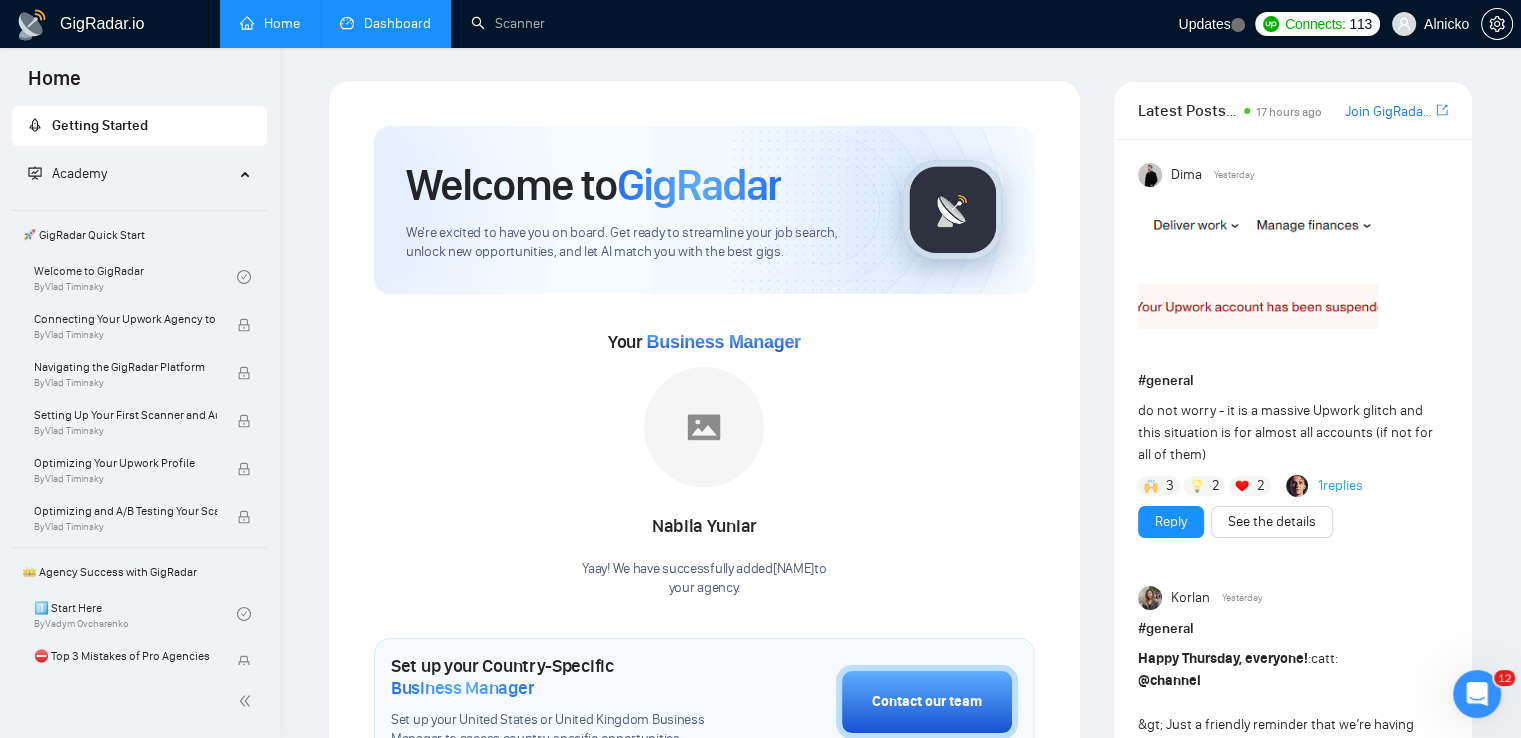 click on "Dashboard" at bounding box center [385, 23] 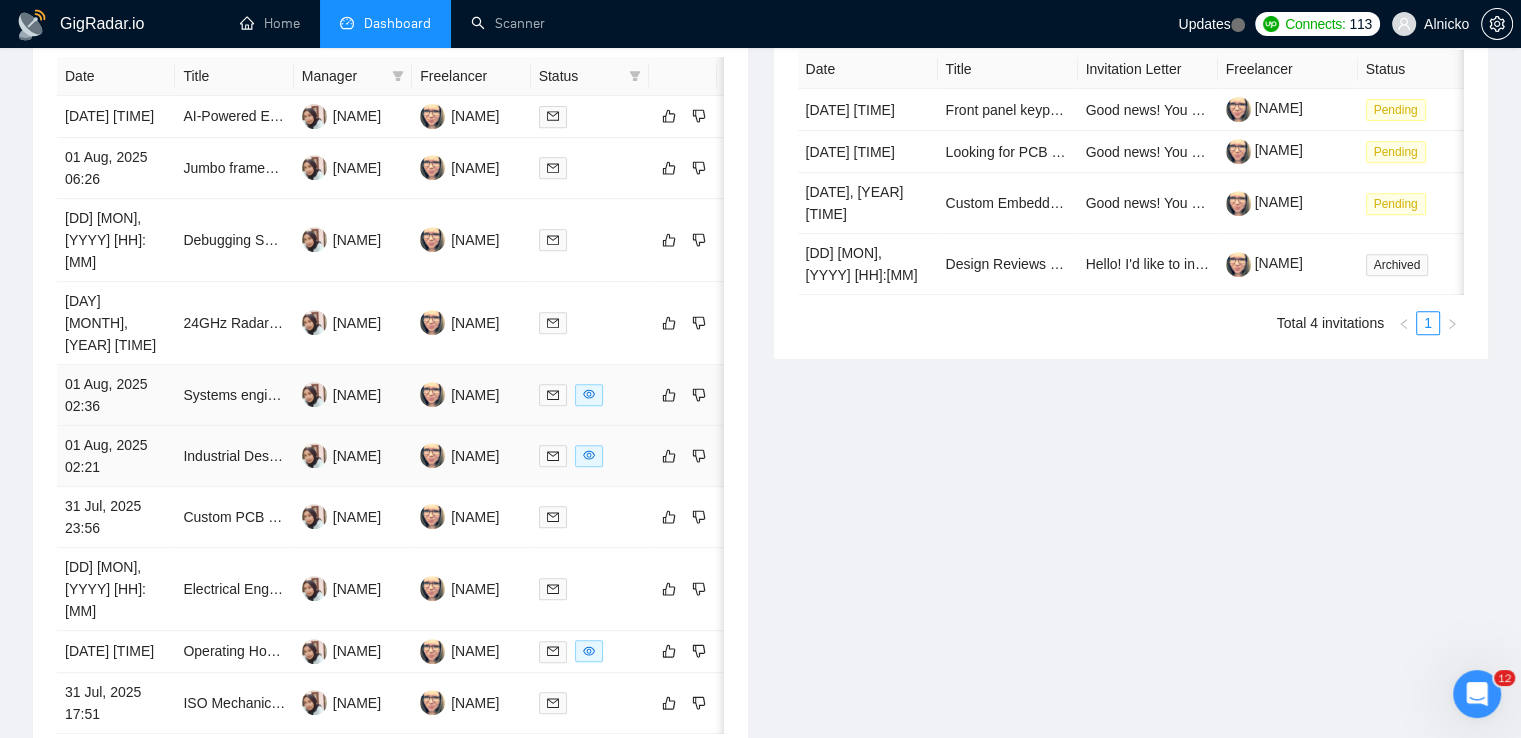 scroll, scrollTop: 900, scrollLeft: 0, axis: vertical 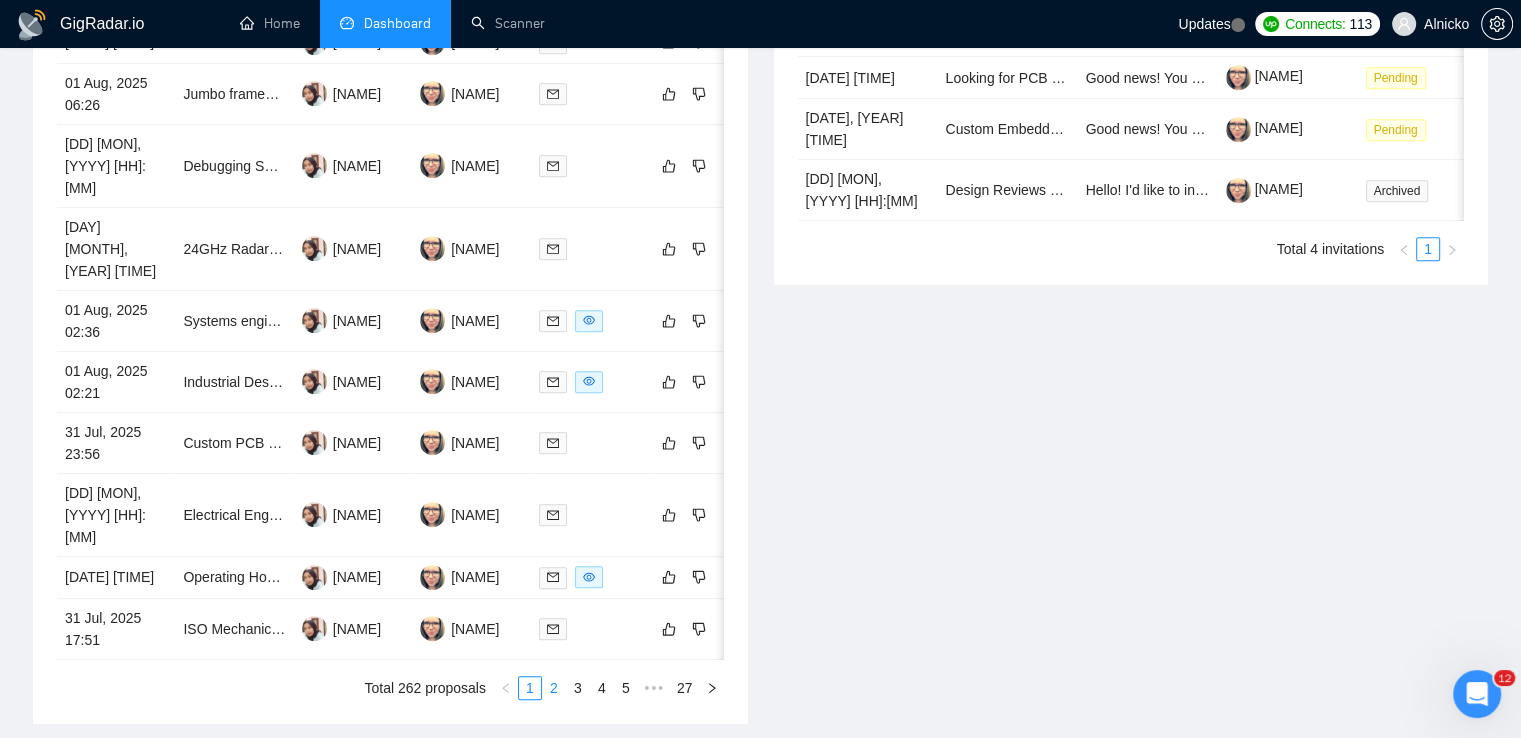 click on "2" at bounding box center [554, 688] 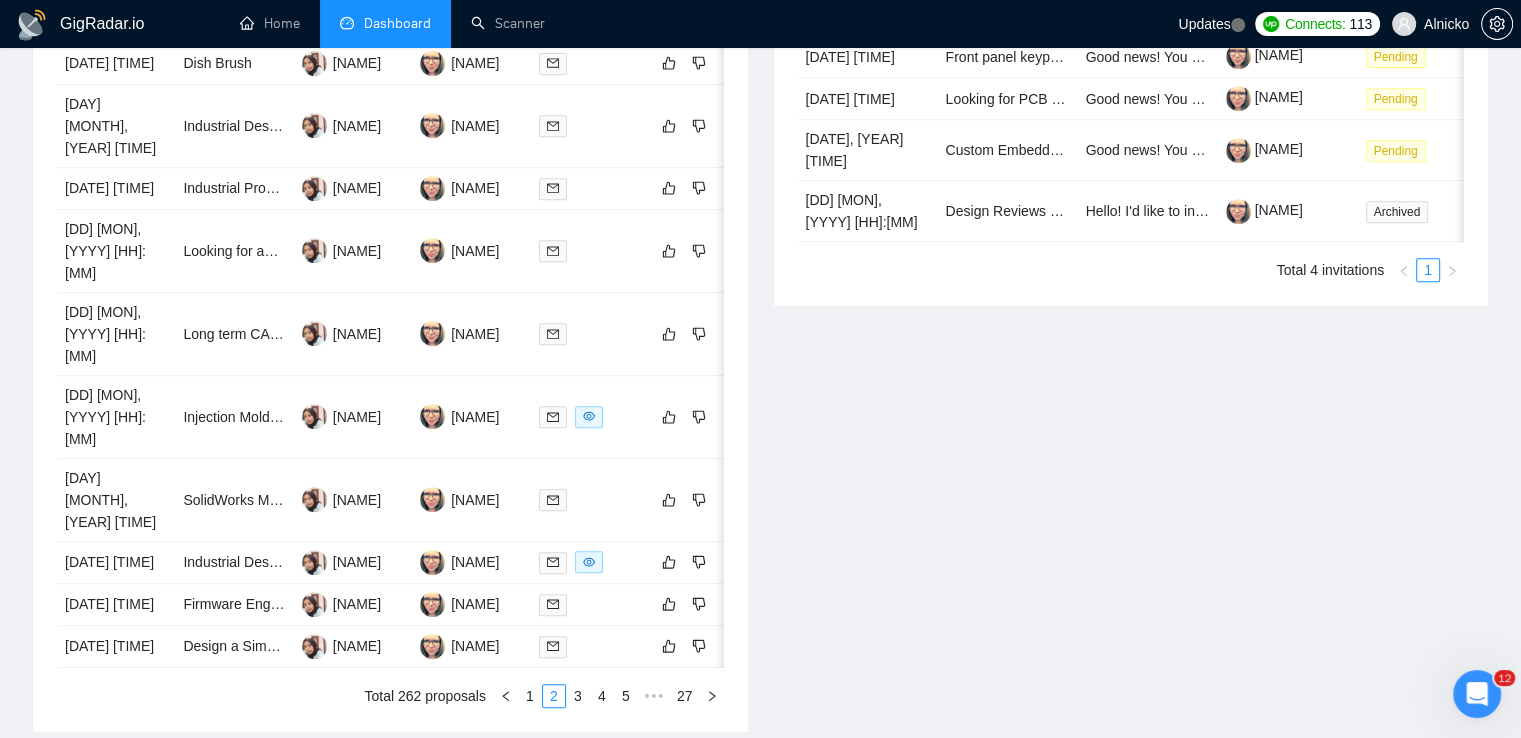 scroll, scrollTop: 1048, scrollLeft: 0, axis: vertical 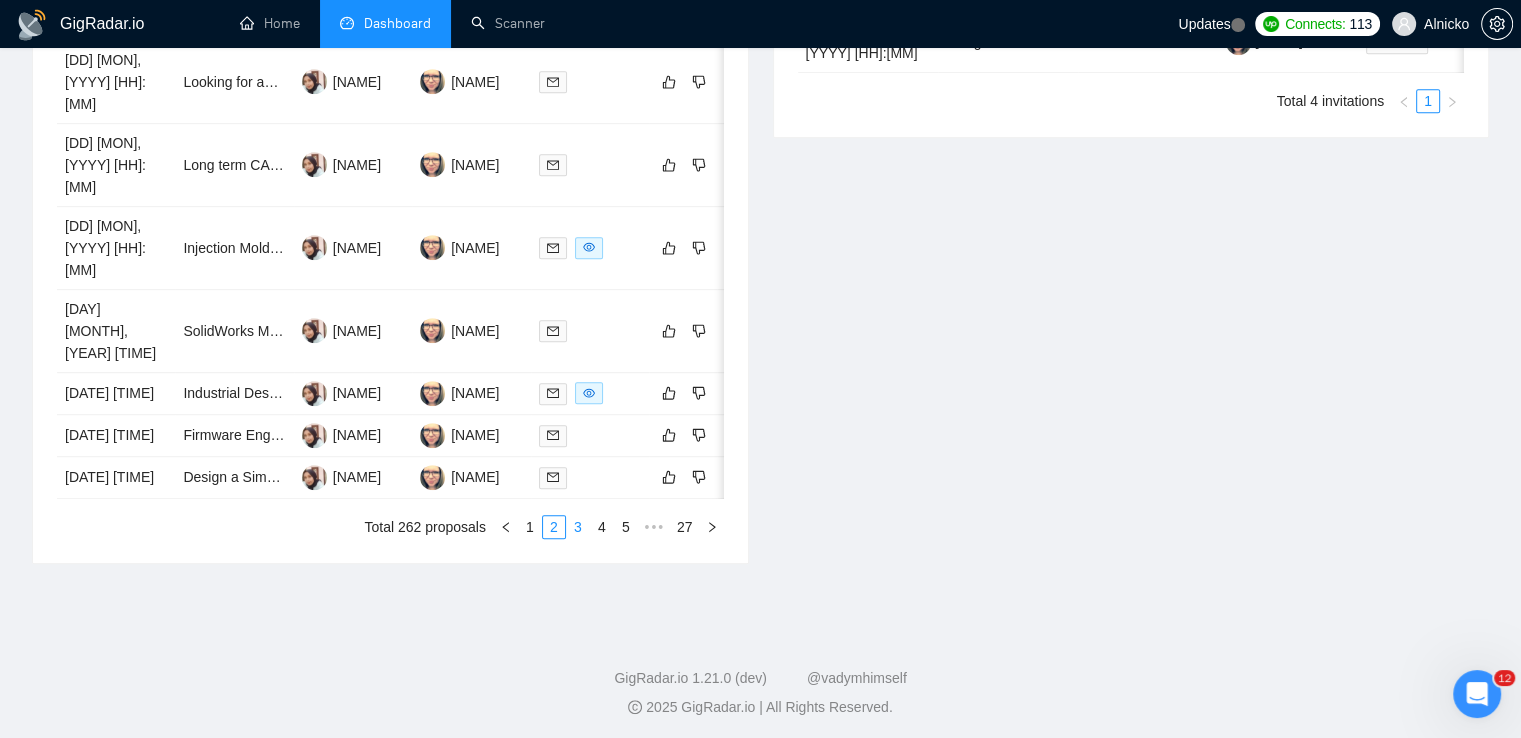 click on "3" at bounding box center [578, 527] 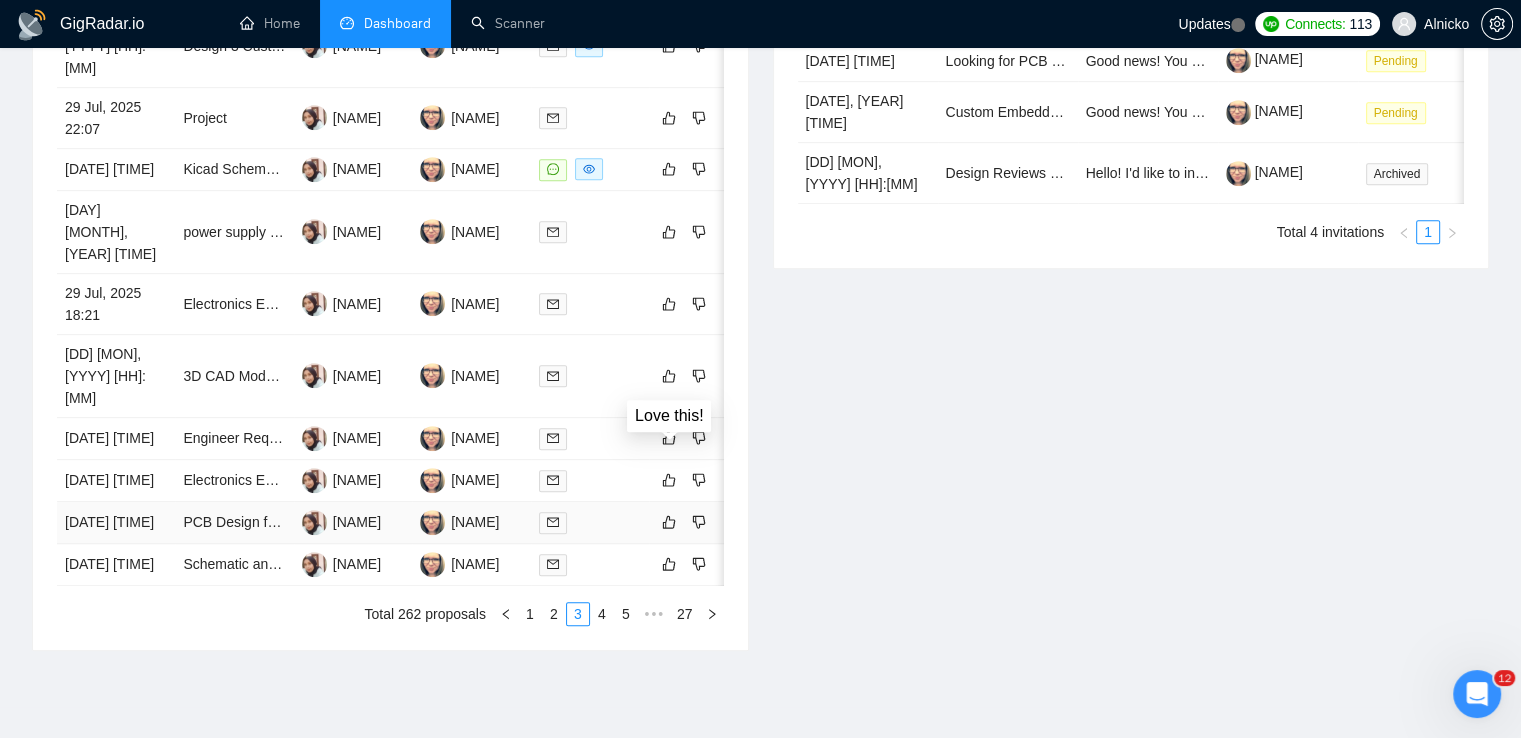 scroll, scrollTop: 1048, scrollLeft: 0, axis: vertical 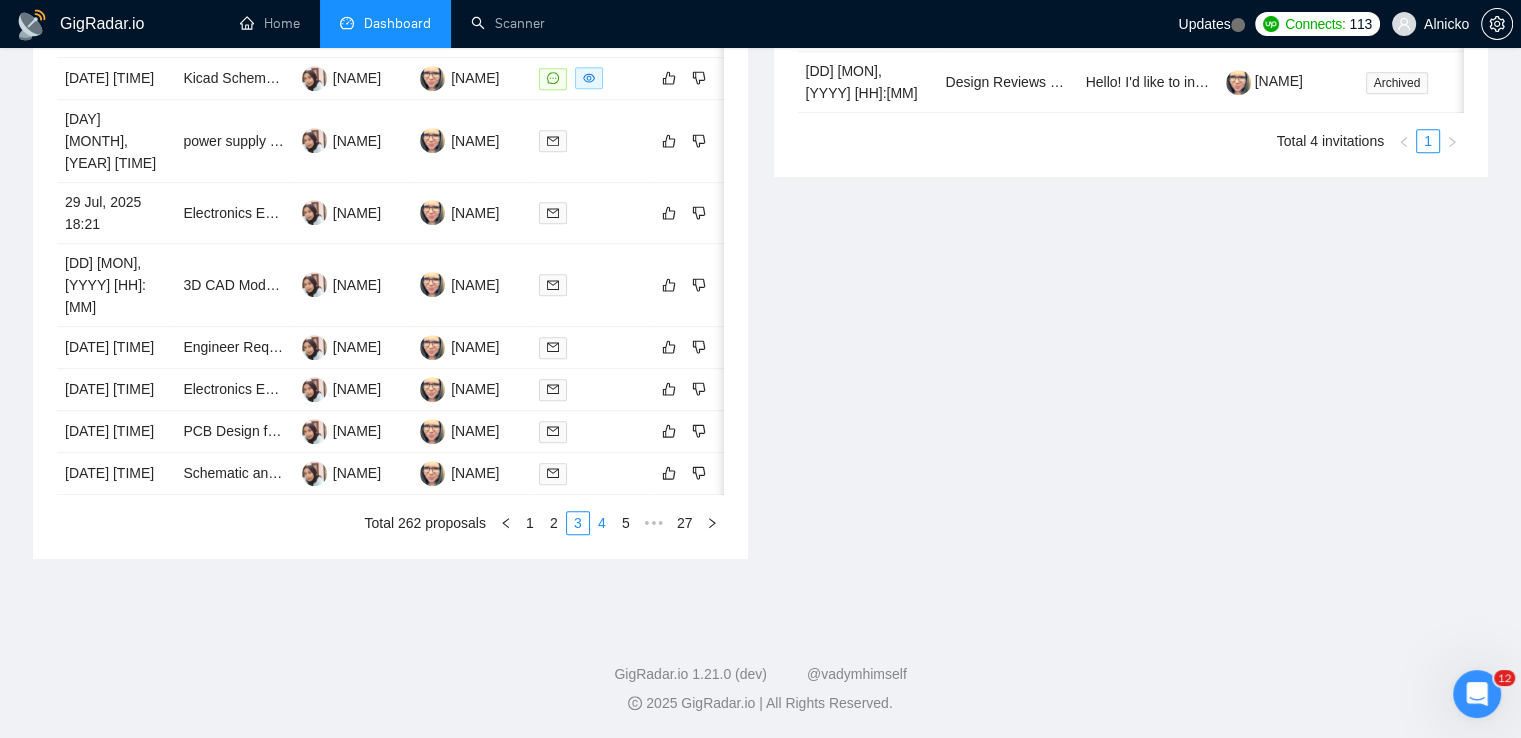 click on "4" at bounding box center (602, 523) 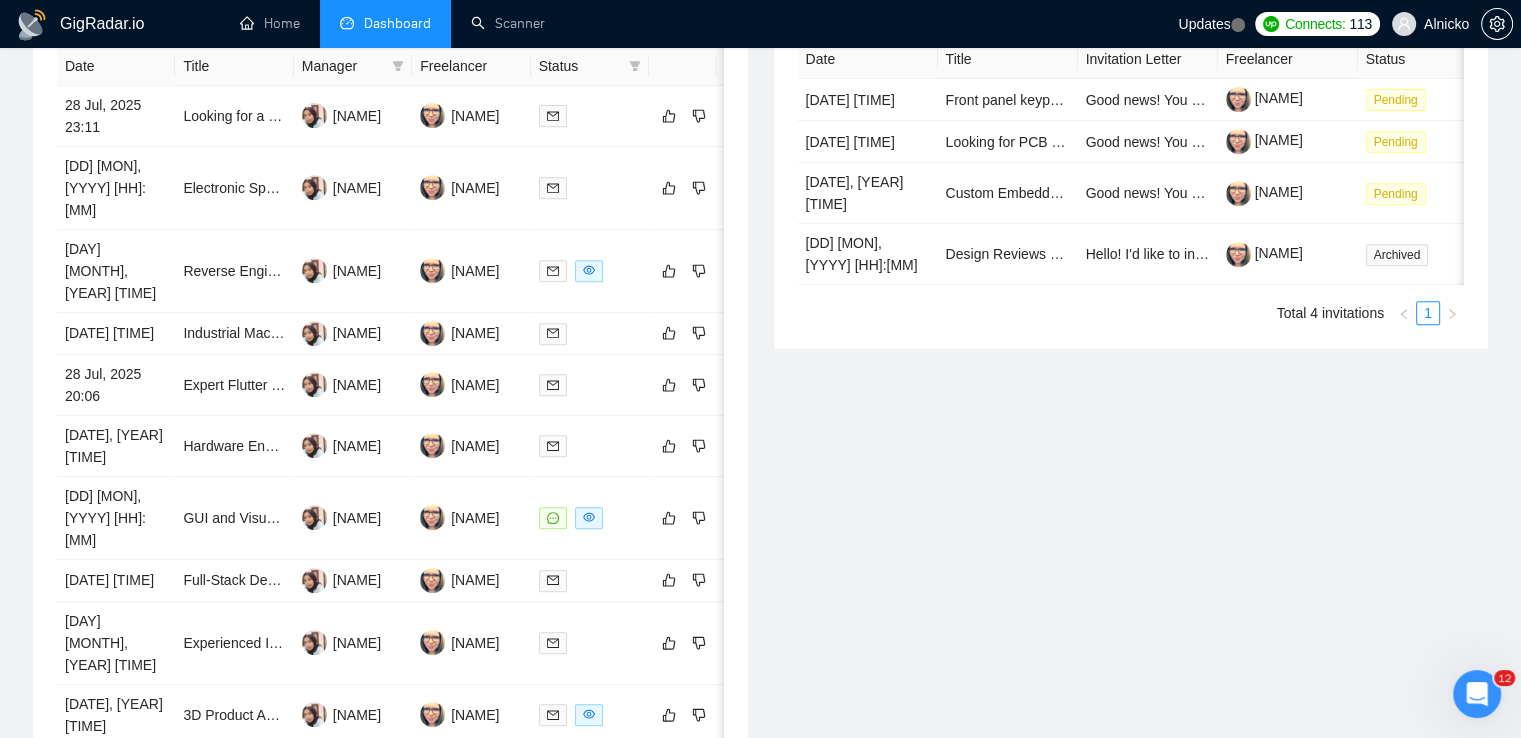 scroll, scrollTop: 948, scrollLeft: 0, axis: vertical 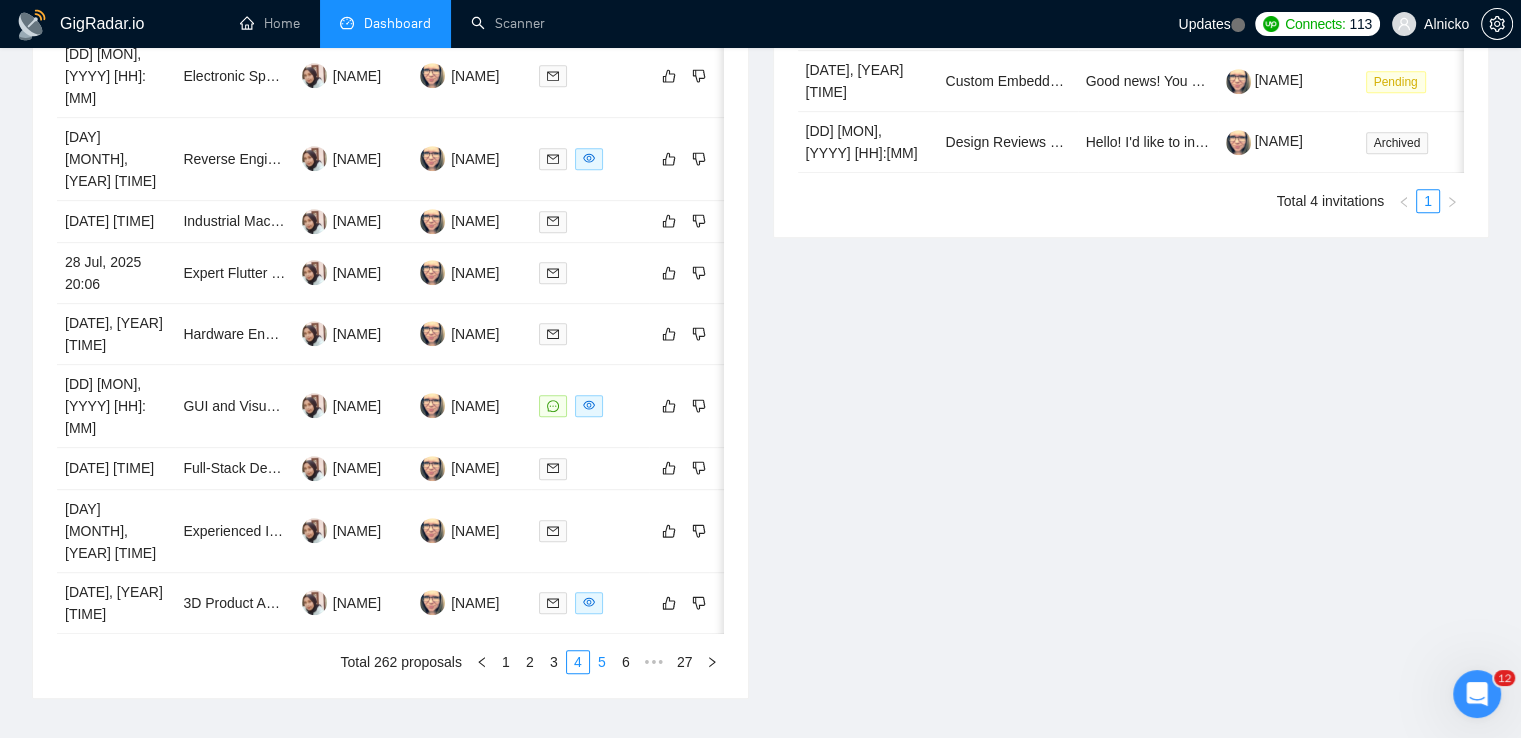 click on "5" at bounding box center [602, 662] 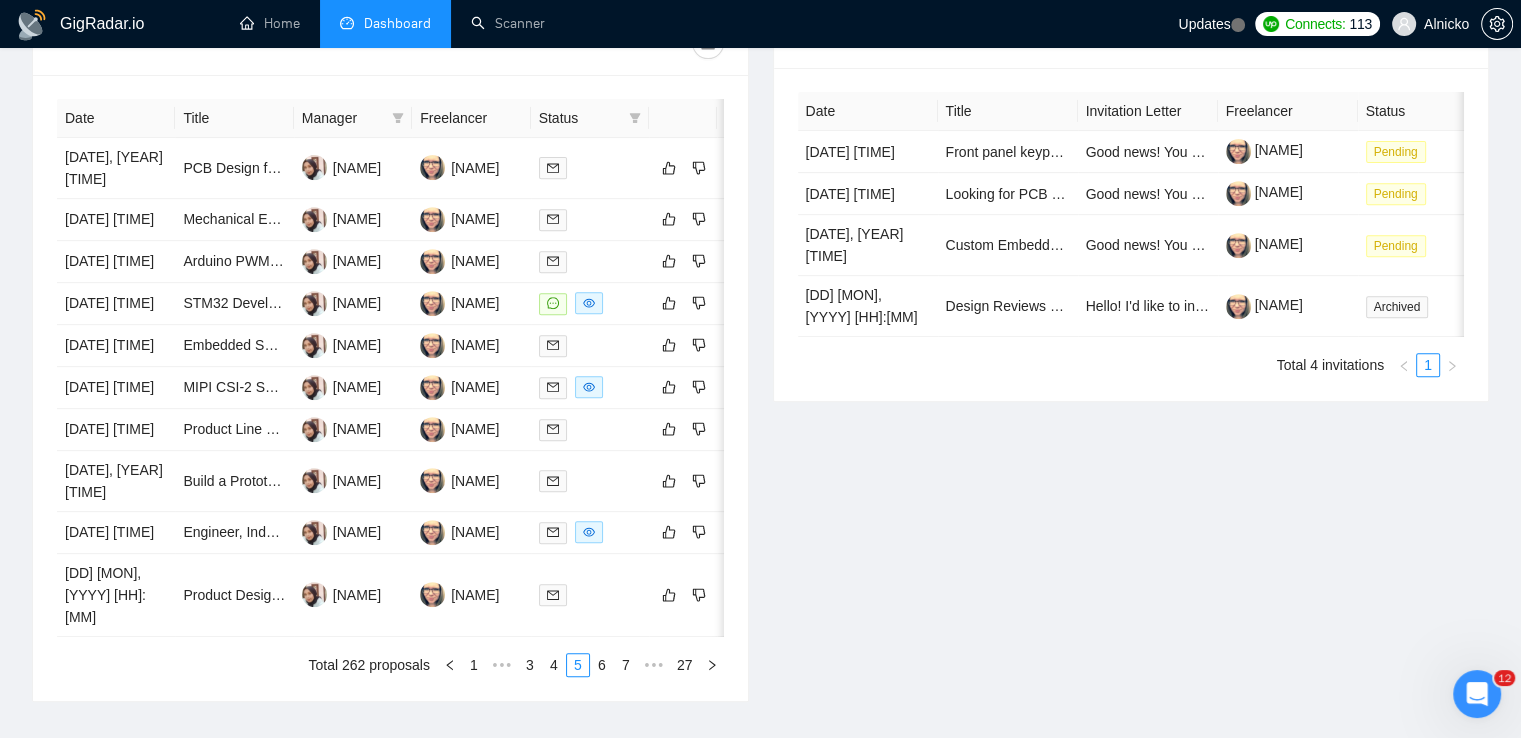 scroll, scrollTop: 948, scrollLeft: 0, axis: vertical 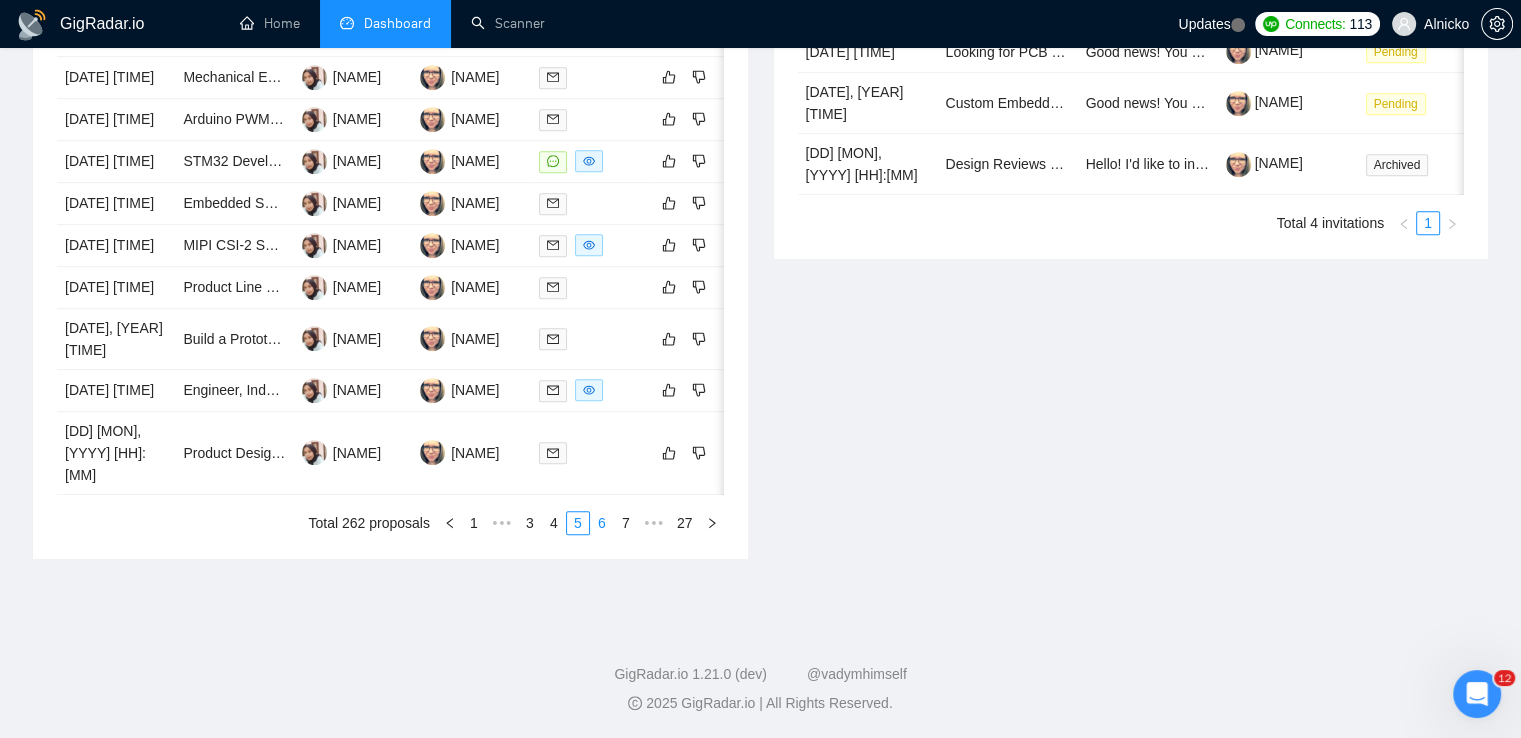 click on "6" at bounding box center [602, 523] 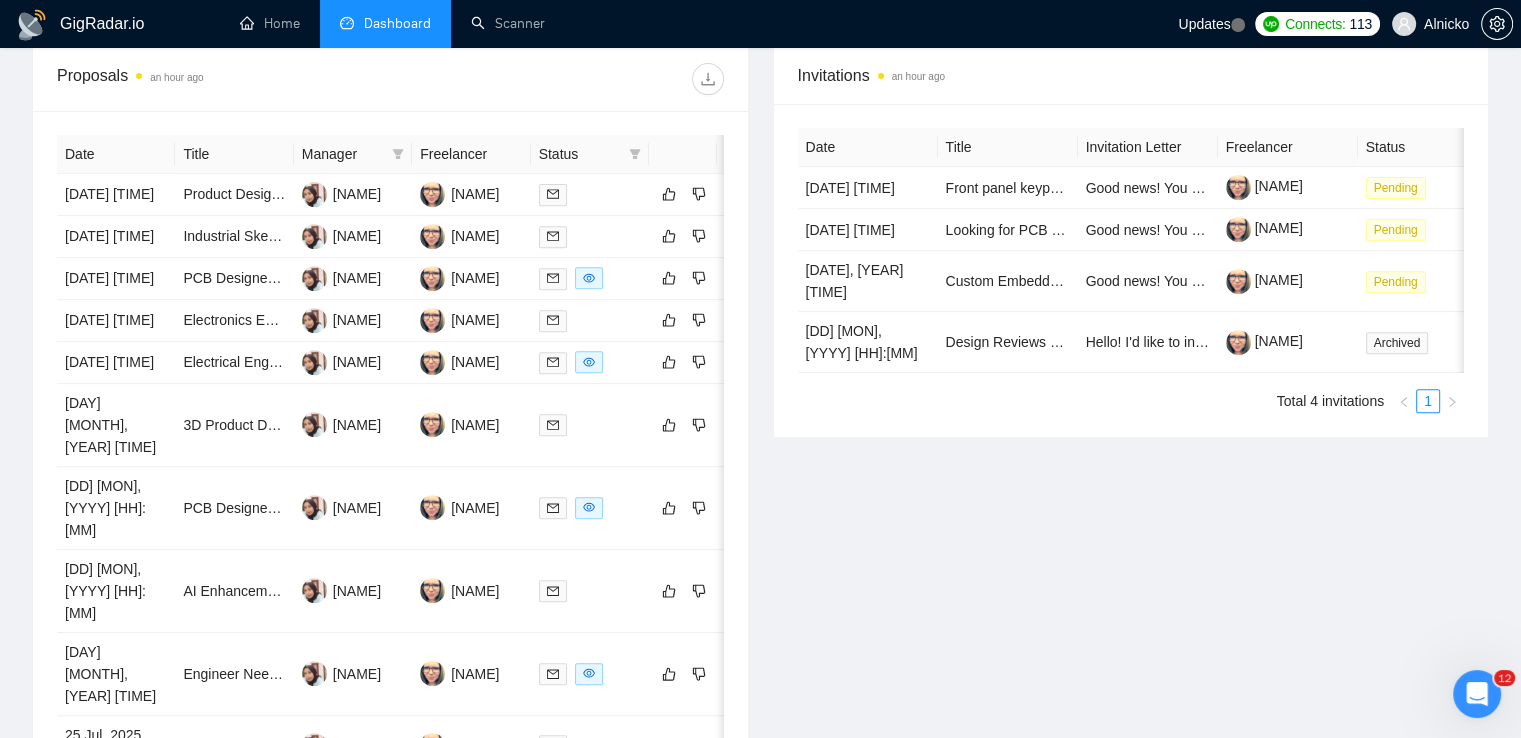 scroll, scrollTop: 948, scrollLeft: 0, axis: vertical 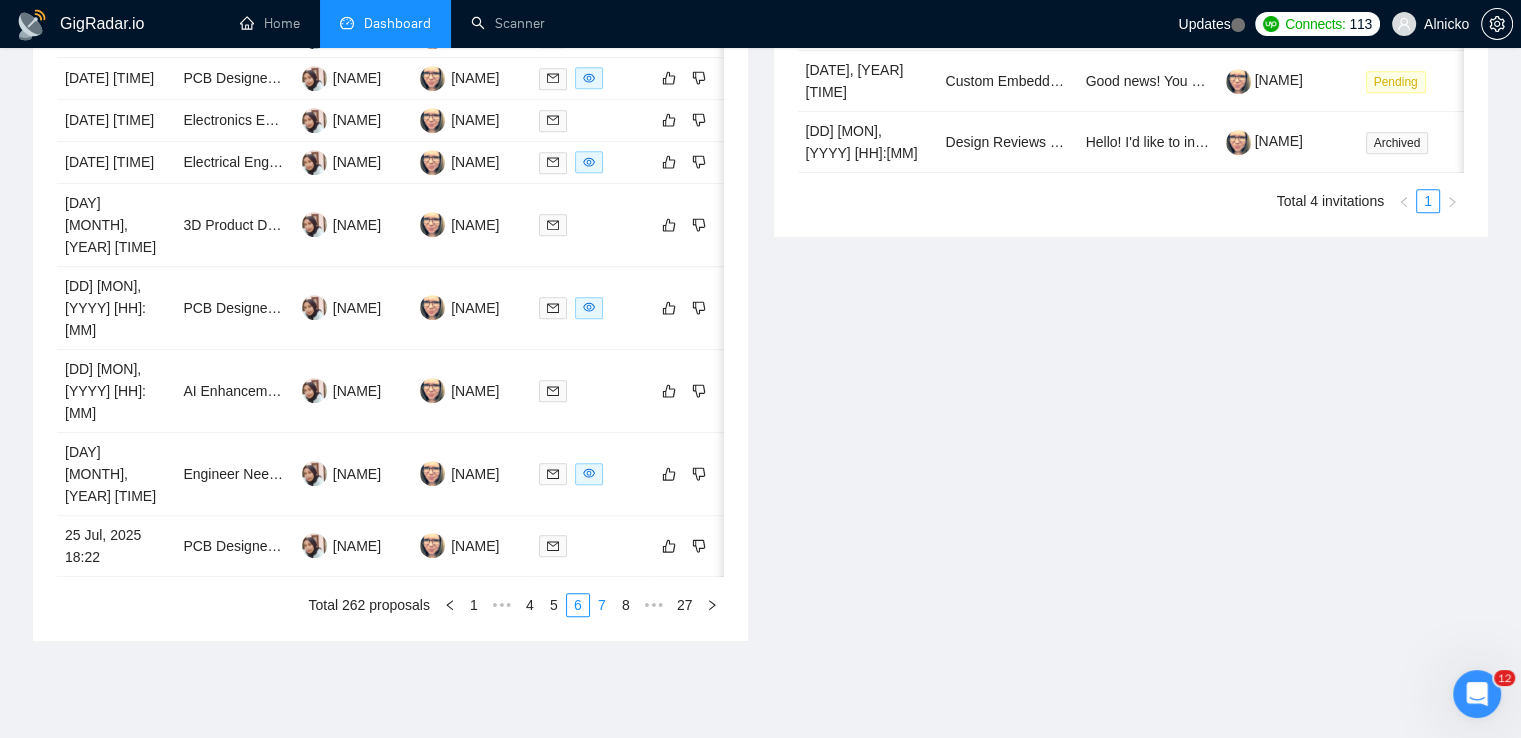 click on "7" at bounding box center [602, 605] 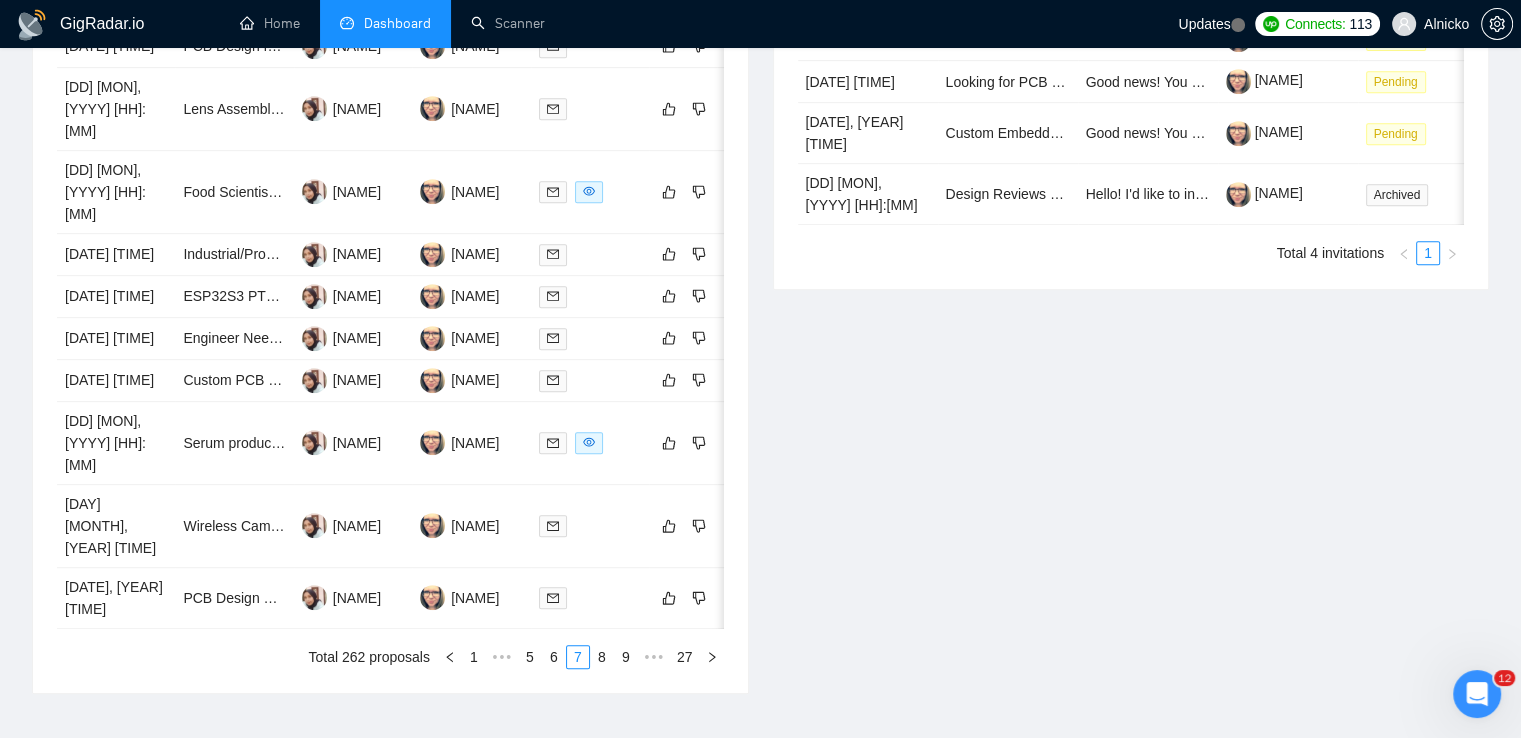 scroll, scrollTop: 848, scrollLeft: 0, axis: vertical 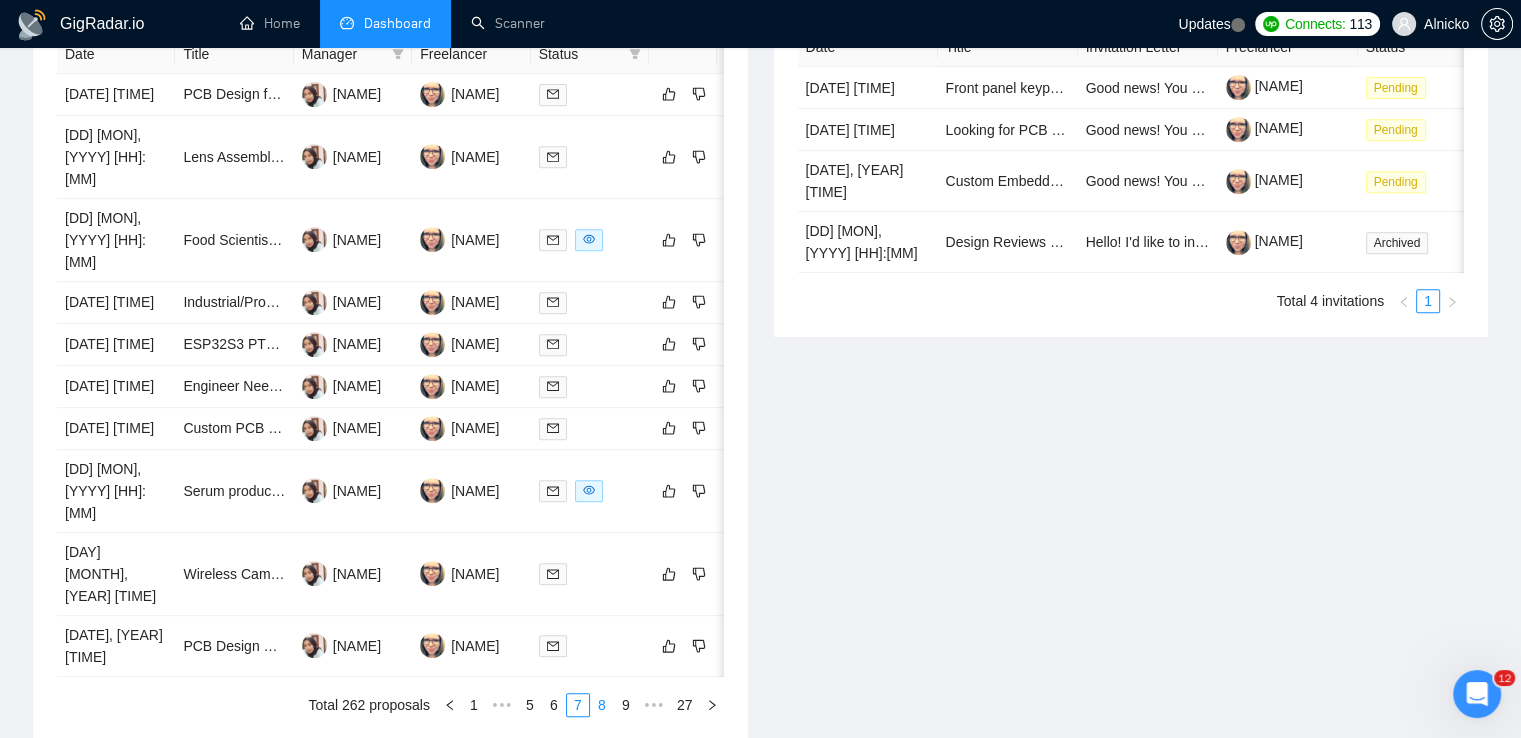 click on "8" at bounding box center (602, 705) 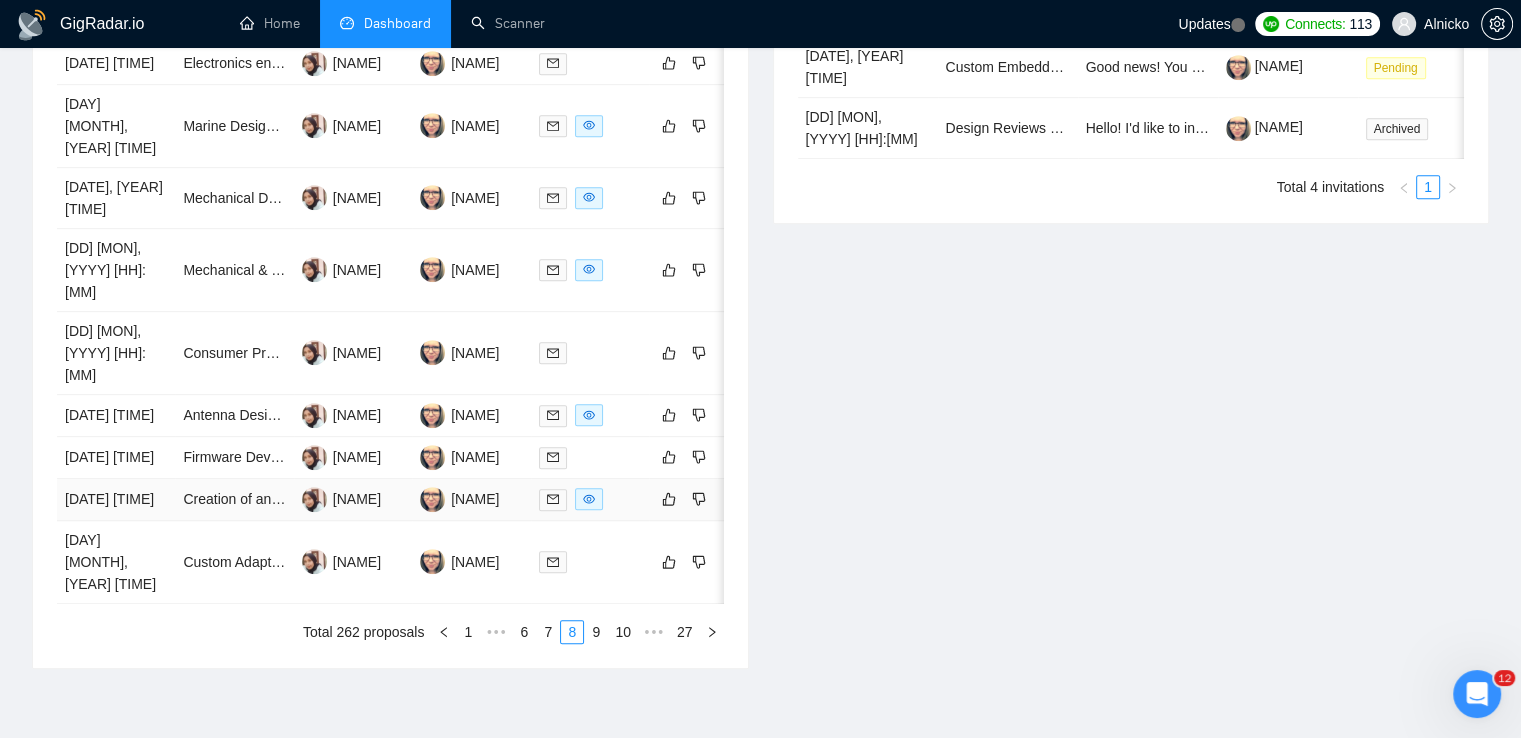scroll, scrollTop: 1048, scrollLeft: 0, axis: vertical 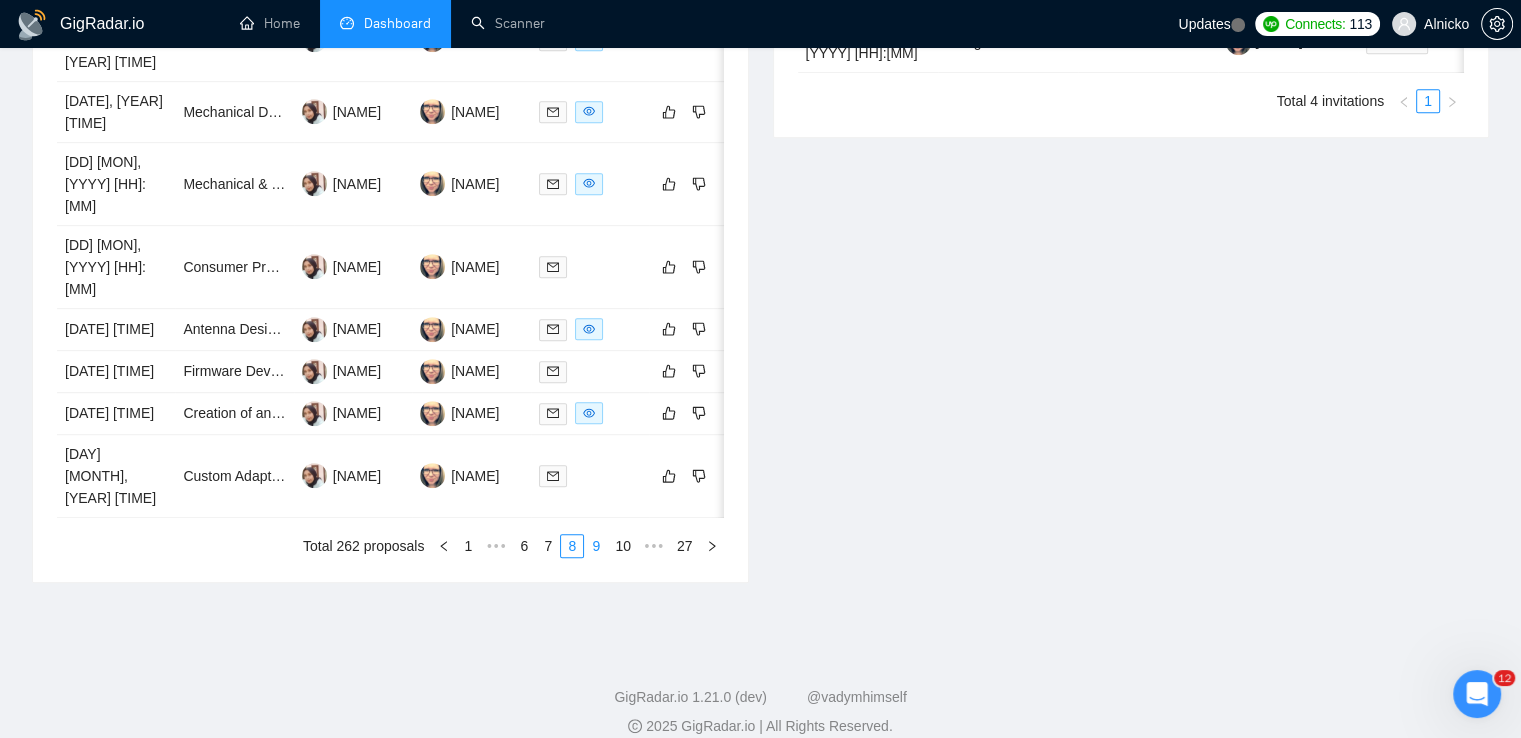 click on "9" at bounding box center (596, 546) 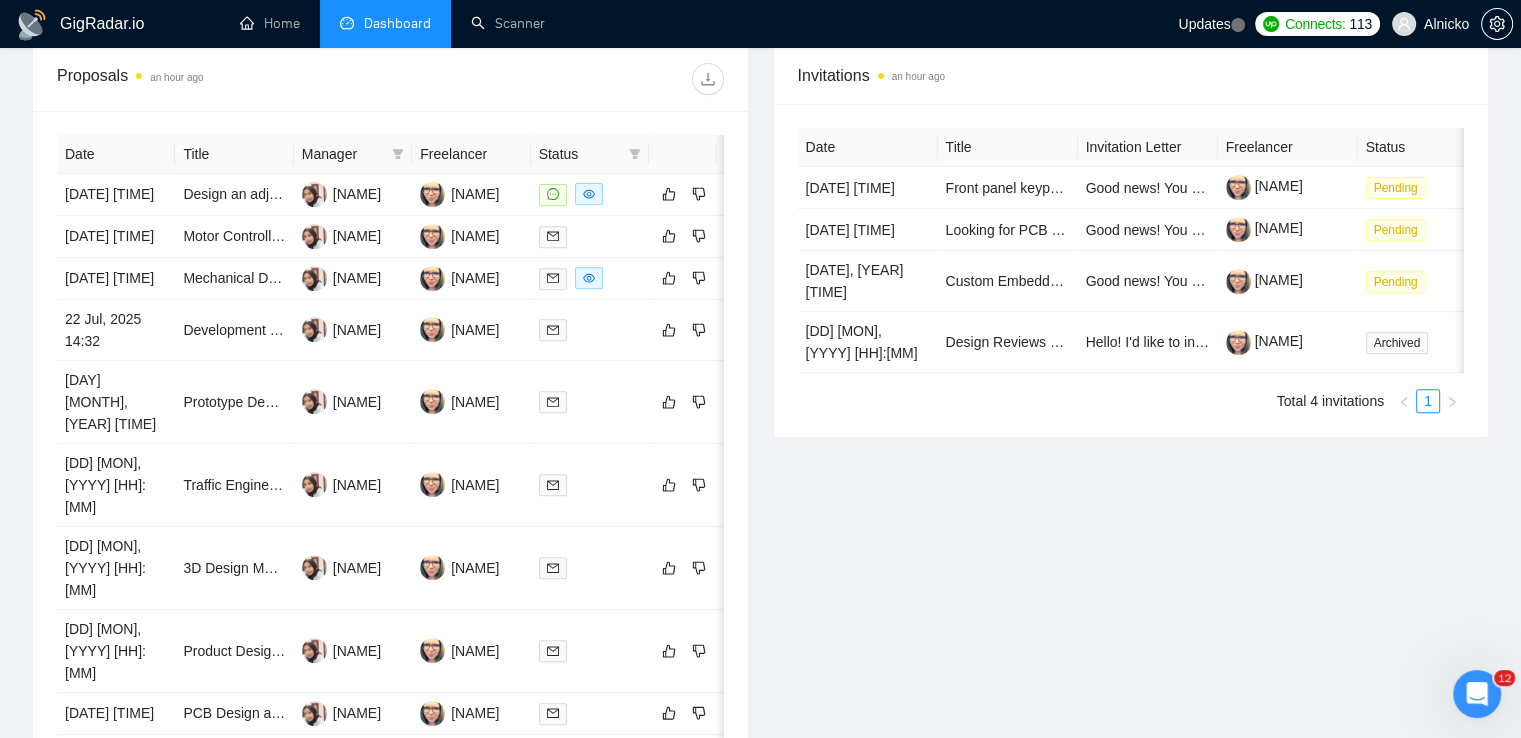 scroll, scrollTop: 1048, scrollLeft: 0, axis: vertical 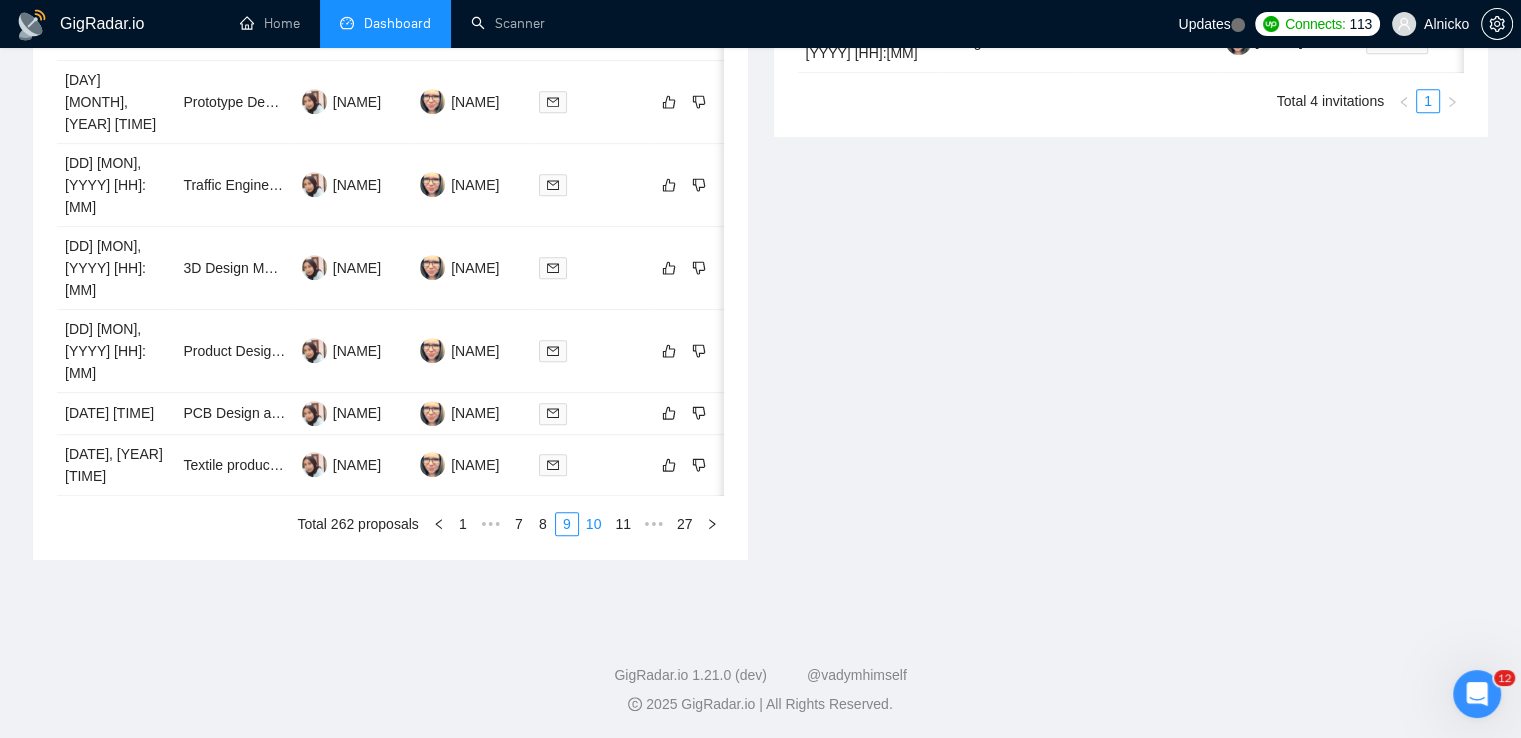 click on "10" at bounding box center (594, 524) 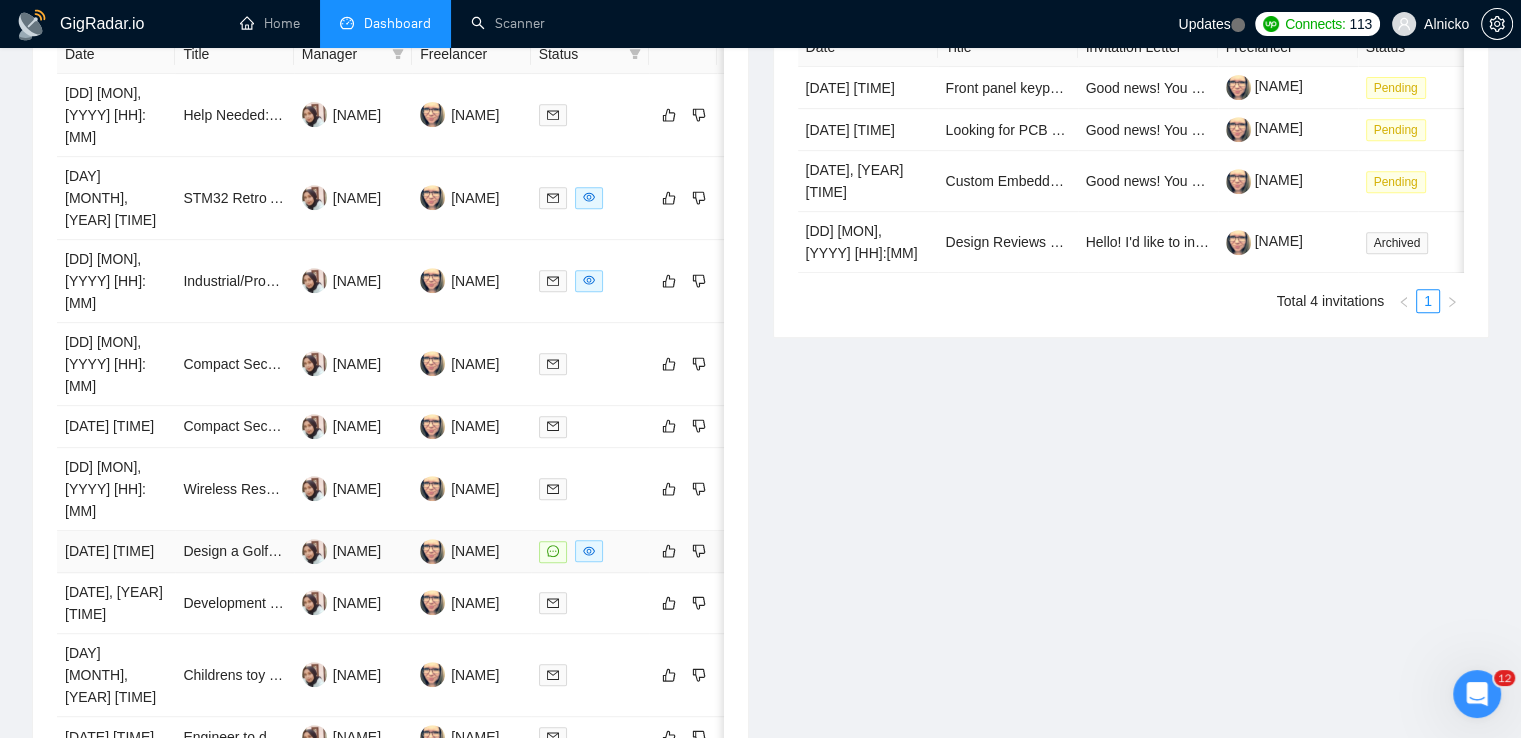 scroll, scrollTop: 1048, scrollLeft: 0, axis: vertical 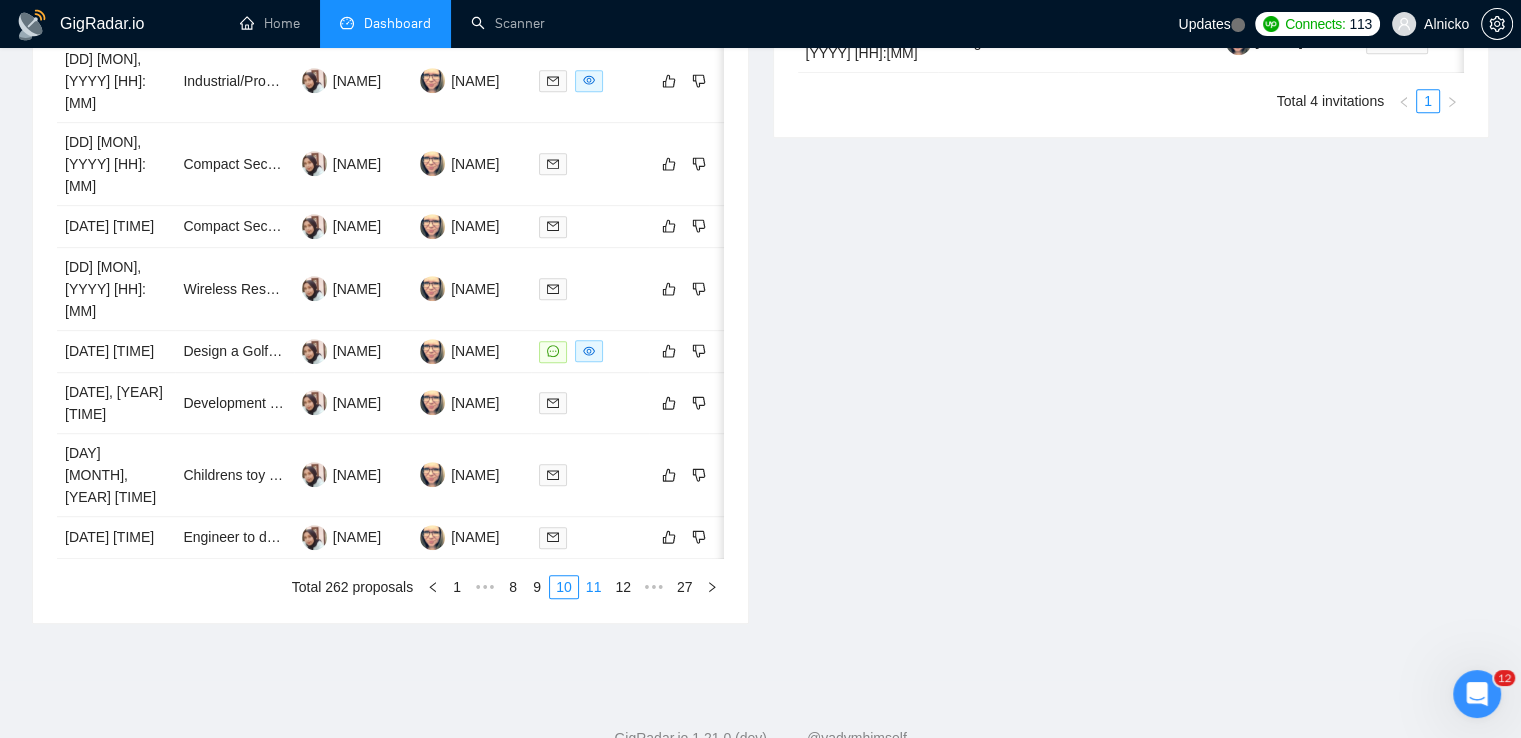 click on "11" at bounding box center [594, 587] 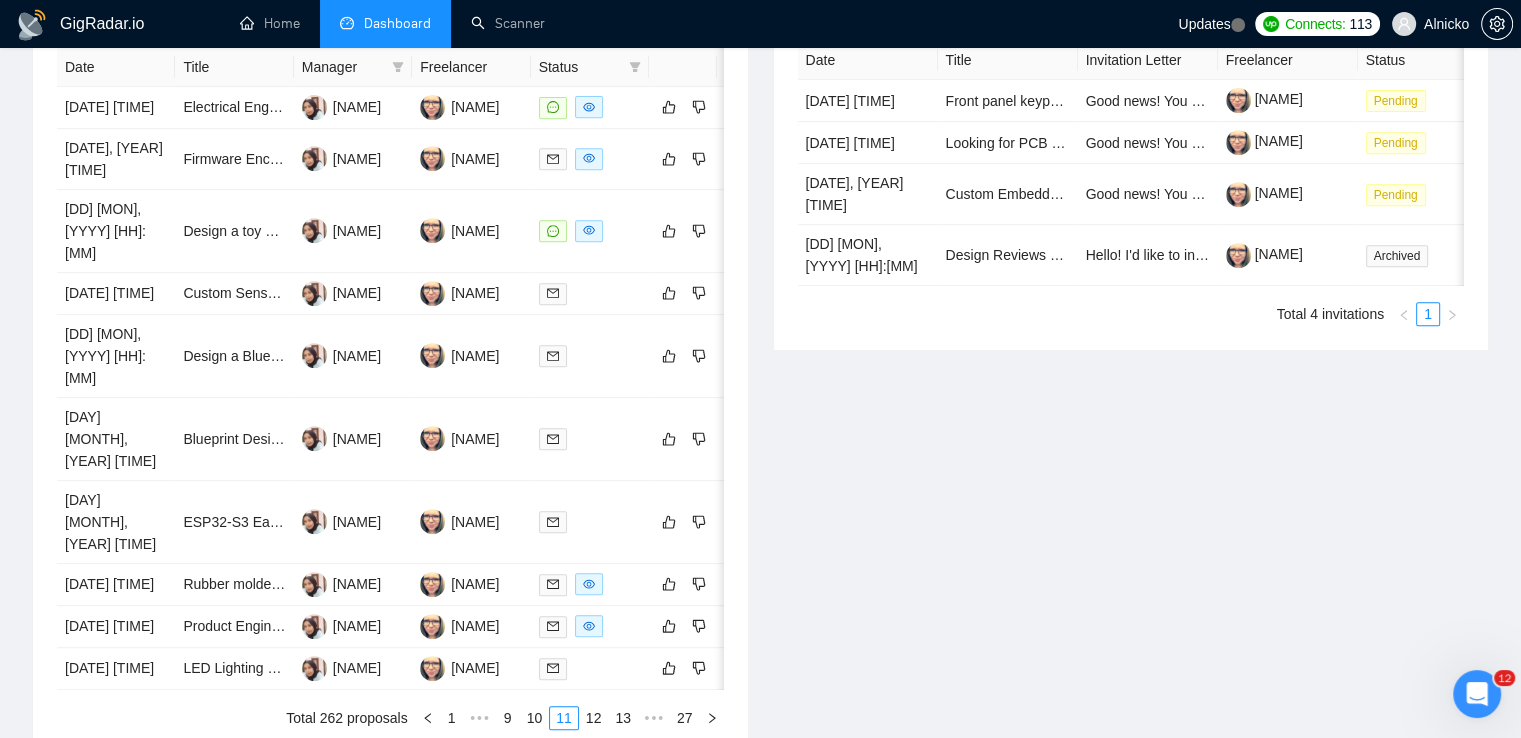 scroll, scrollTop: 848, scrollLeft: 0, axis: vertical 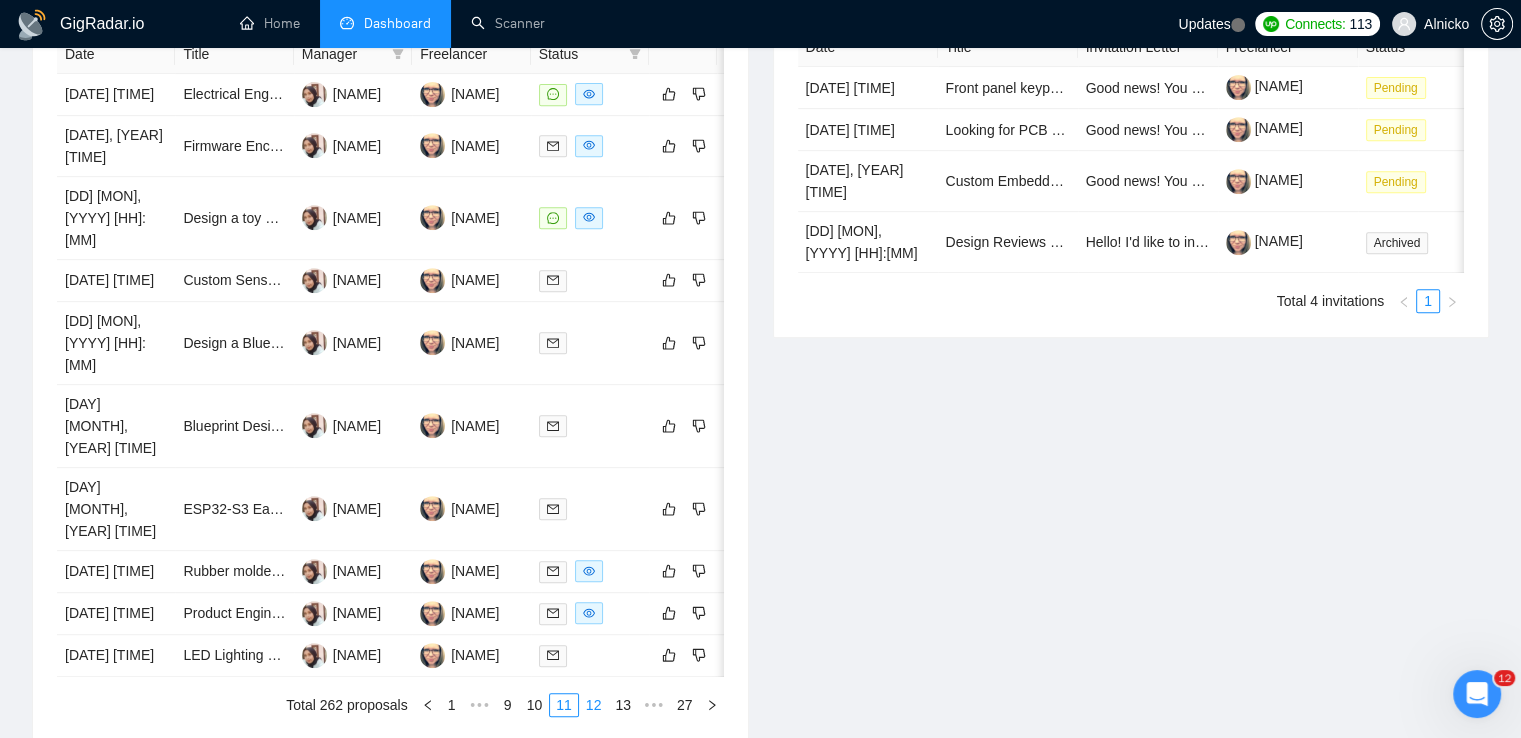 click on "12" at bounding box center [594, 705] 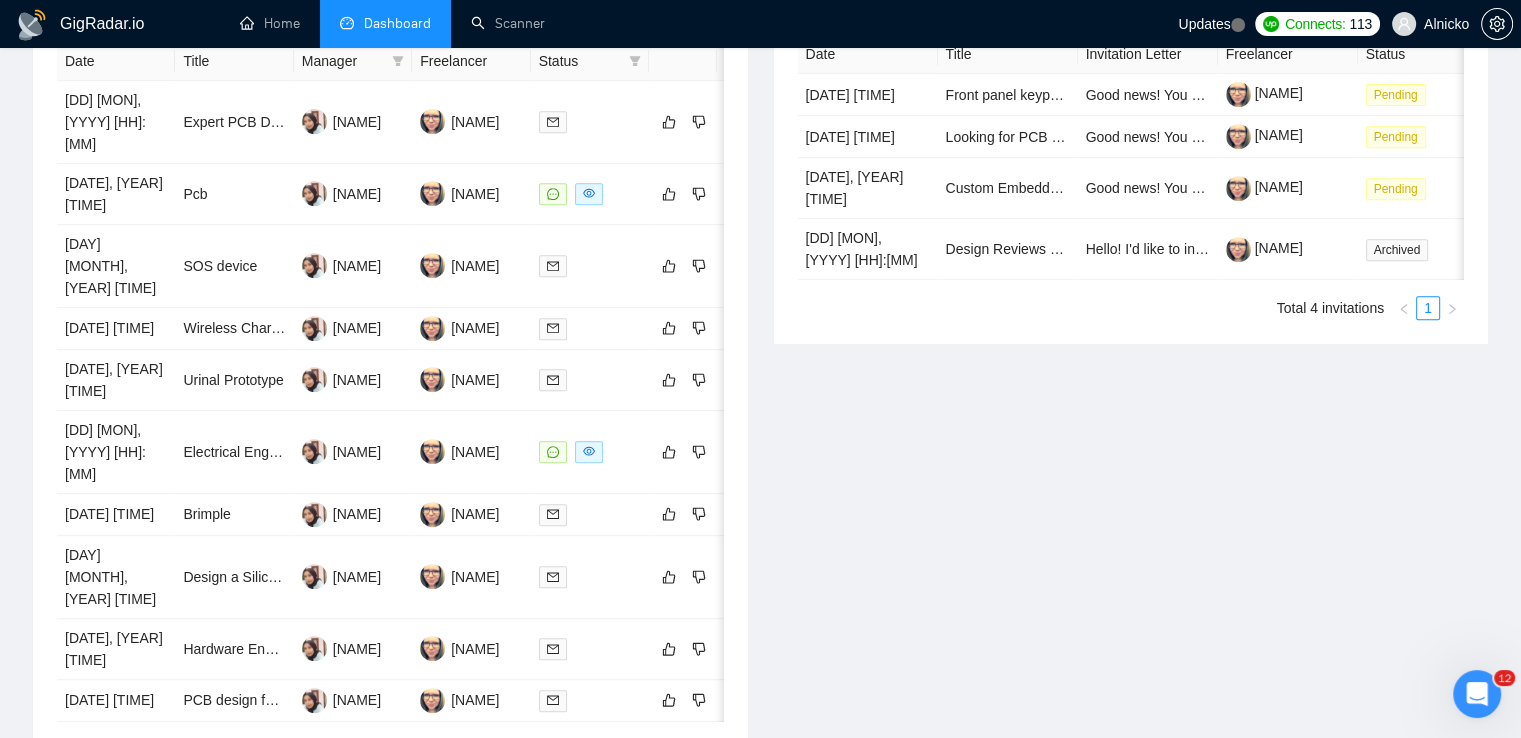 scroll, scrollTop: 948, scrollLeft: 0, axis: vertical 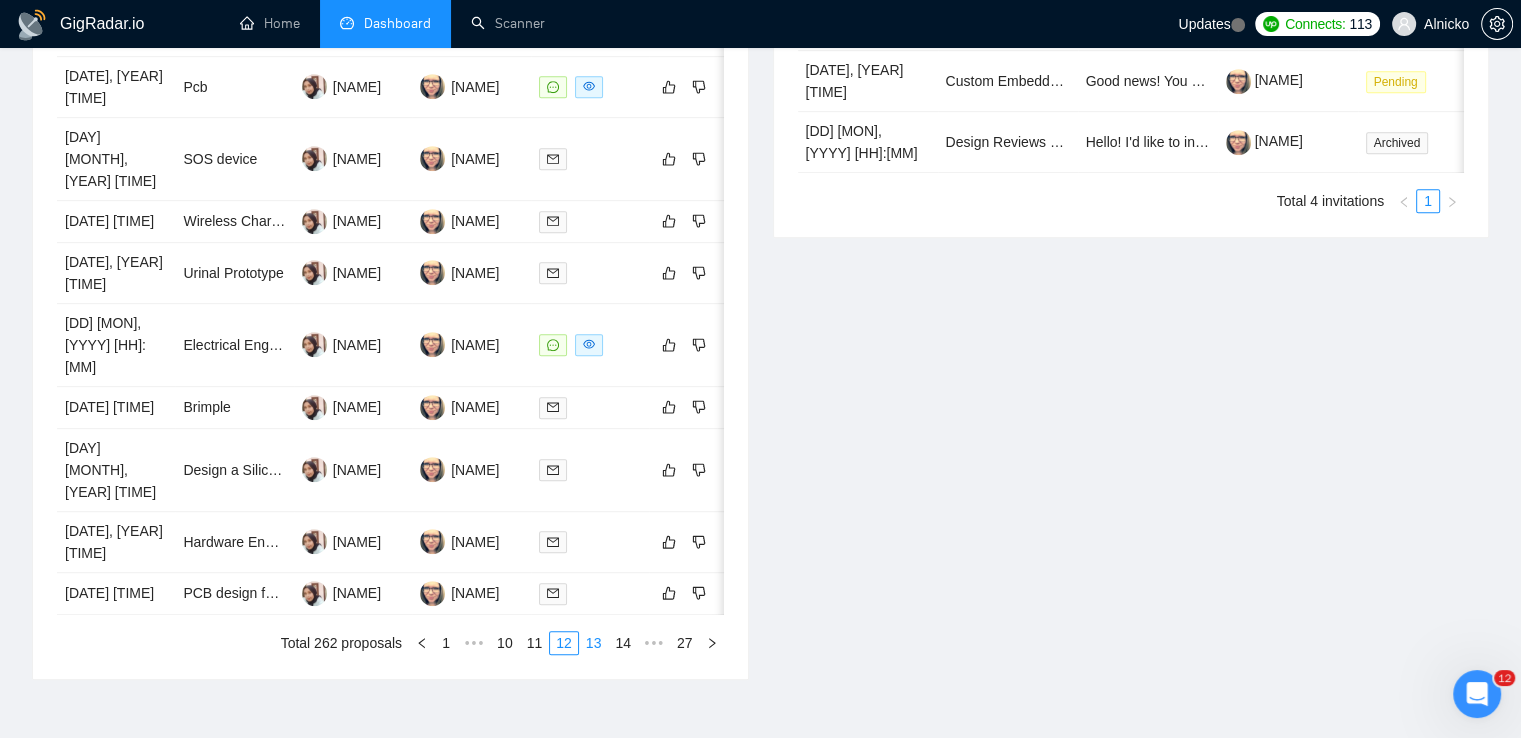 click on "13" at bounding box center [594, 643] 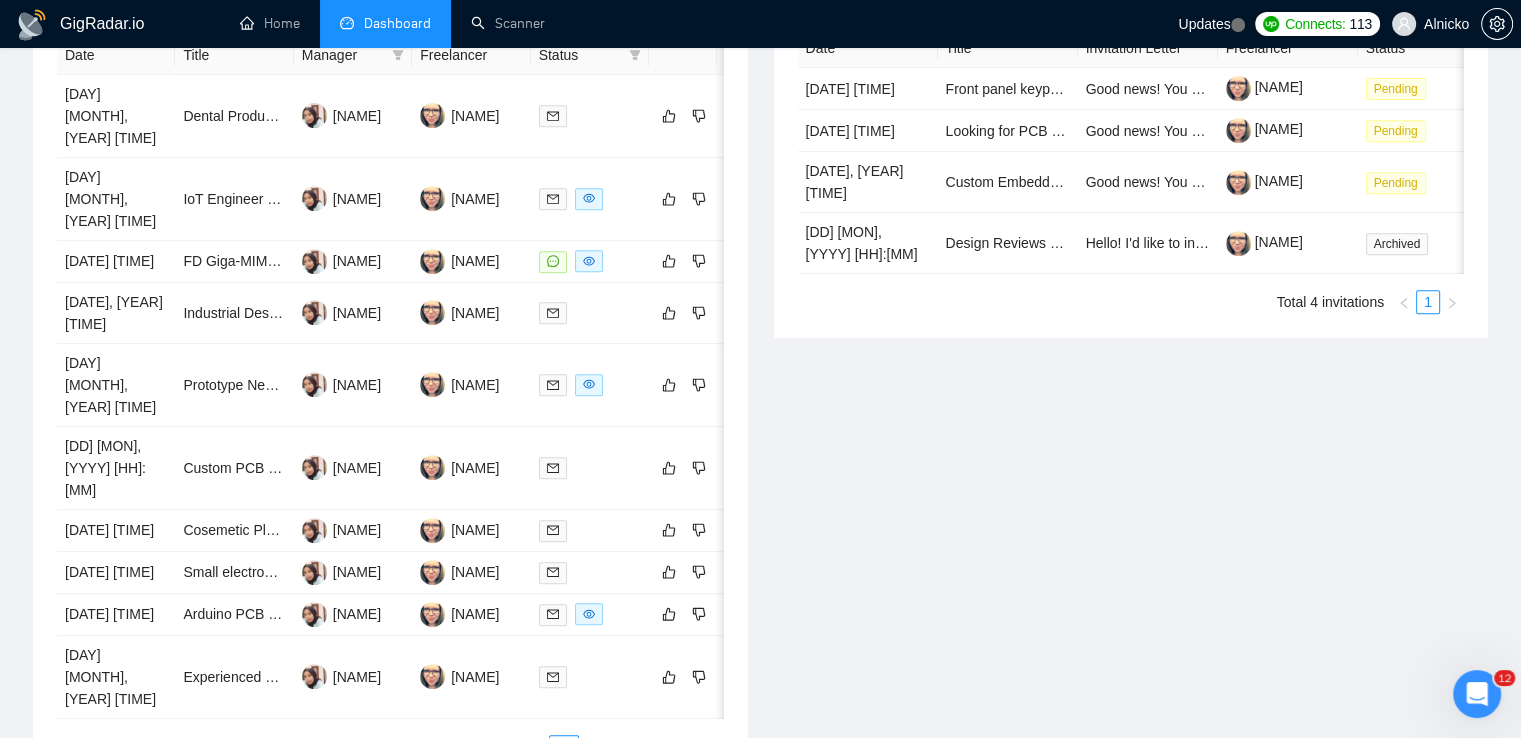 scroll, scrollTop: 848, scrollLeft: 0, axis: vertical 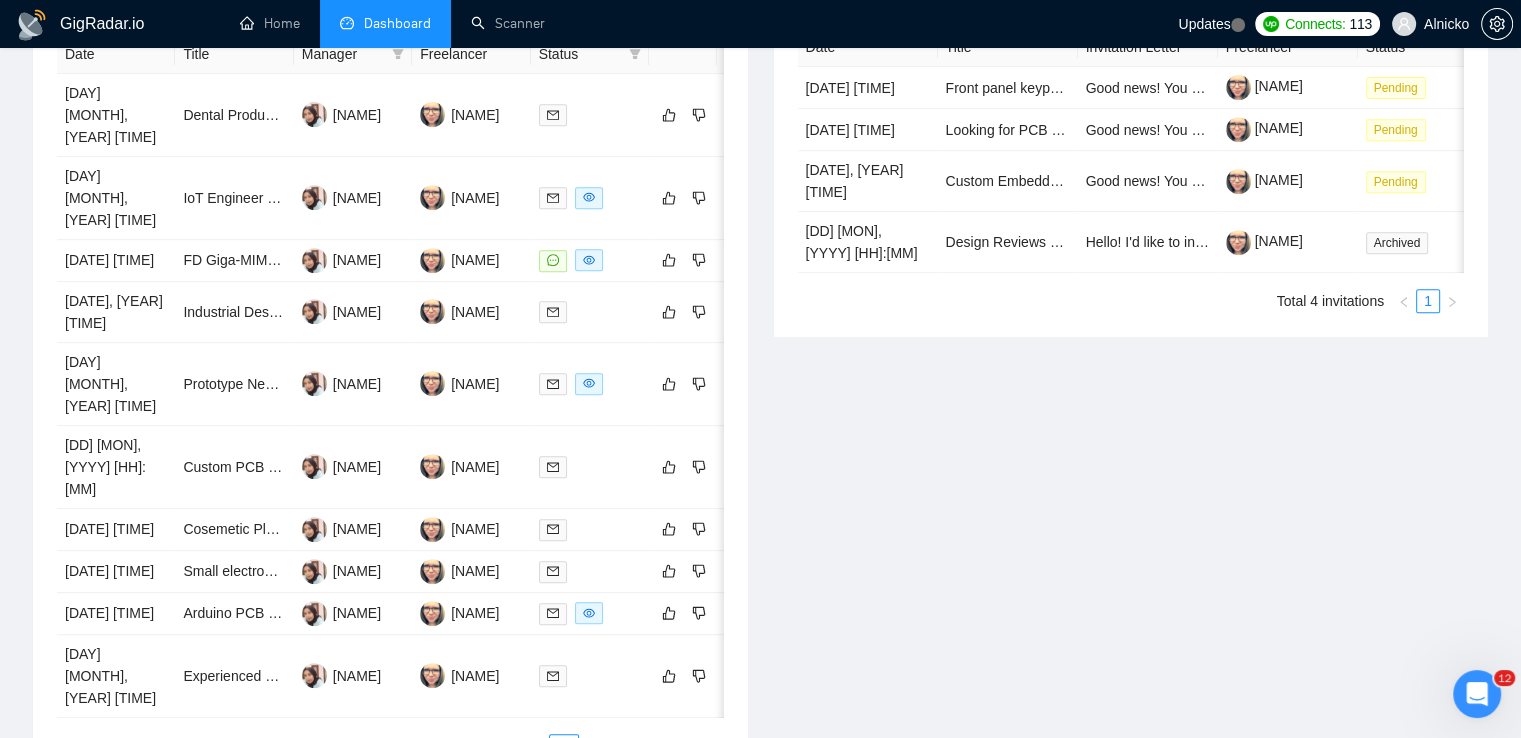 click on "14" at bounding box center (594, 746) 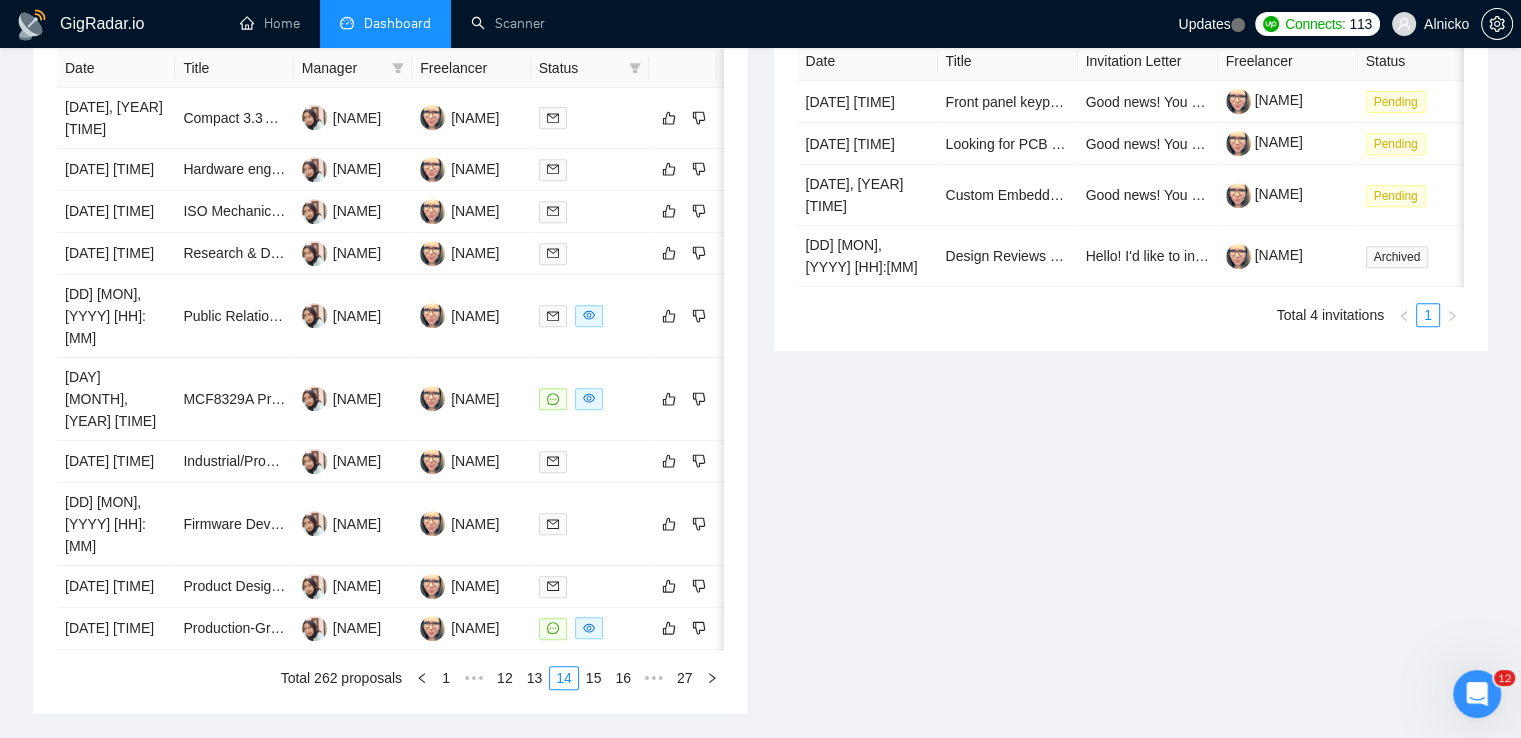 scroll, scrollTop: 948, scrollLeft: 0, axis: vertical 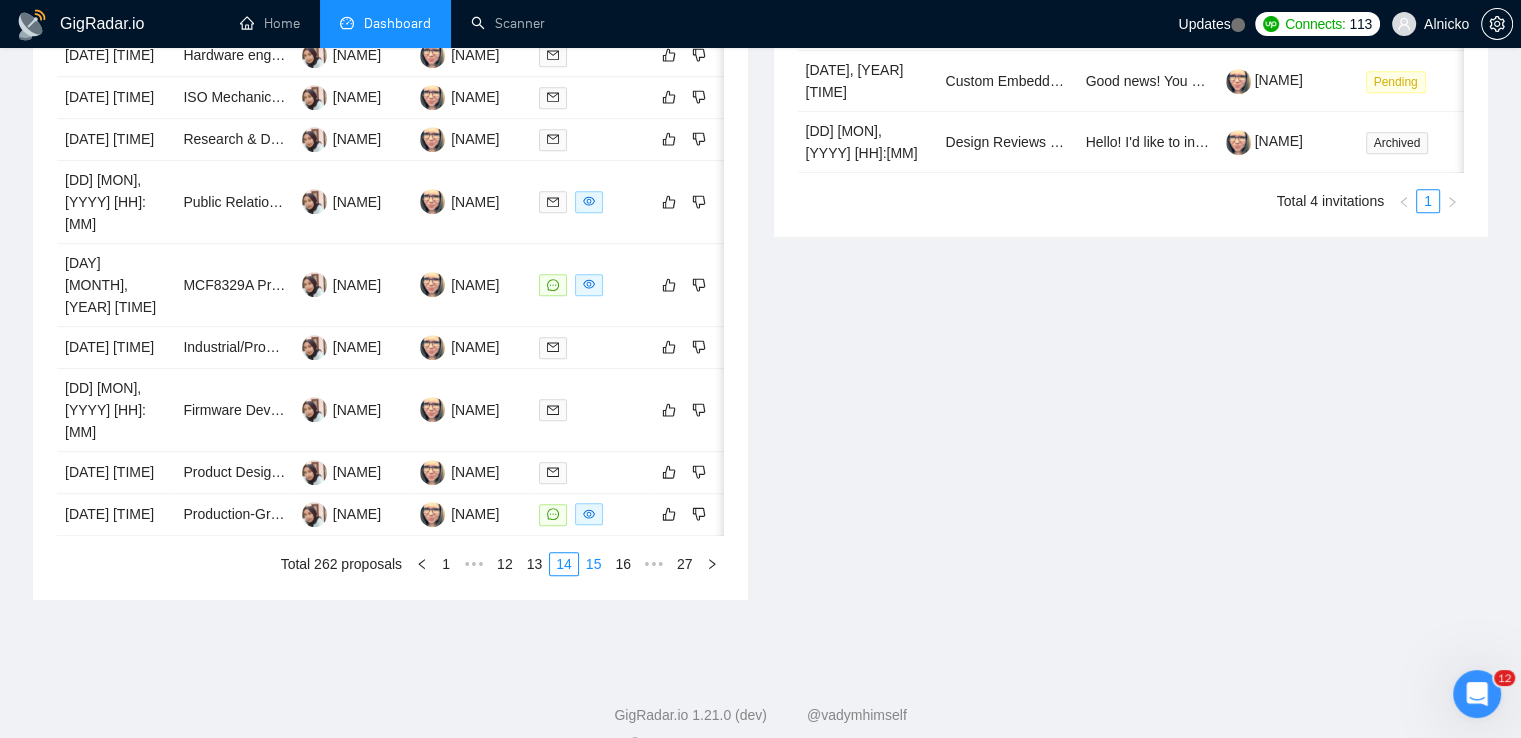 click on "15" at bounding box center [594, 564] 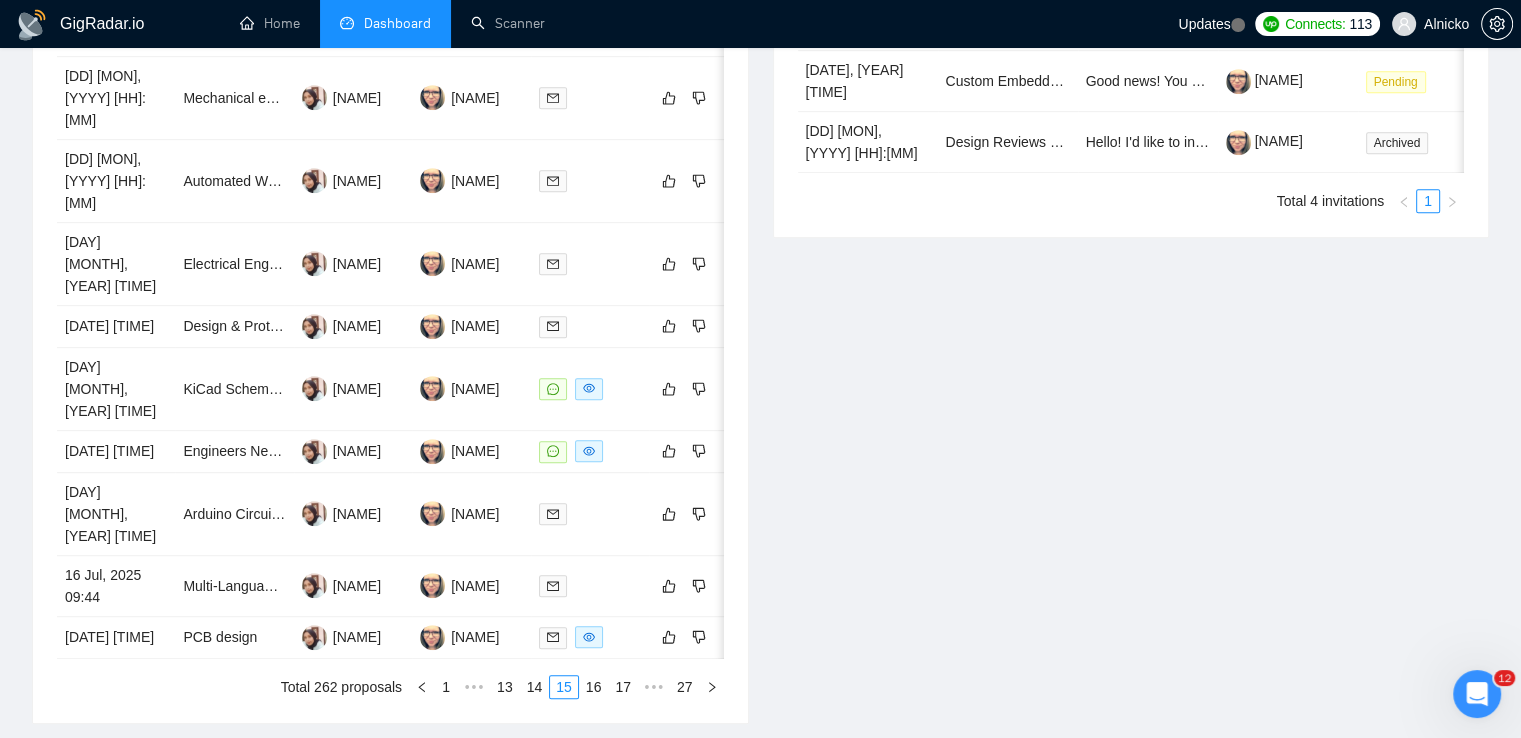 scroll, scrollTop: 848, scrollLeft: 0, axis: vertical 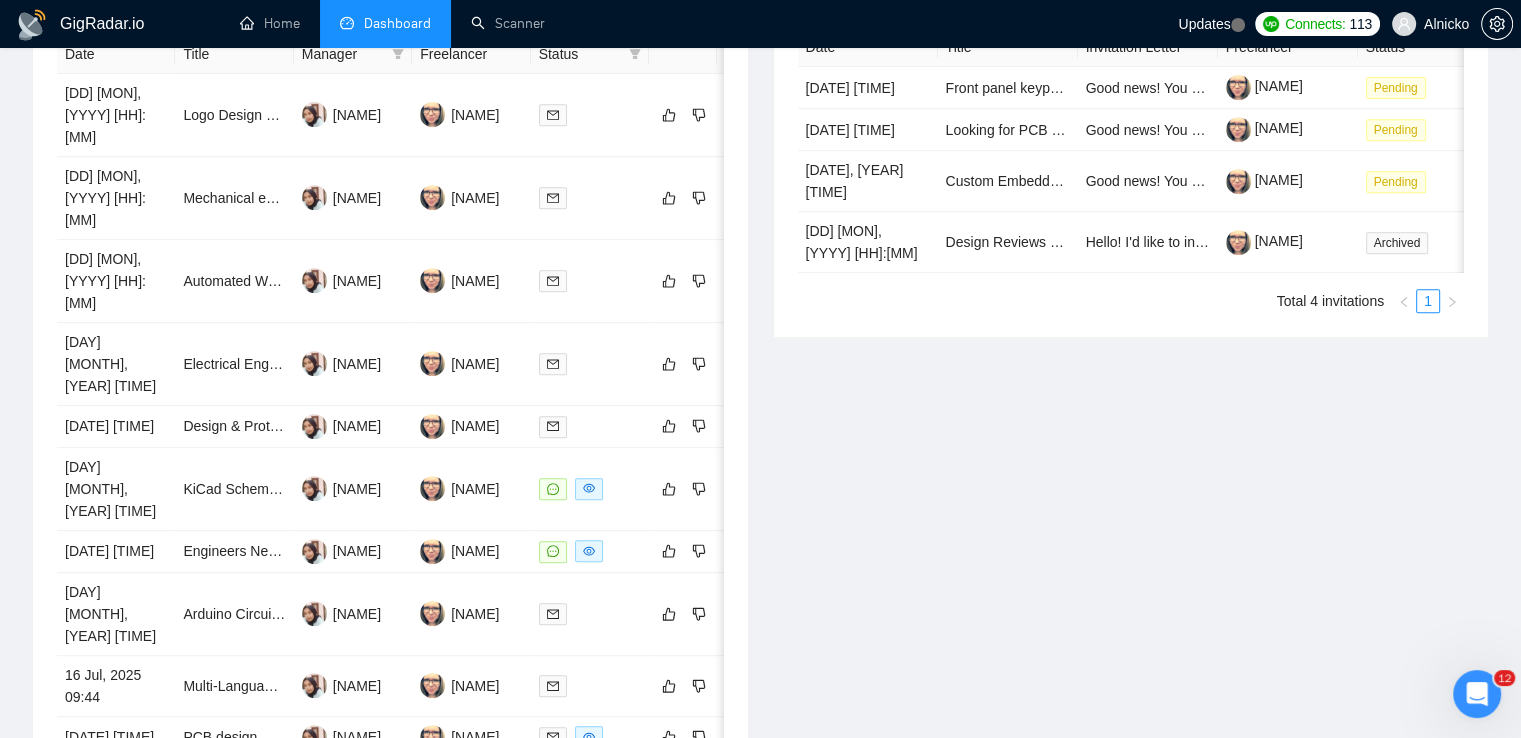 click on "16" at bounding box center (594, 787) 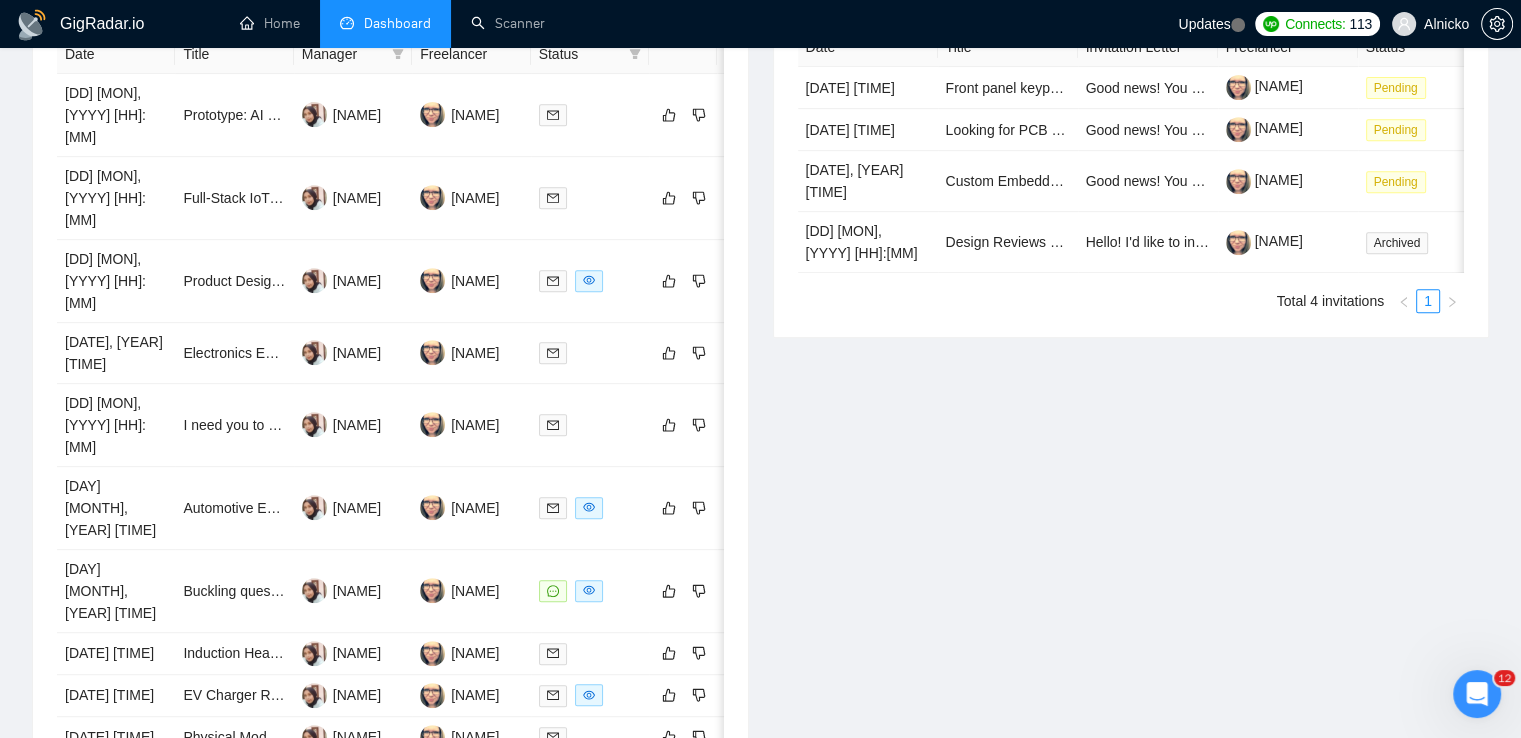 click on "17" at bounding box center (594, 787) 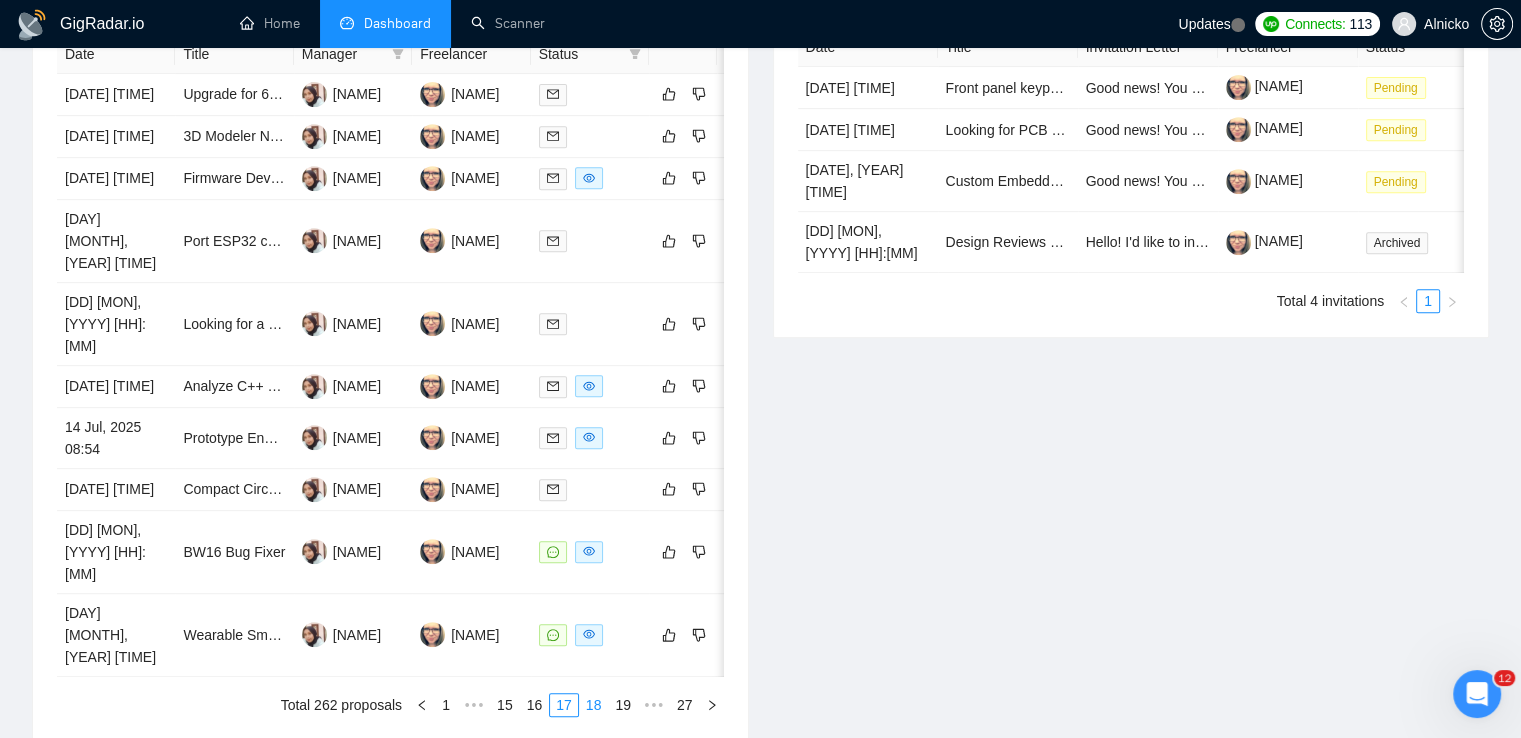 click on "18" at bounding box center (594, 705) 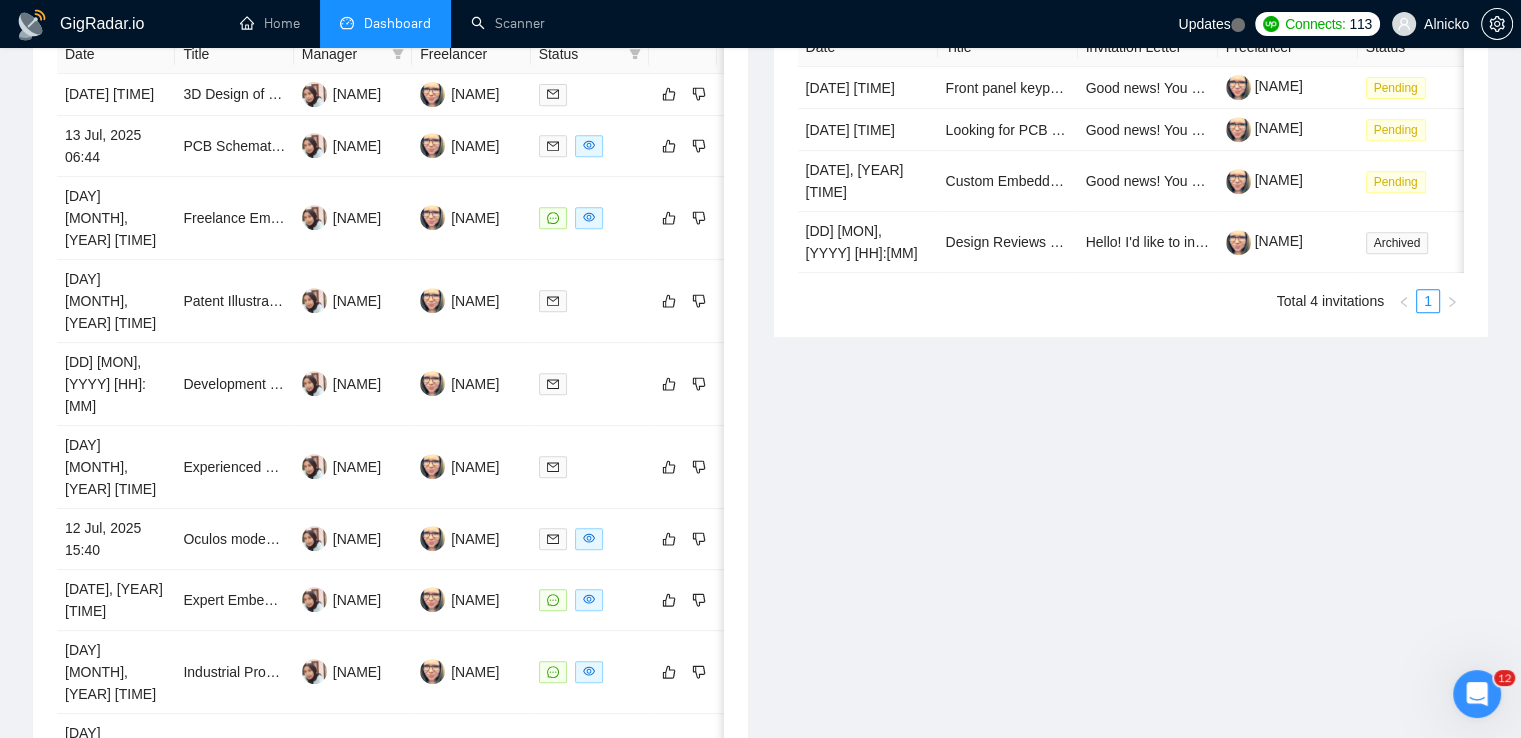 click on "19" at bounding box center (594, 825) 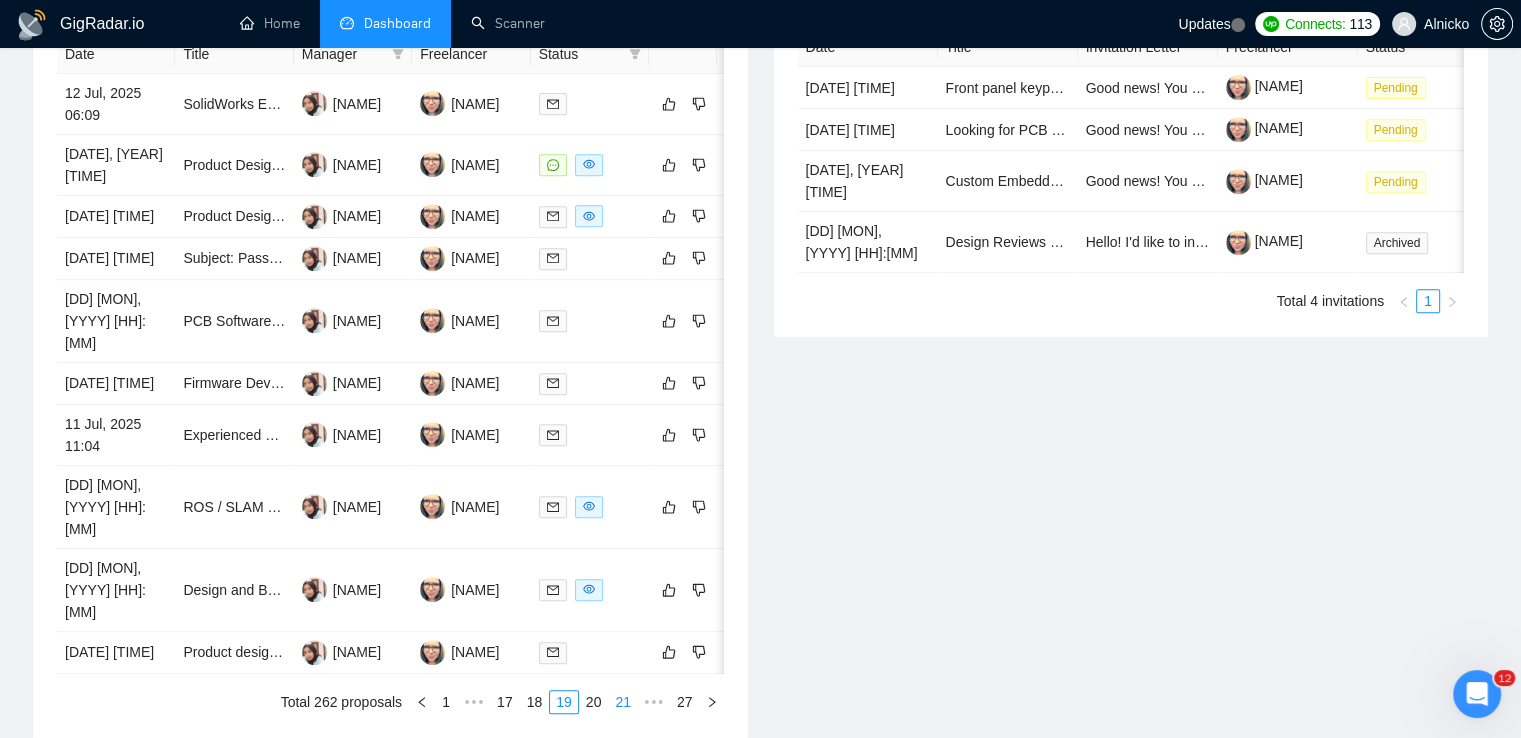 click on "20" at bounding box center (594, 702) 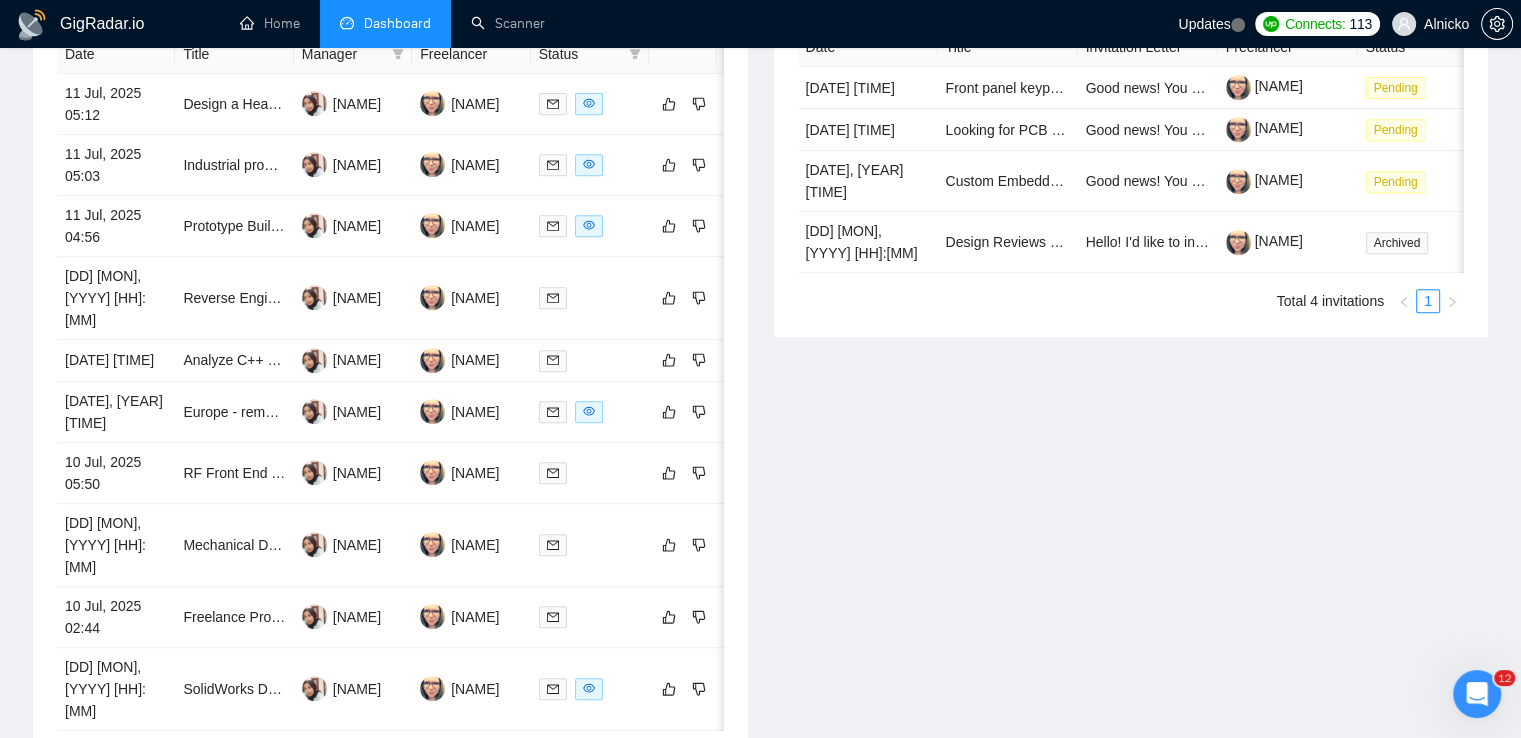 click on "21" at bounding box center [594, 759] 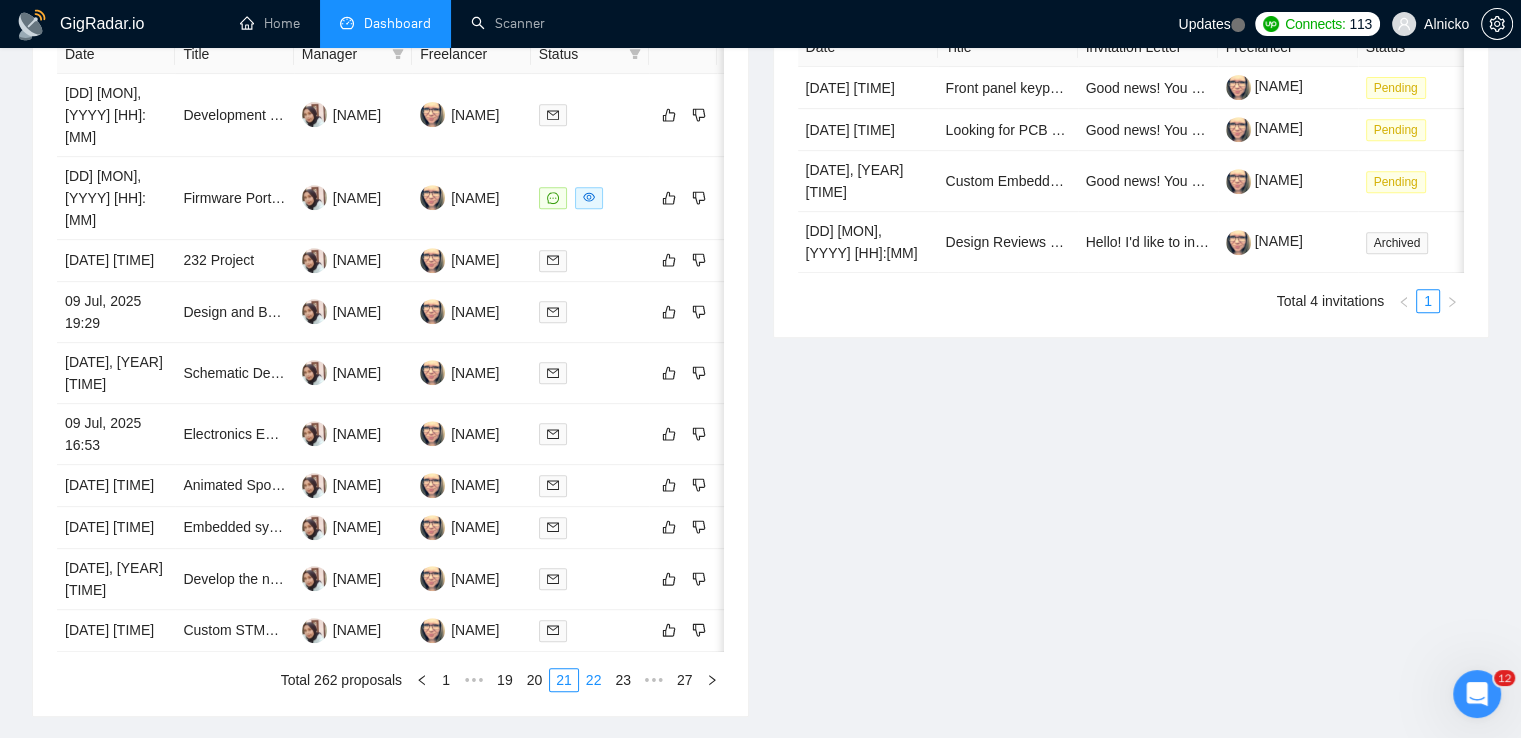 click on "22" at bounding box center (594, 680) 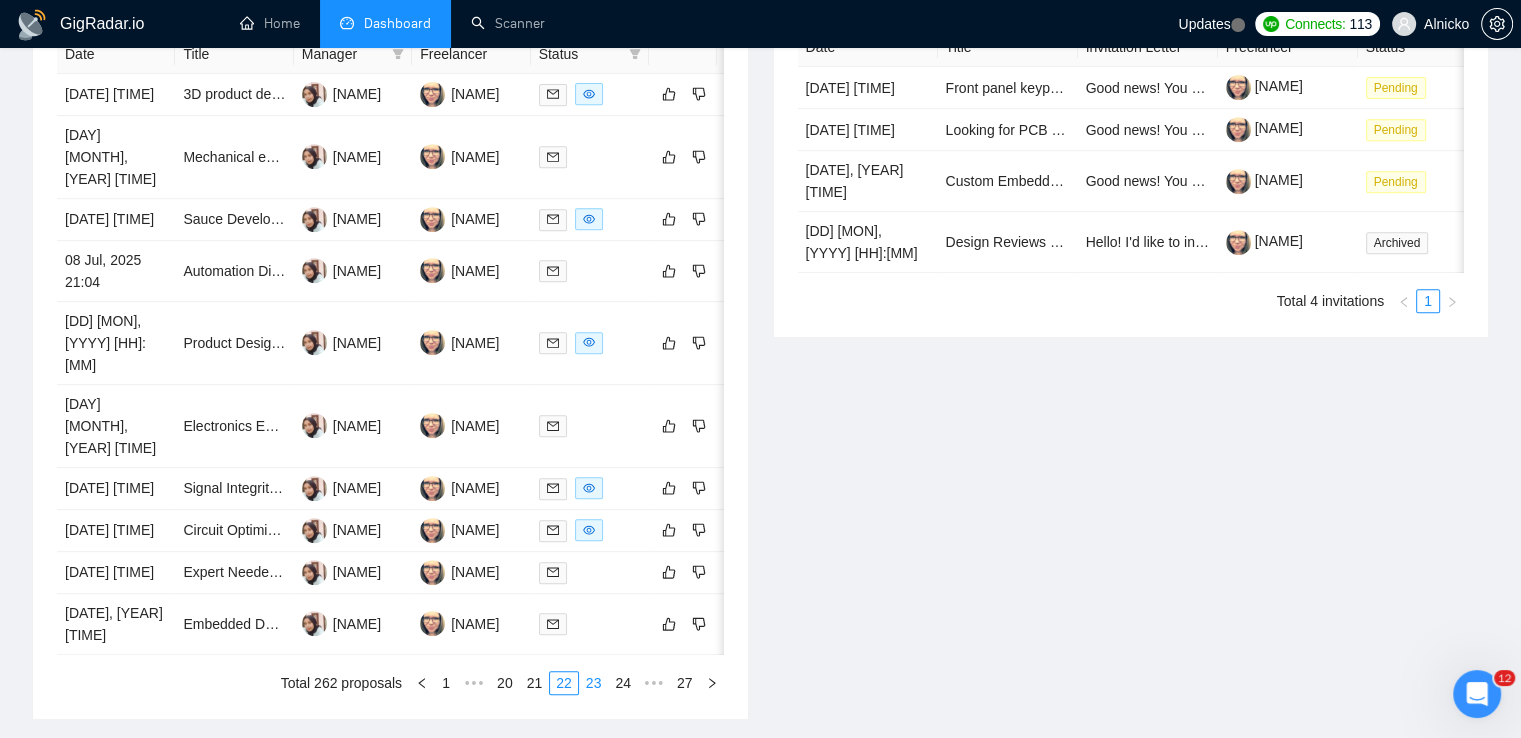 click on "23" at bounding box center (594, 683) 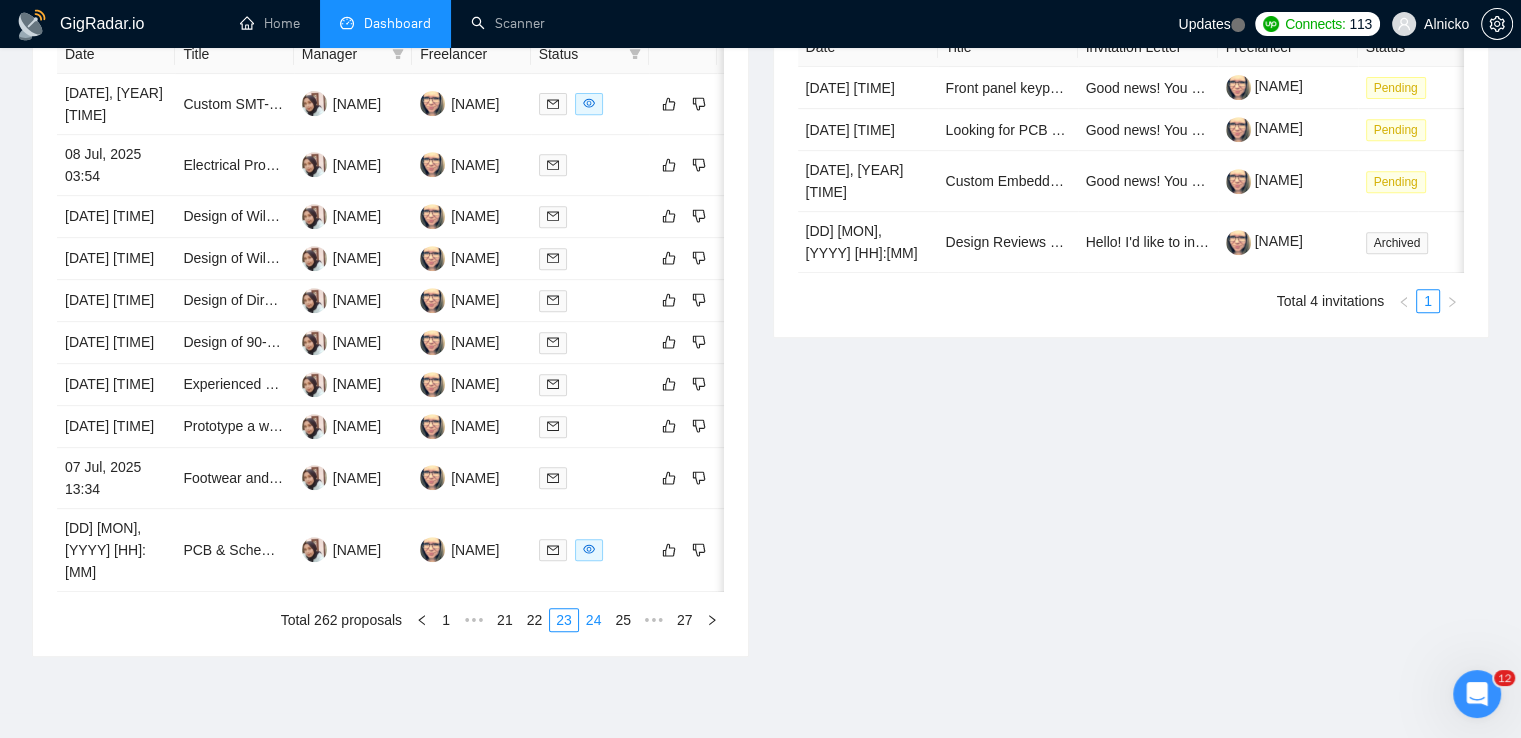 click on "24" at bounding box center [594, 620] 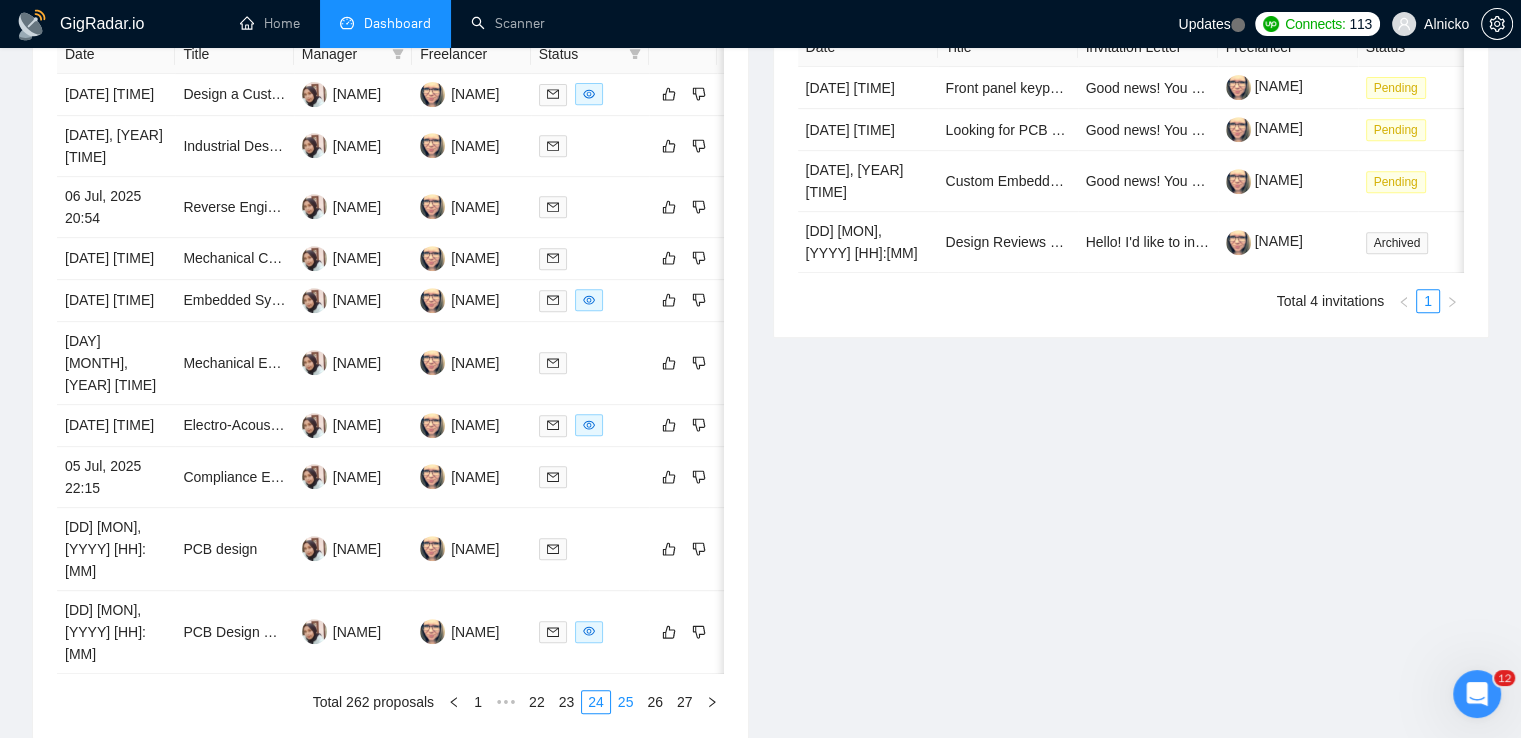 click on "25" at bounding box center (626, 702) 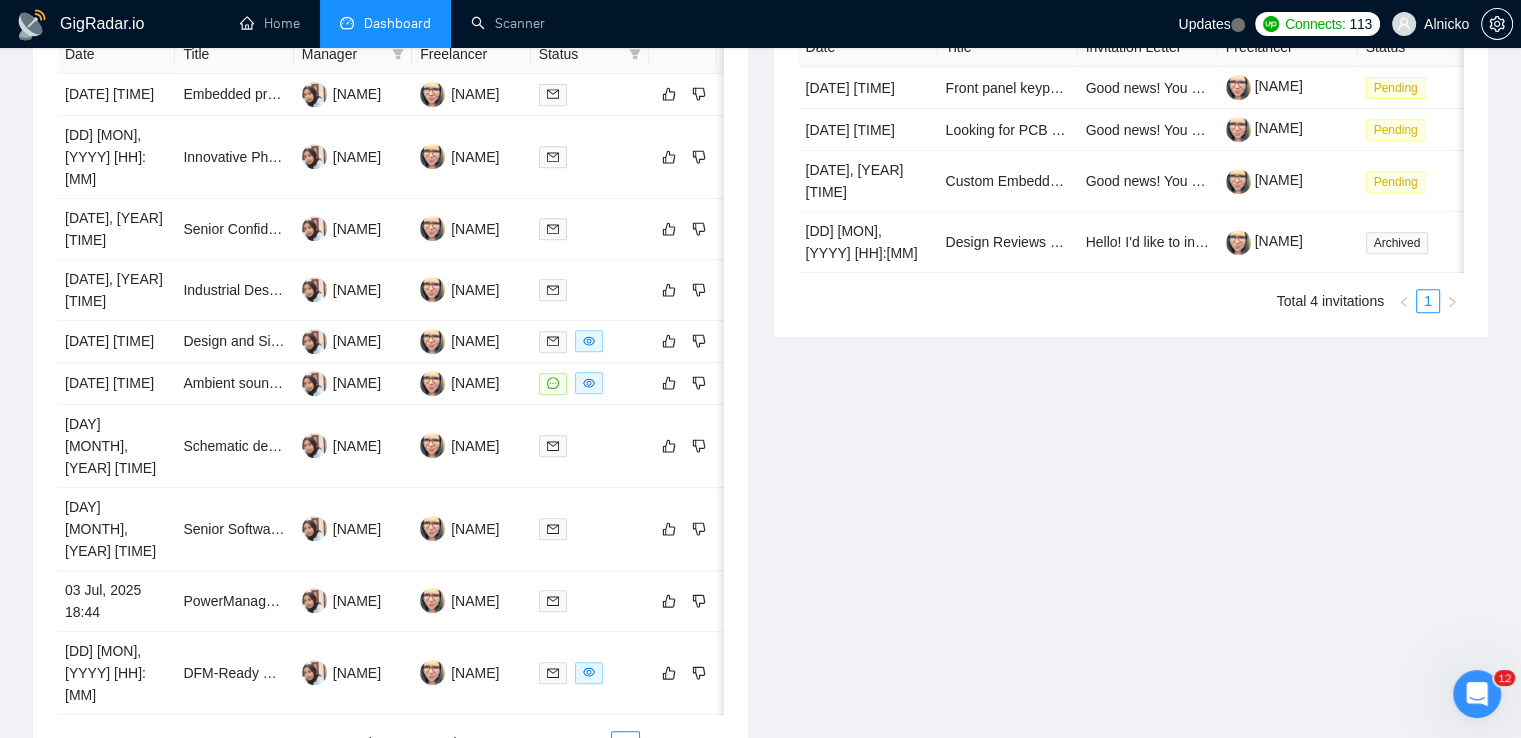 click on "26" at bounding box center [655, 743] 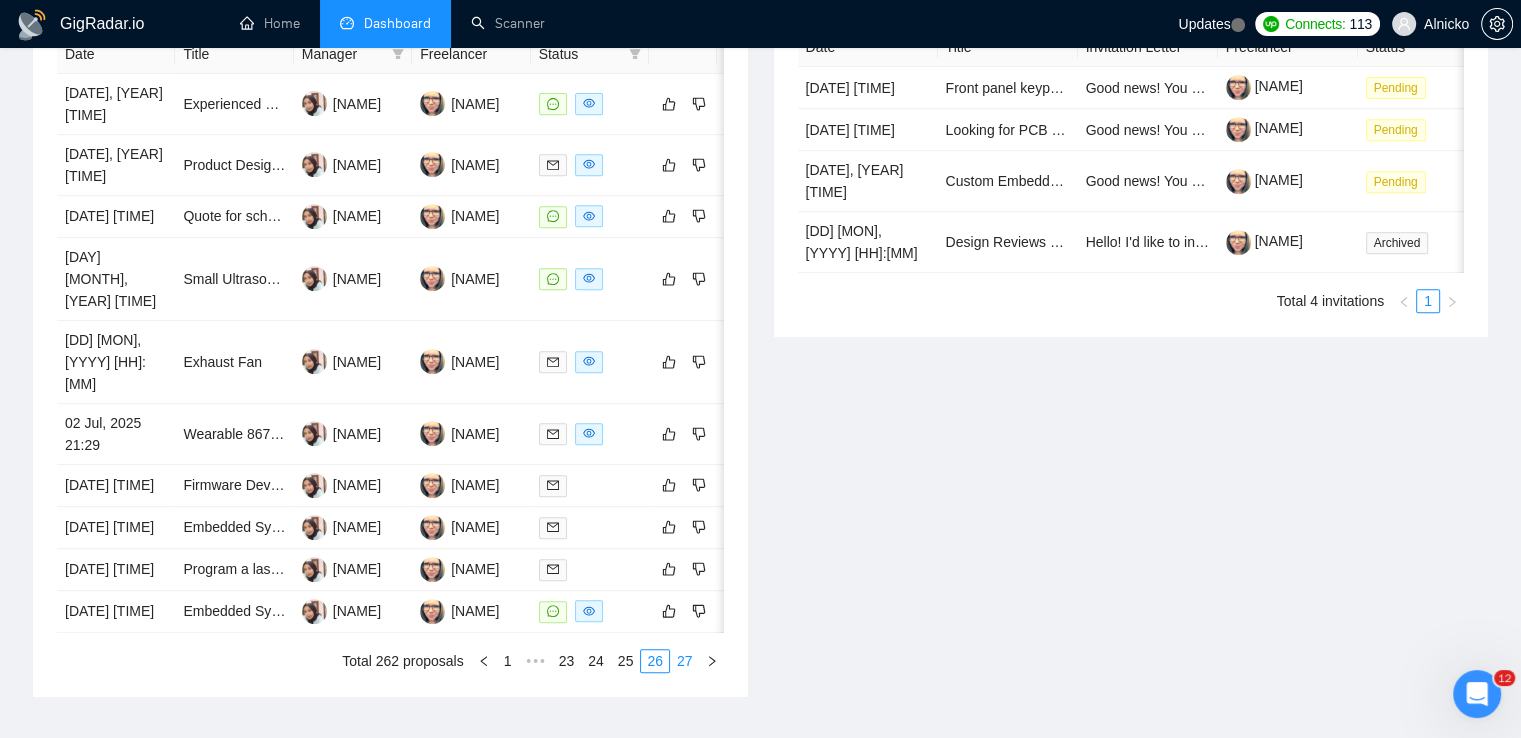 click on "27" at bounding box center (685, 661) 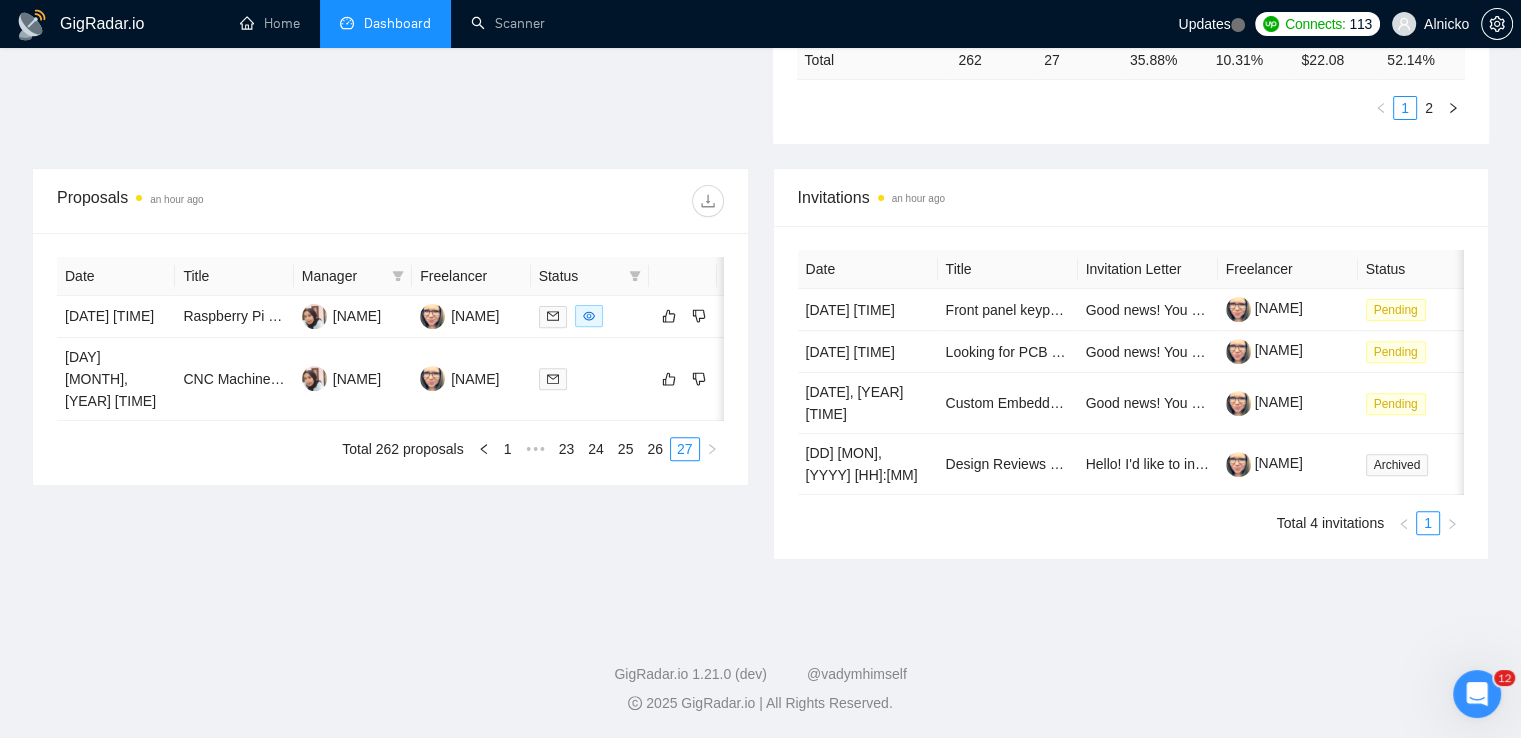 scroll, scrollTop: 603, scrollLeft: 0, axis: vertical 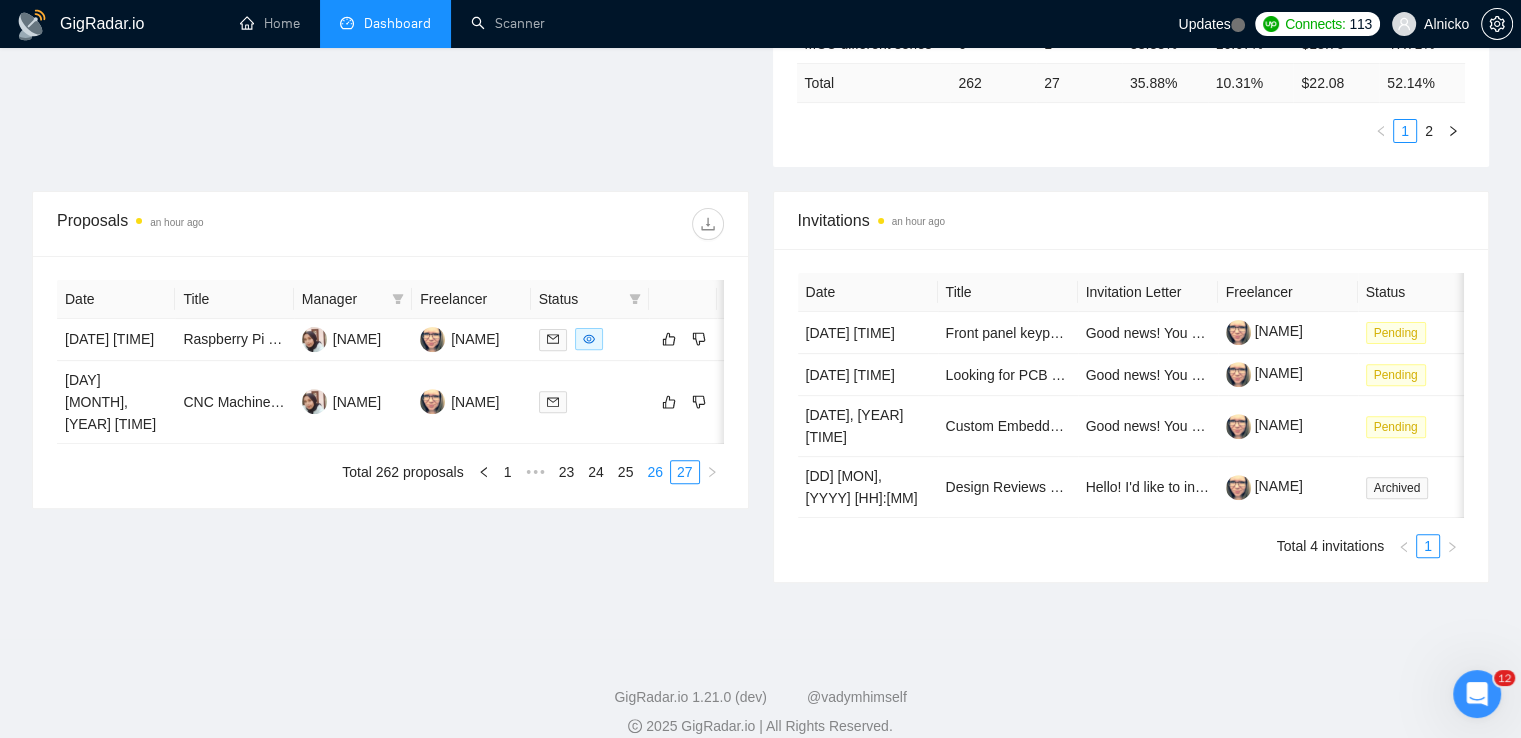 click on "26" at bounding box center (655, 472) 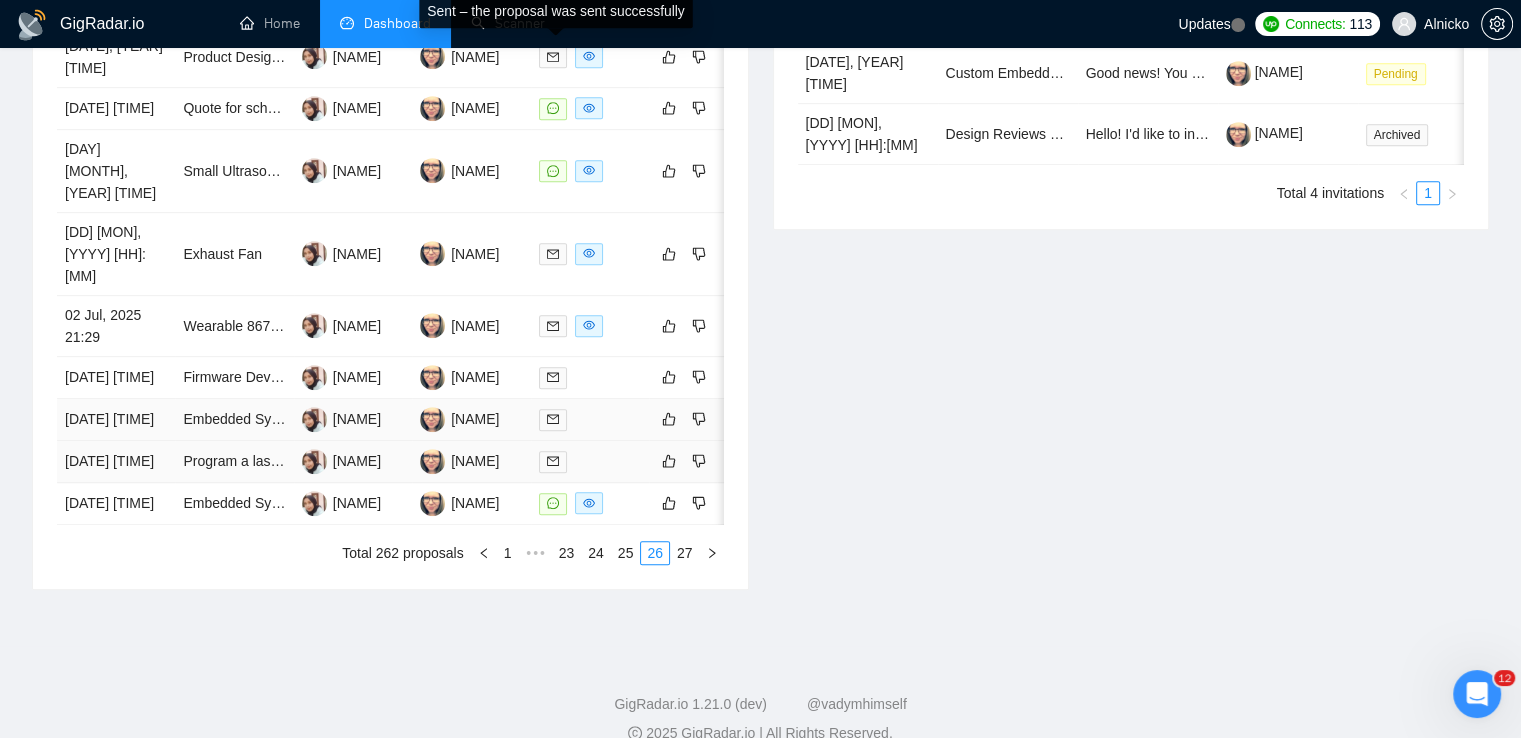 scroll, scrollTop: 1003, scrollLeft: 0, axis: vertical 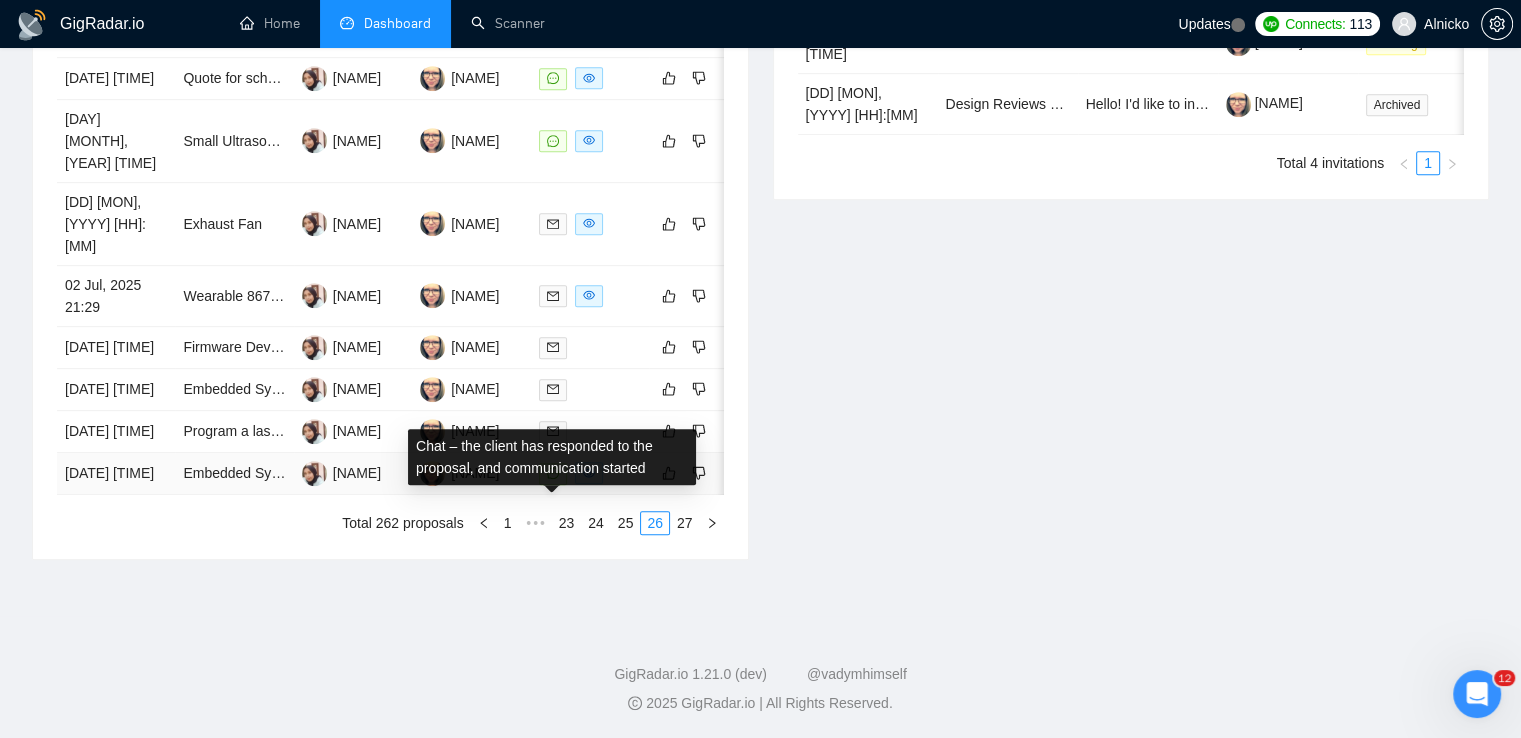 click 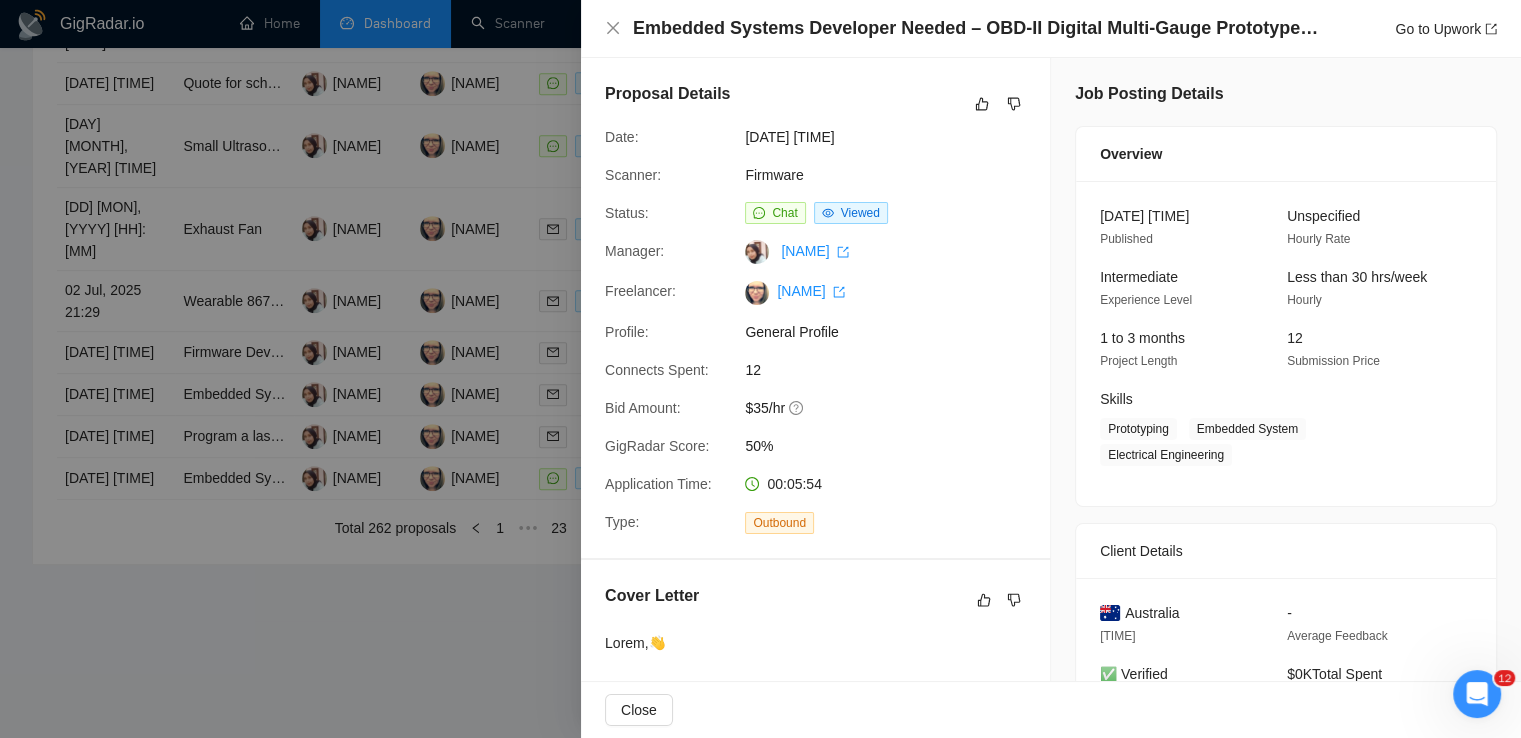 click at bounding box center [760, 369] 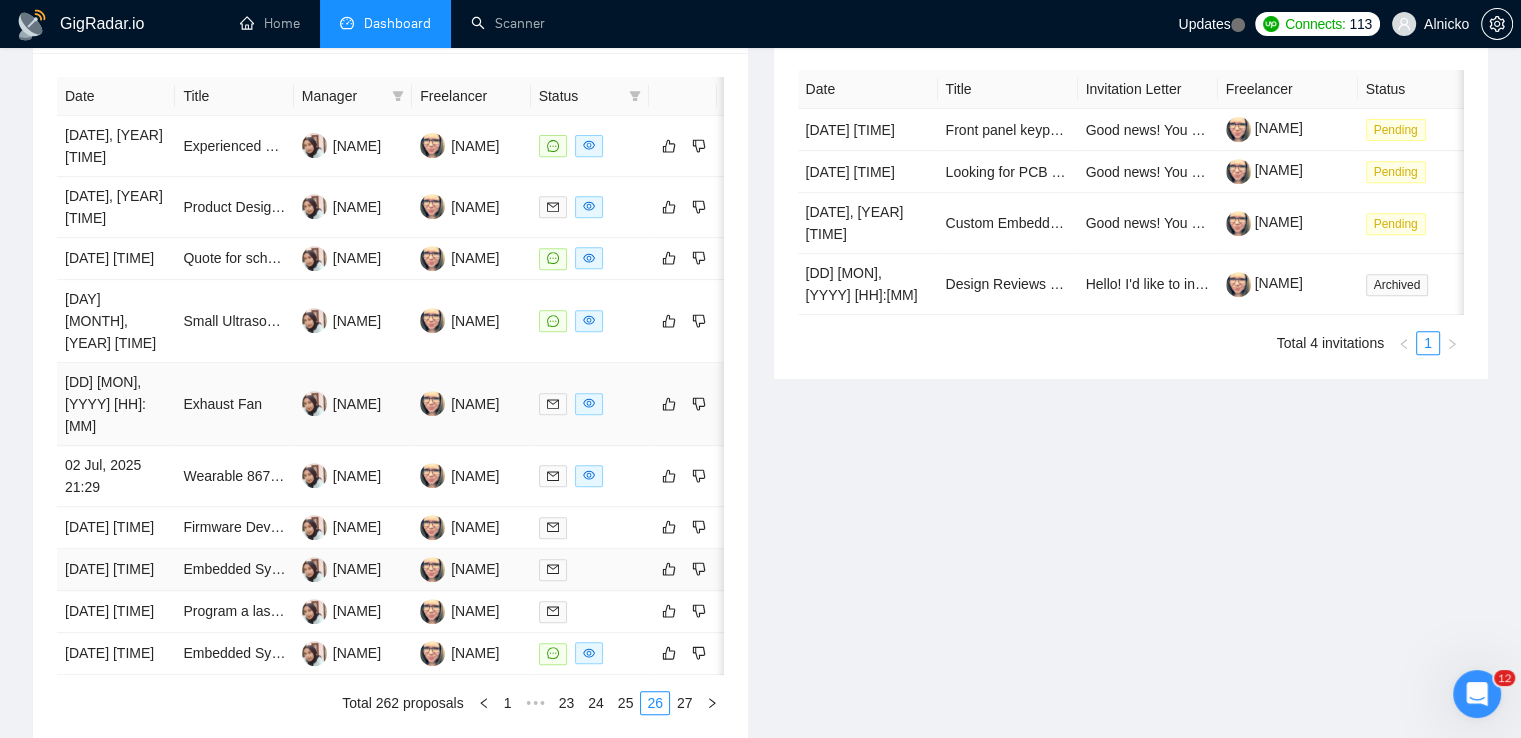 scroll, scrollTop: 803, scrollLeft: 0, axis: vertical 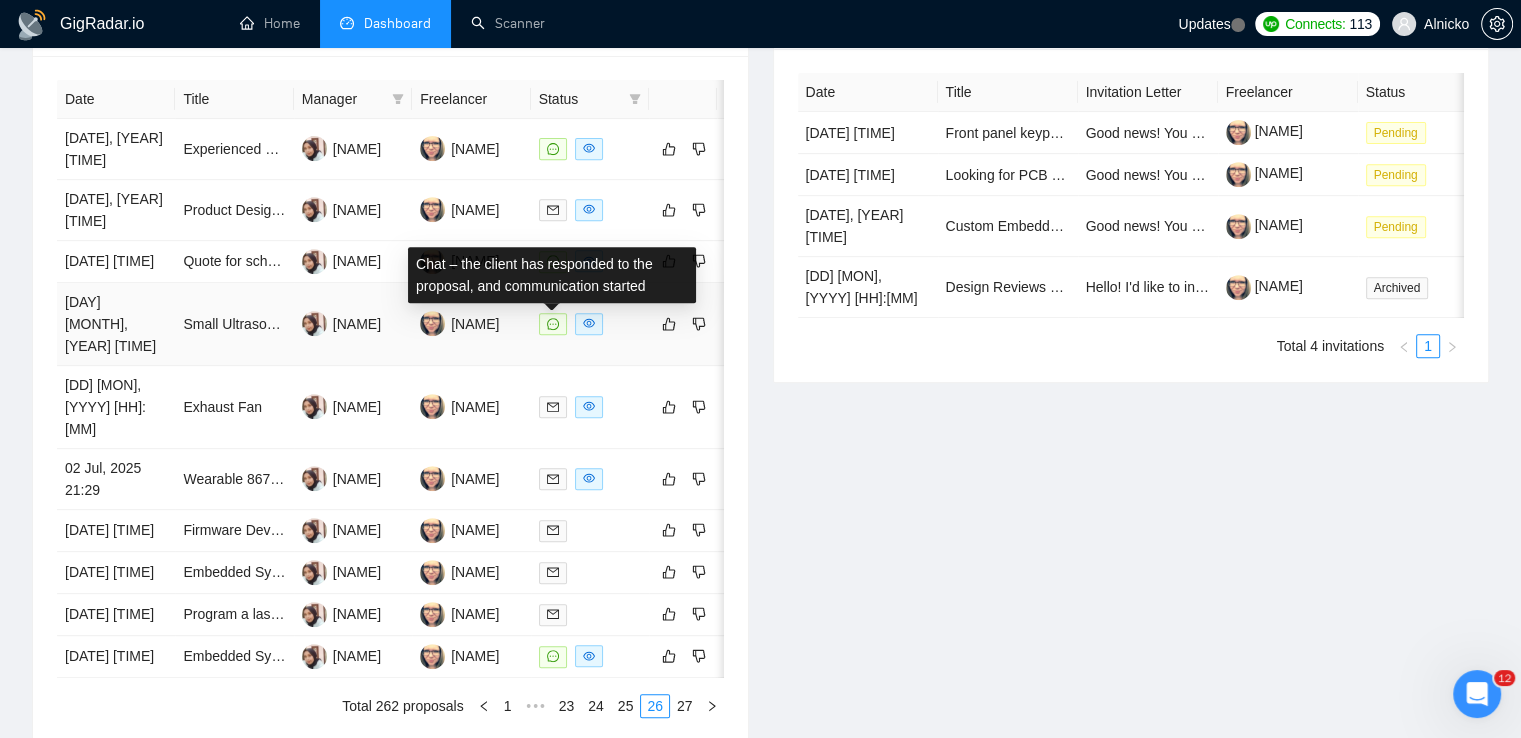 click 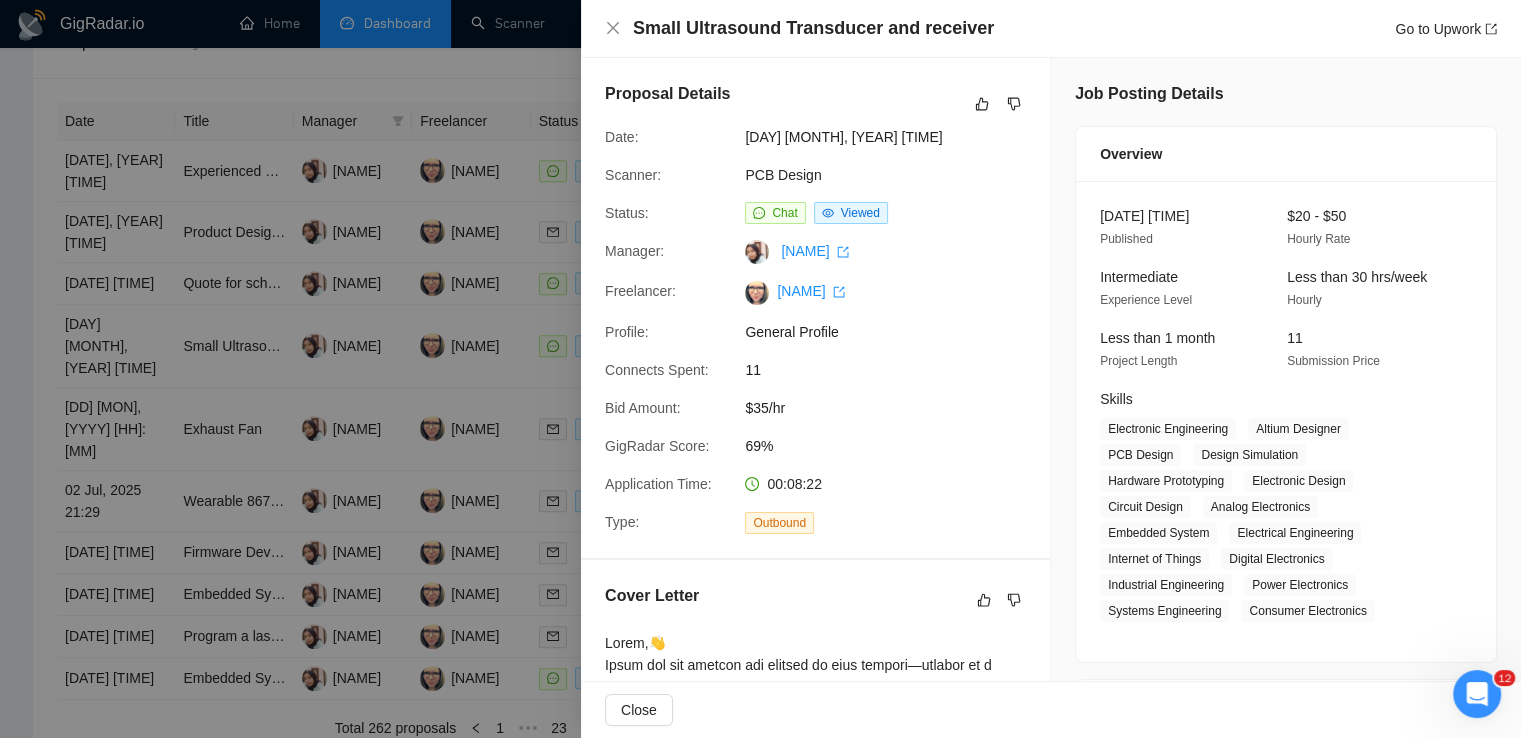 click at bounding box center (760, 369) 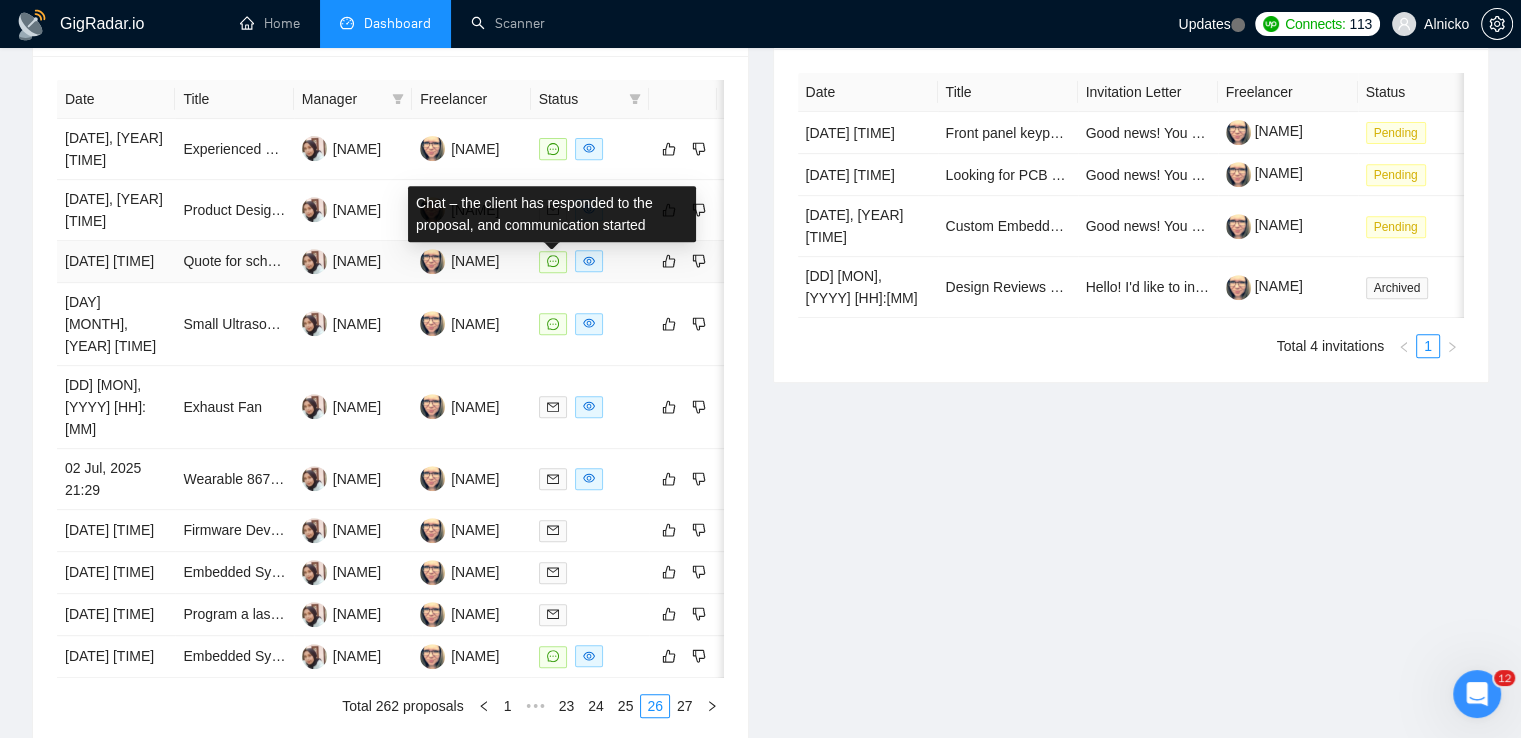 click at bounding box center (553, 262) 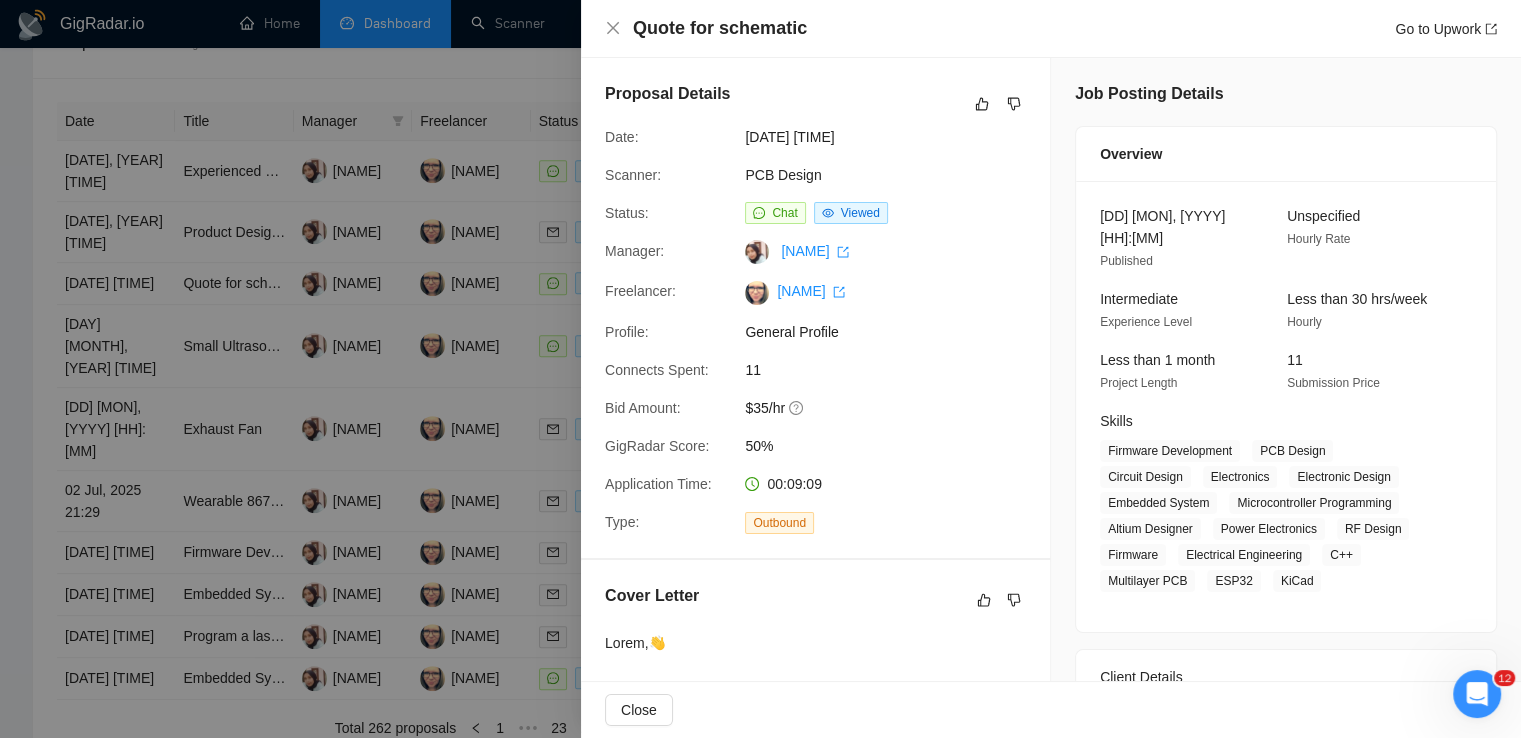 click at bounding box center (760, 369) 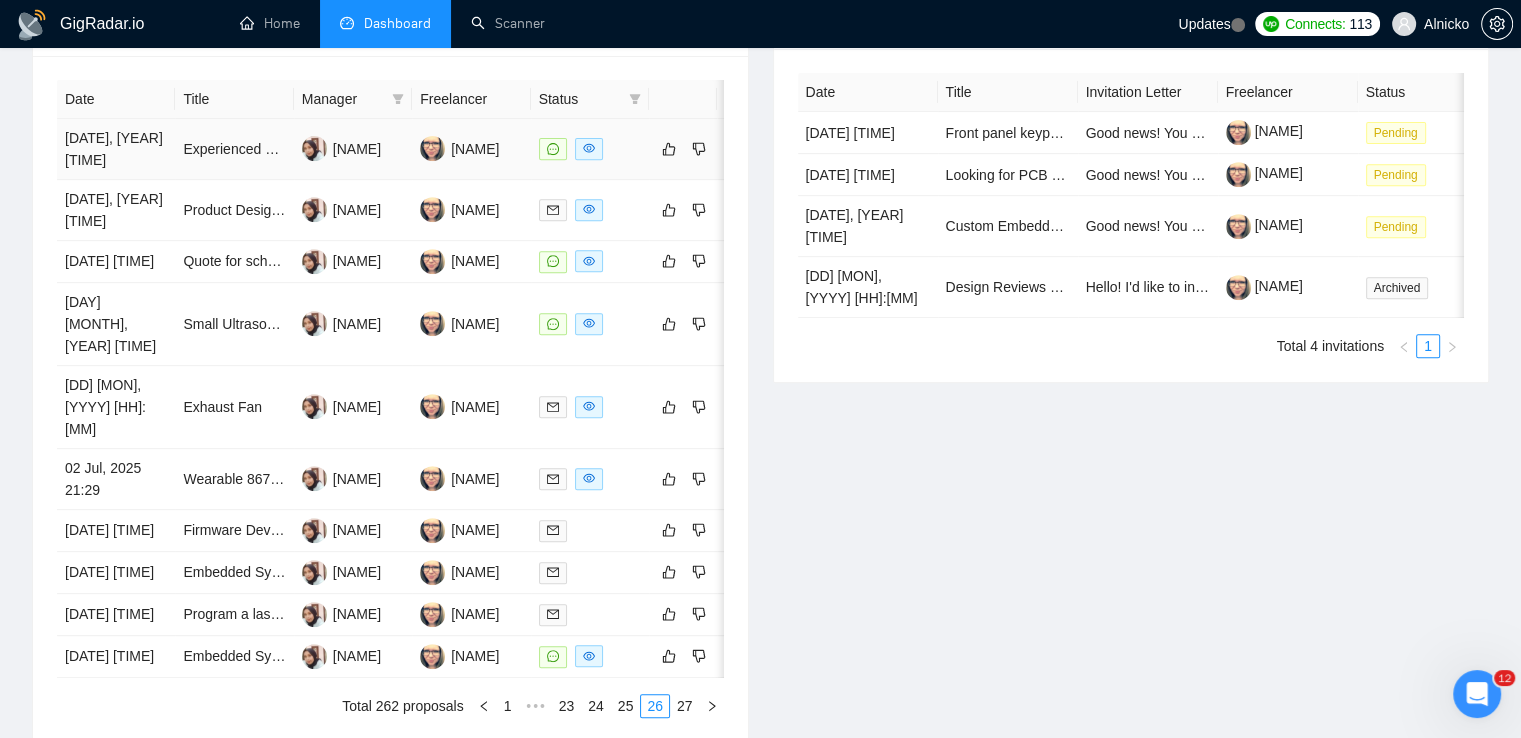 click 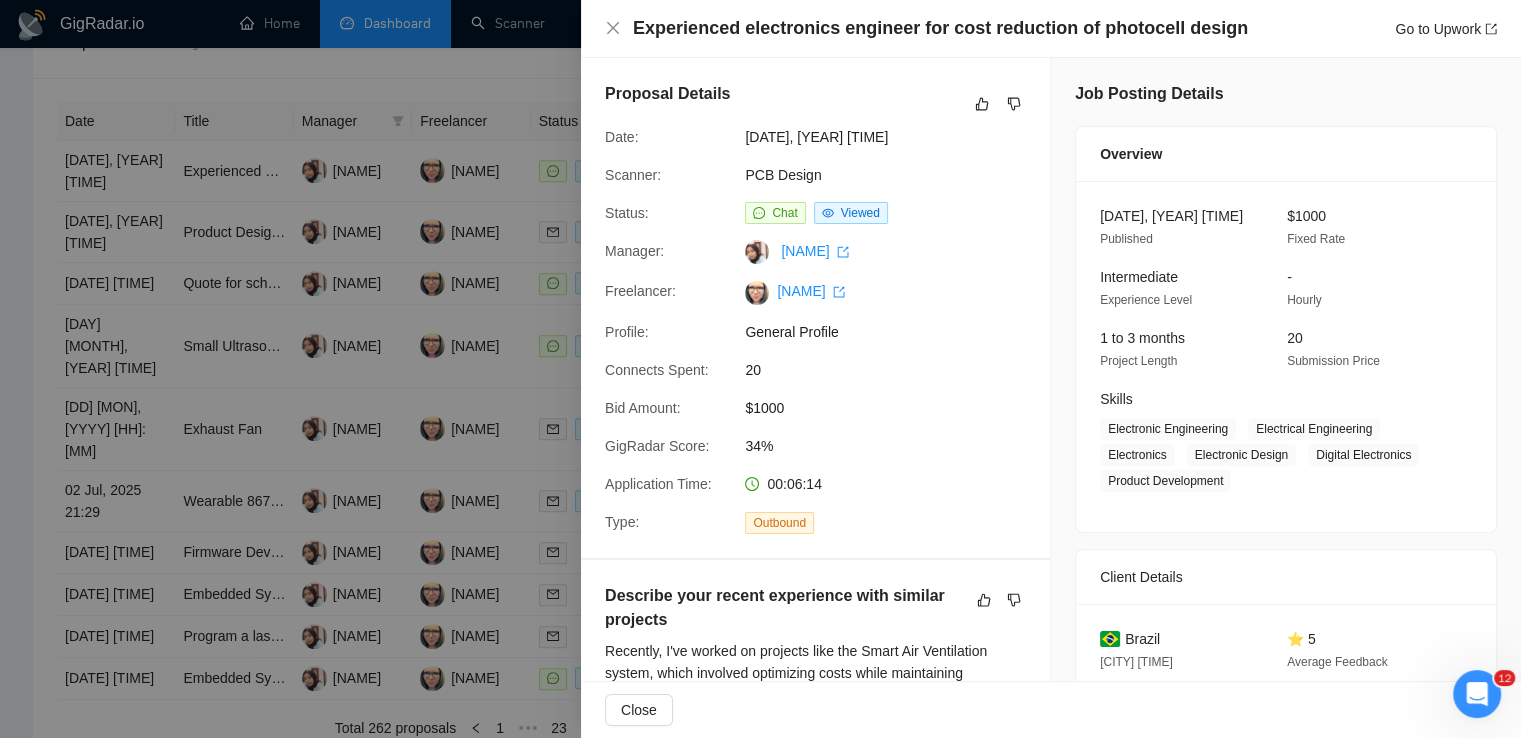 click at bounding box center (760, 369) 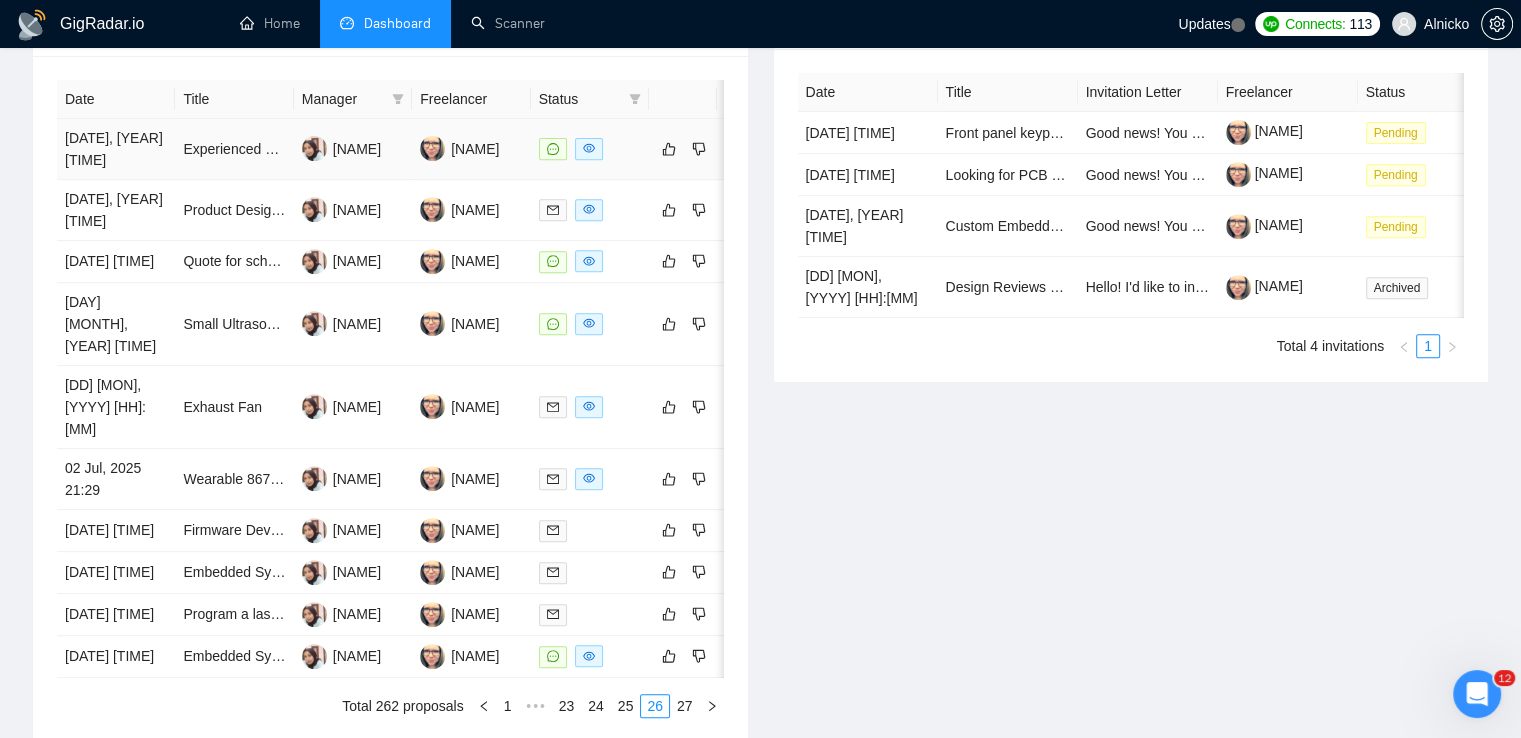 click 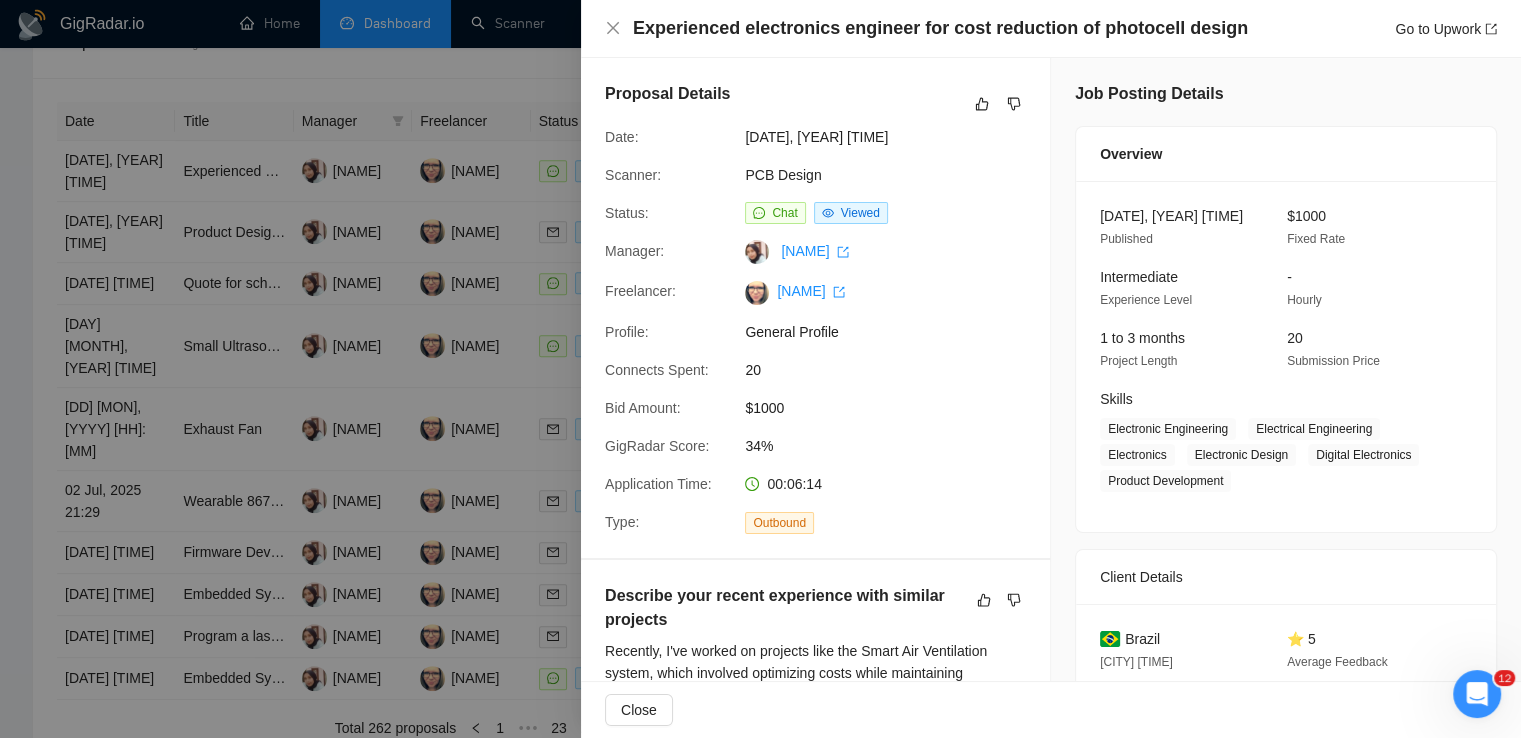 click at bounding box center (760, 369) 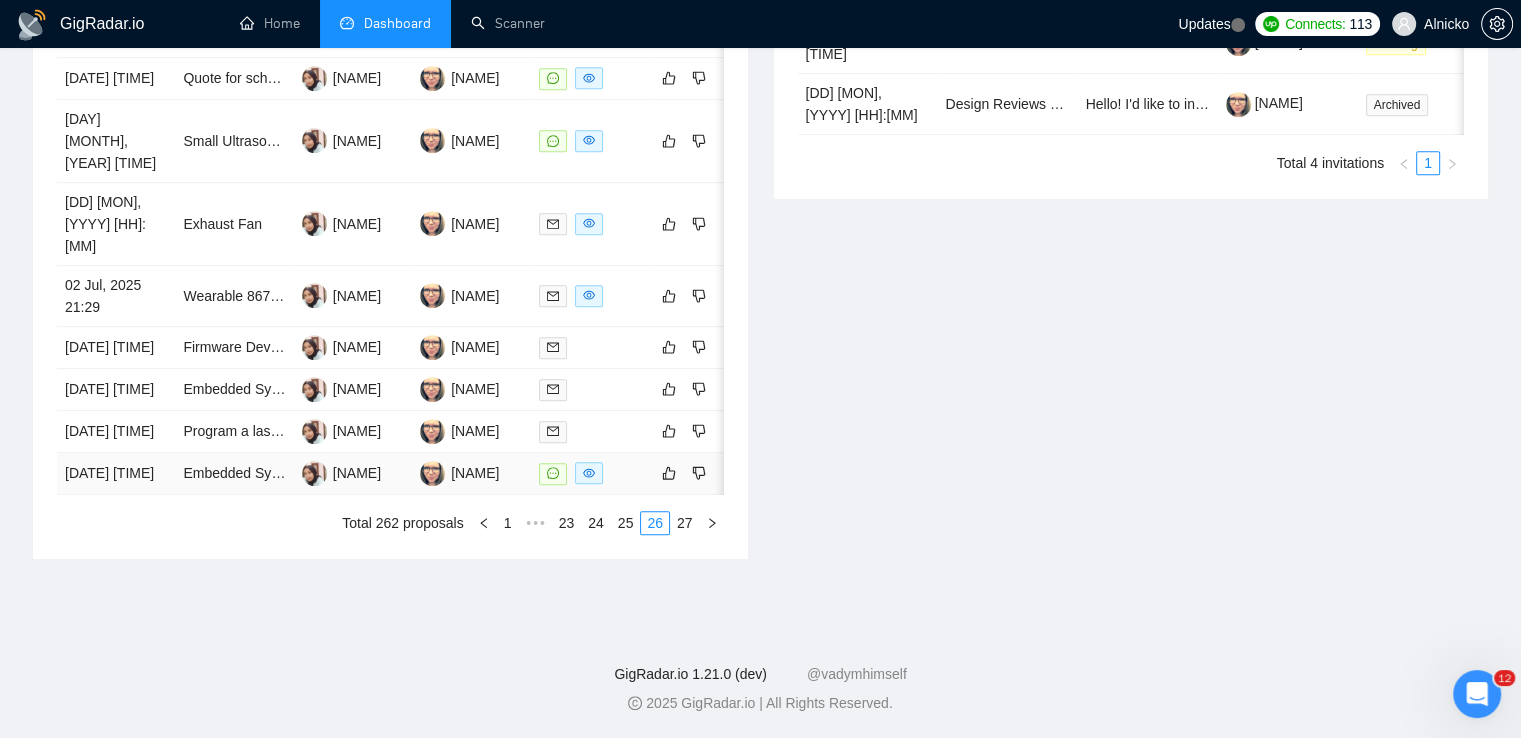 scroll, scrollTop: 1048, scrollLeft: 0, axis: vertical 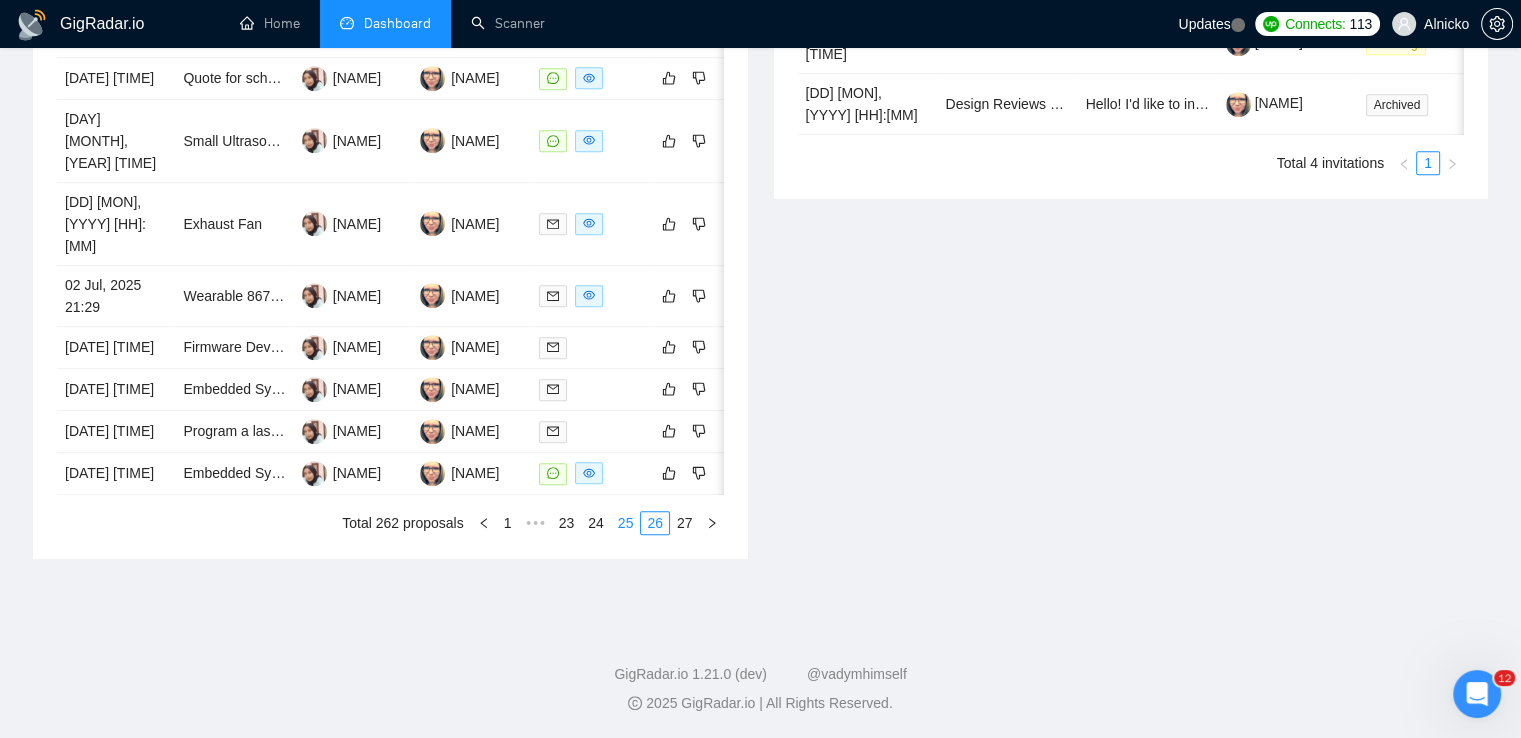 click on "25" at bounding box center [626, 523] 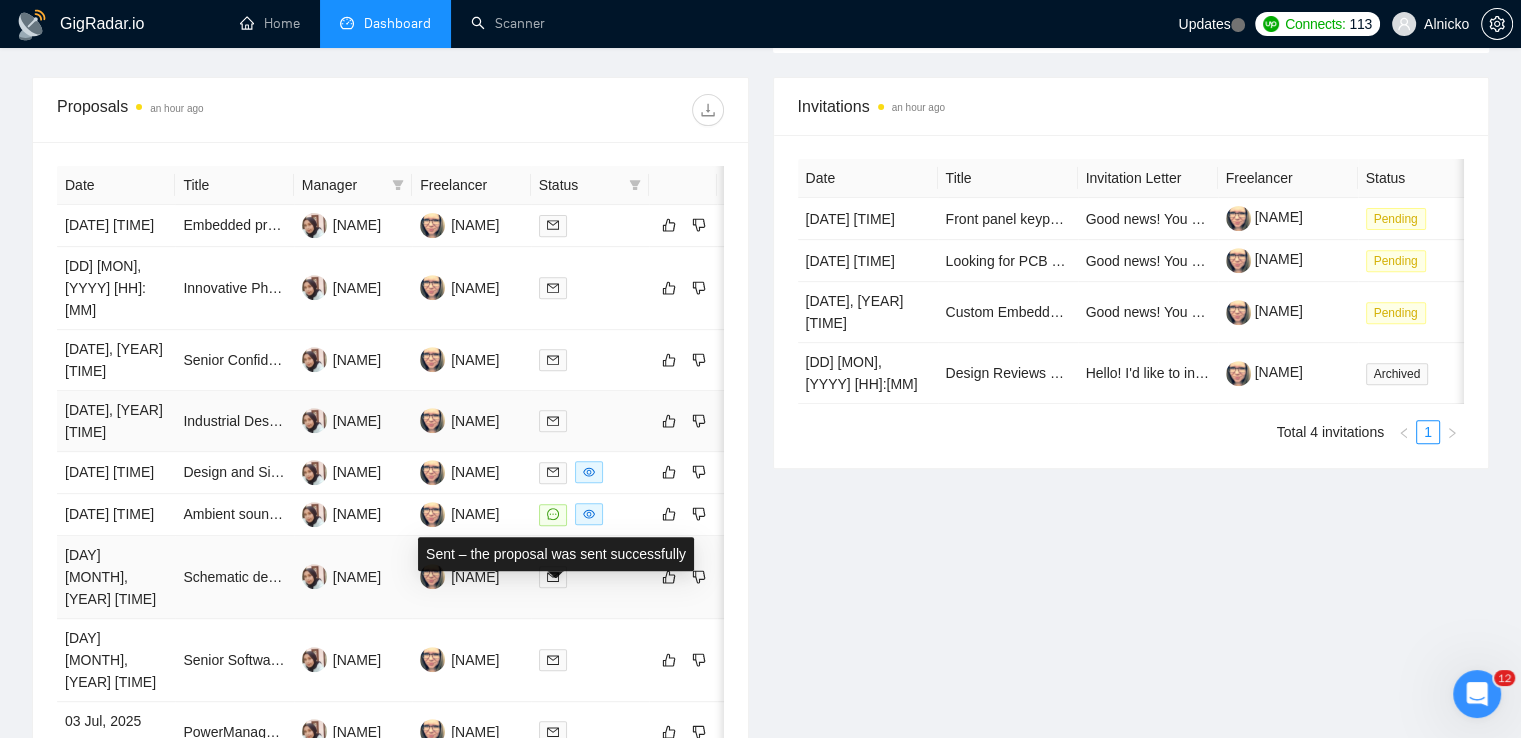scroll, scrollTop: 648, scrollLeft: 0, axis: vertical 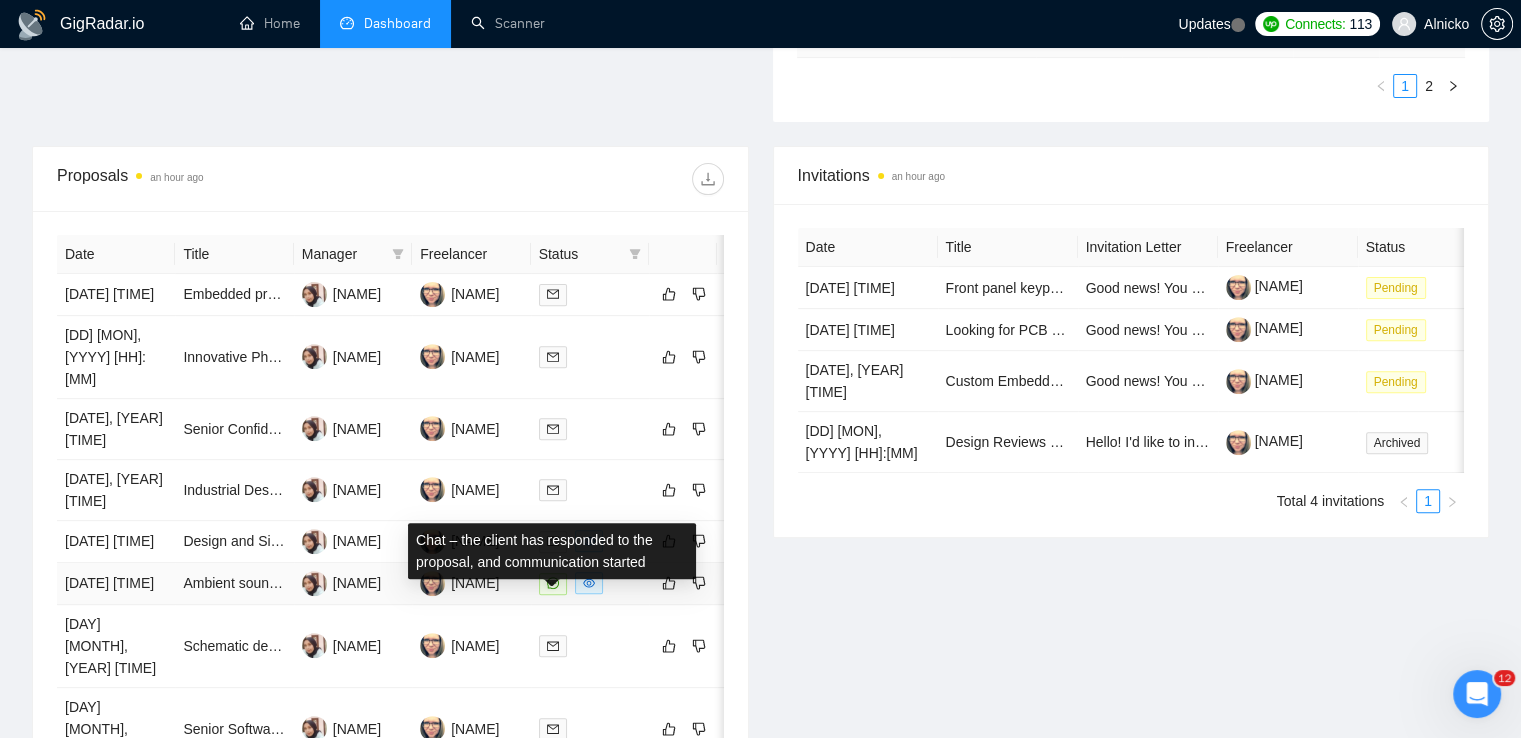 click 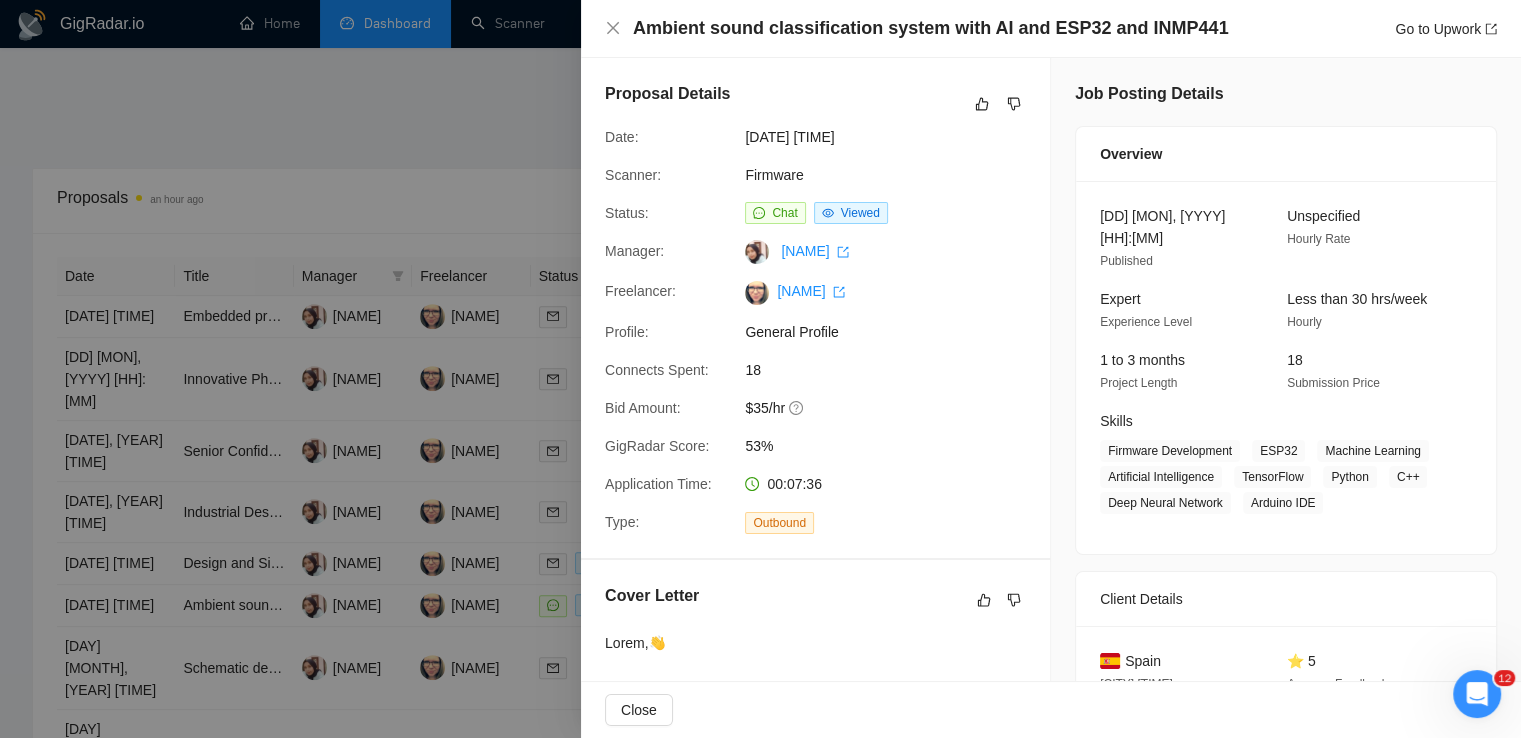 click at bounding box center [760, 369] 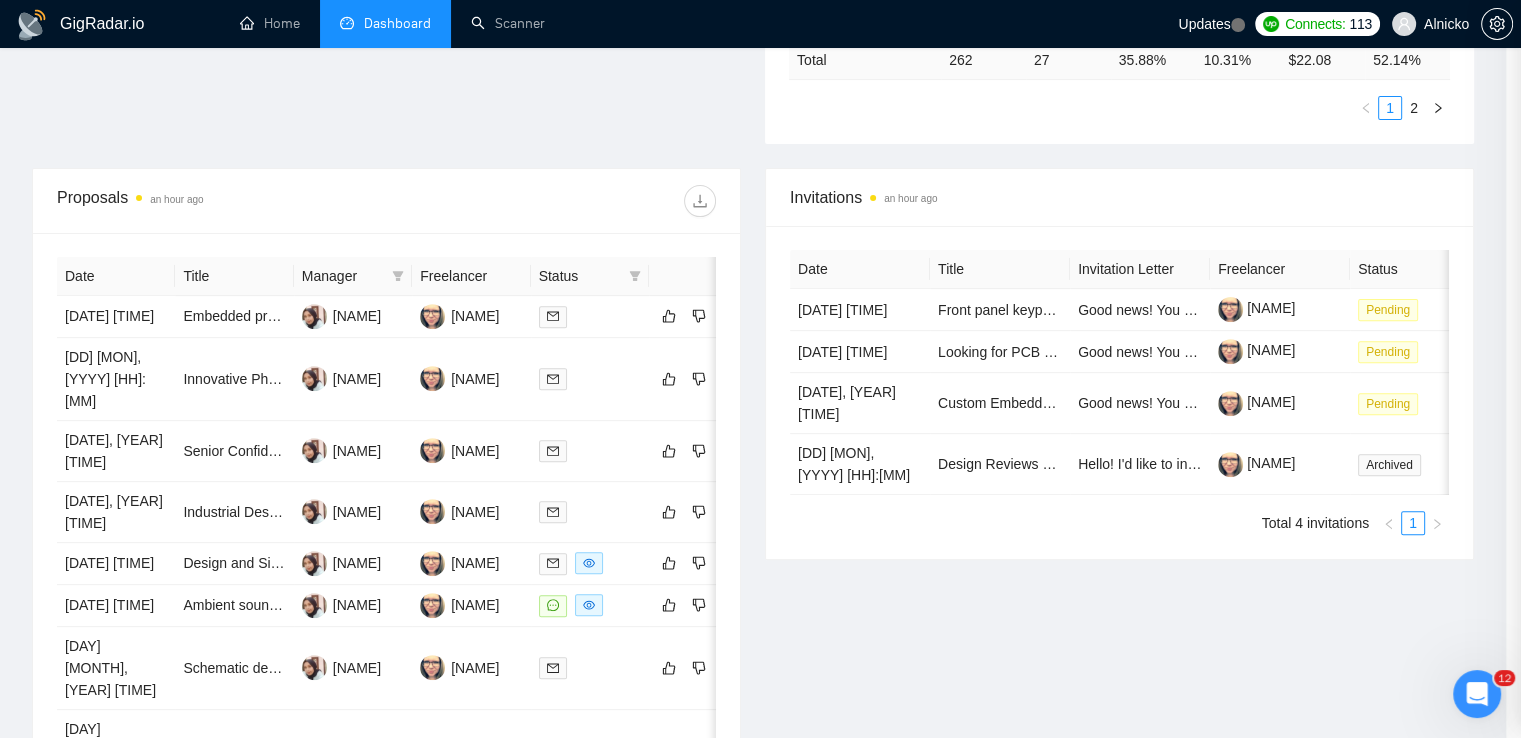 scroll, scrollTop: 1048, scrollLeft: 0, axis: vertical 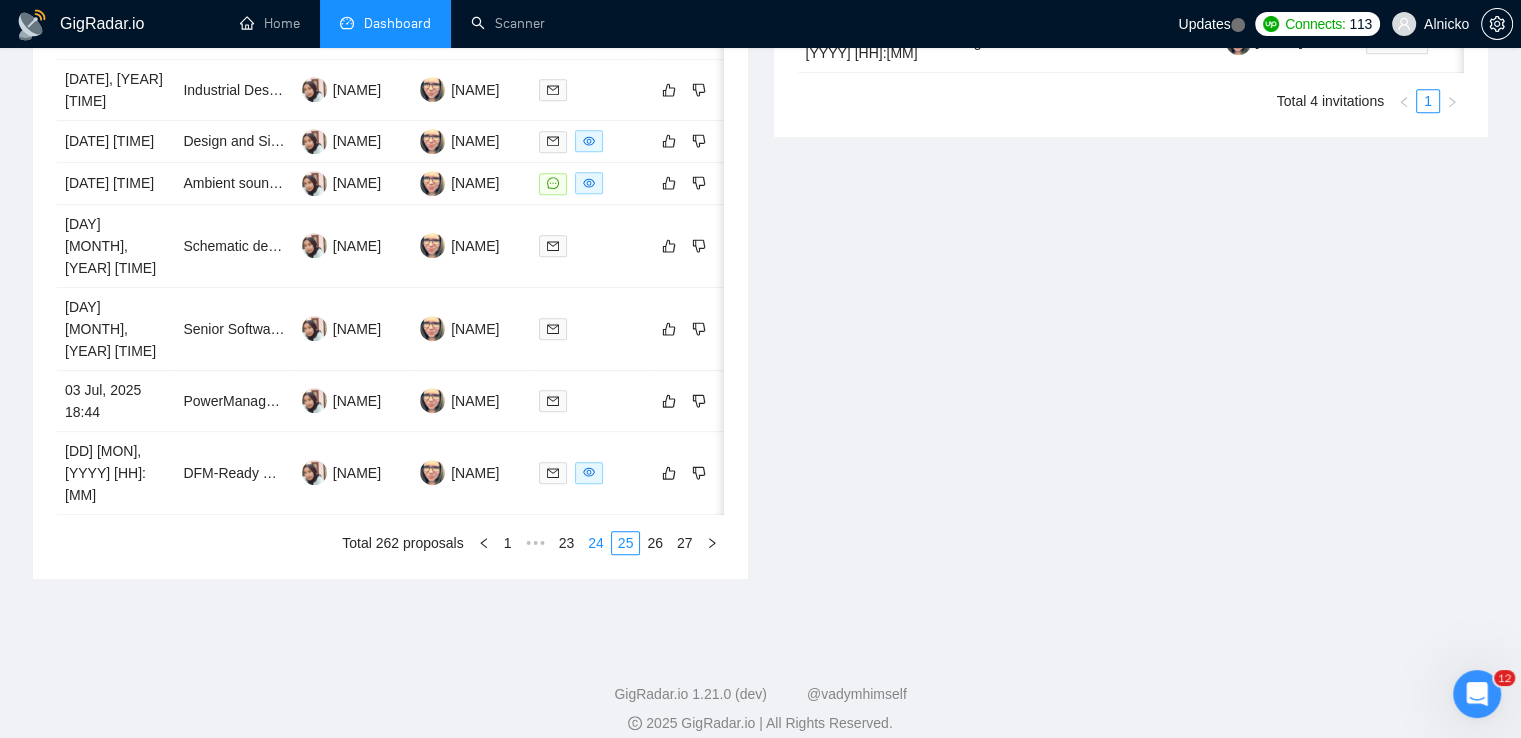 click on "24" at bounding box center (596, 543) 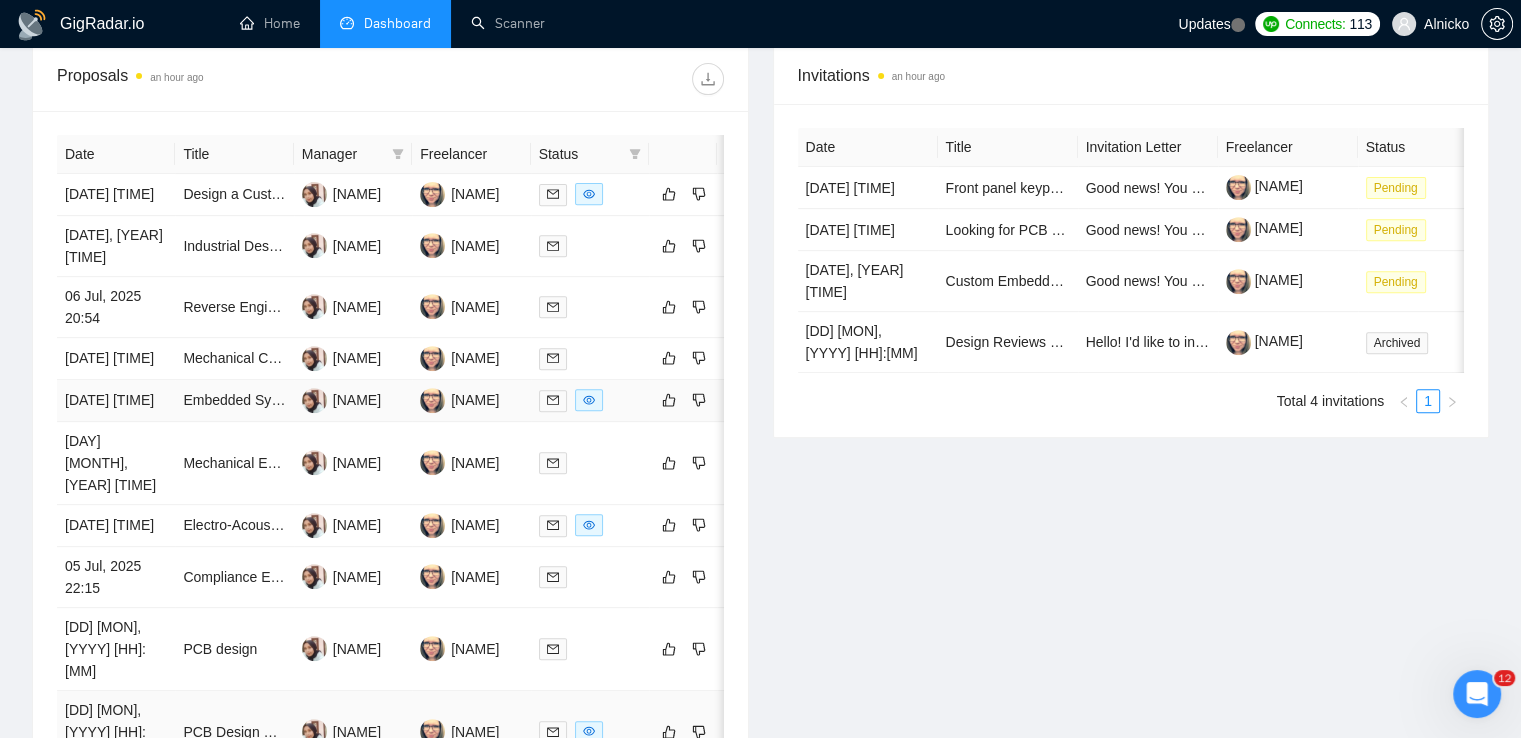 scroll, scrollTop: 1048, scrollLeft: 0, axis: vertical 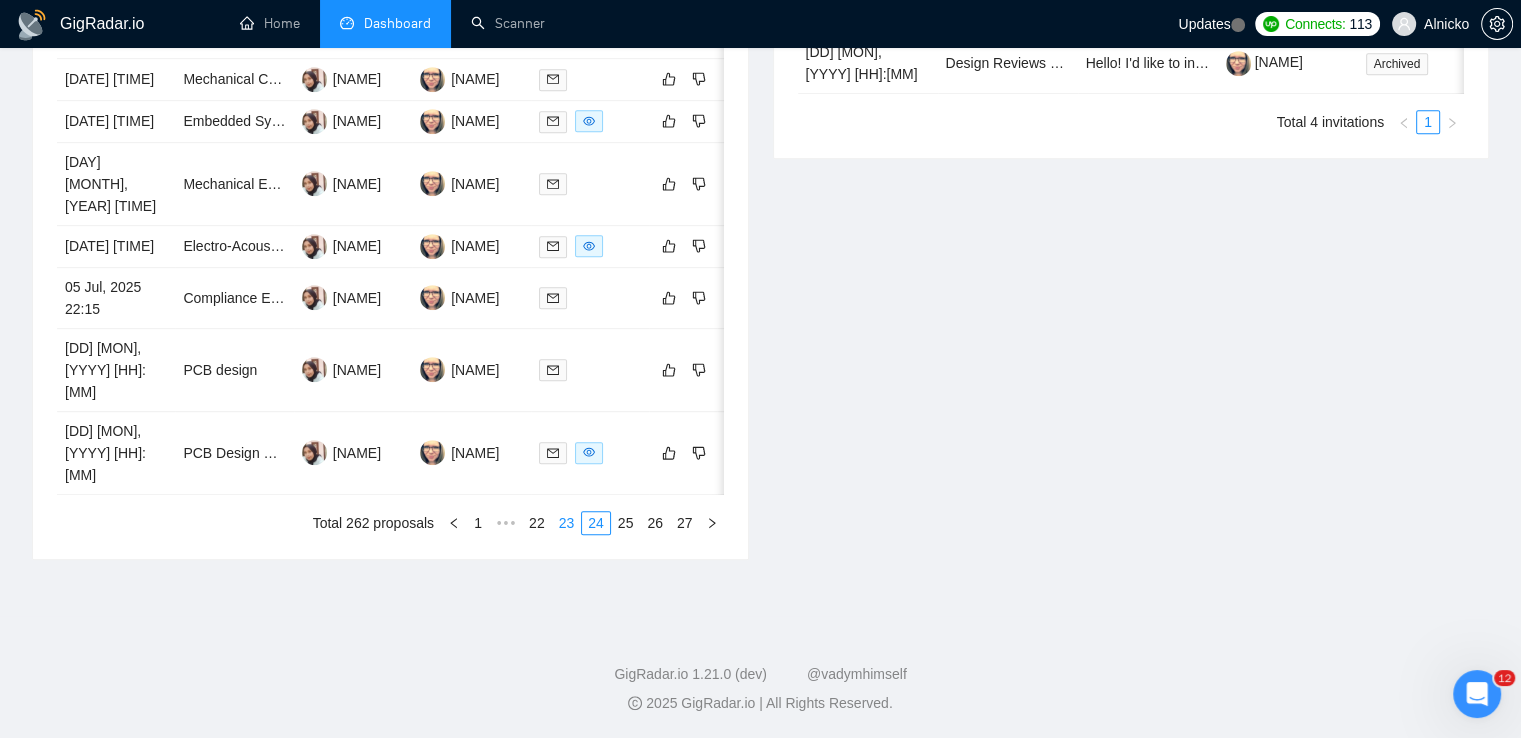 click on "23" at bounding box center [567, 523] 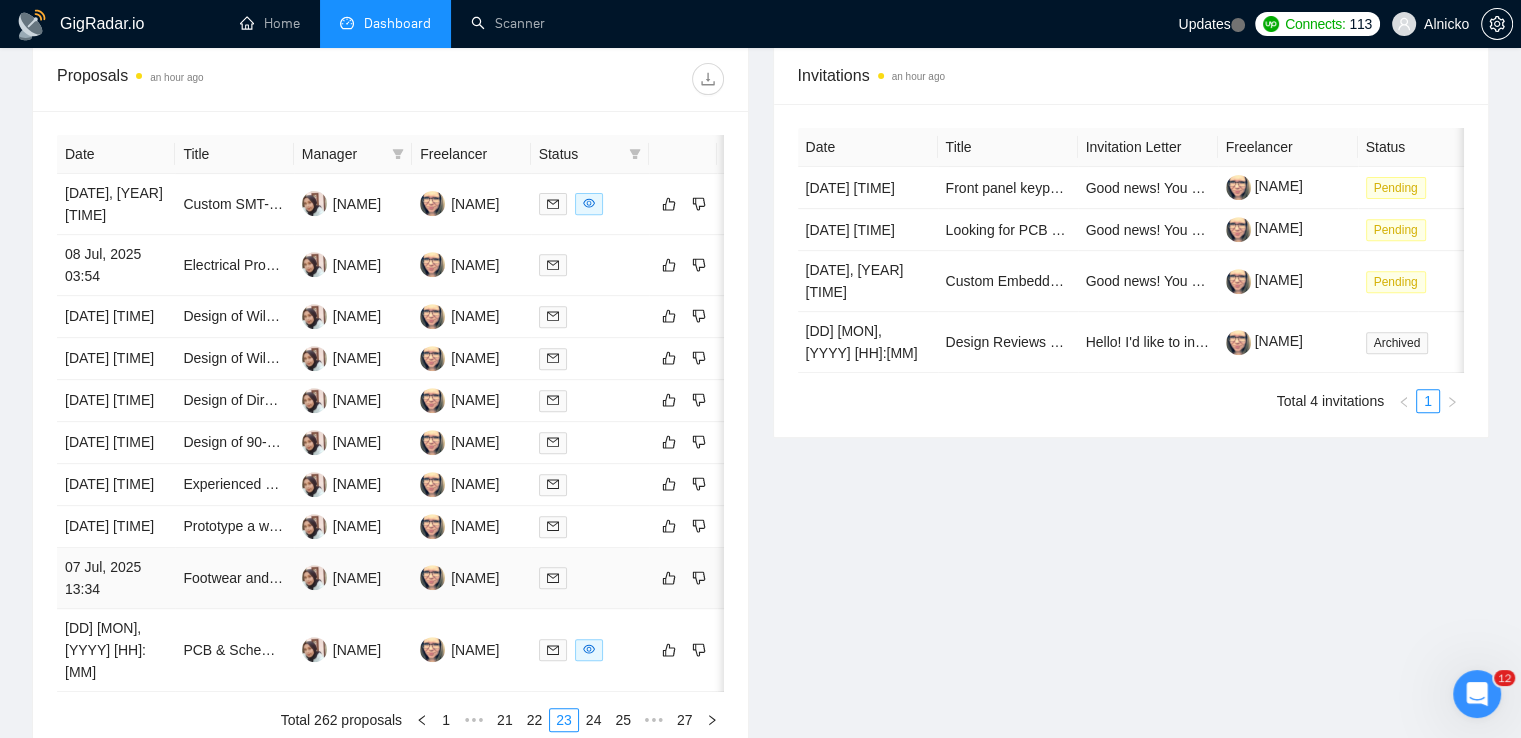 scroll, scrollTop: 1048, scrollLeft: 0, axis: vertical 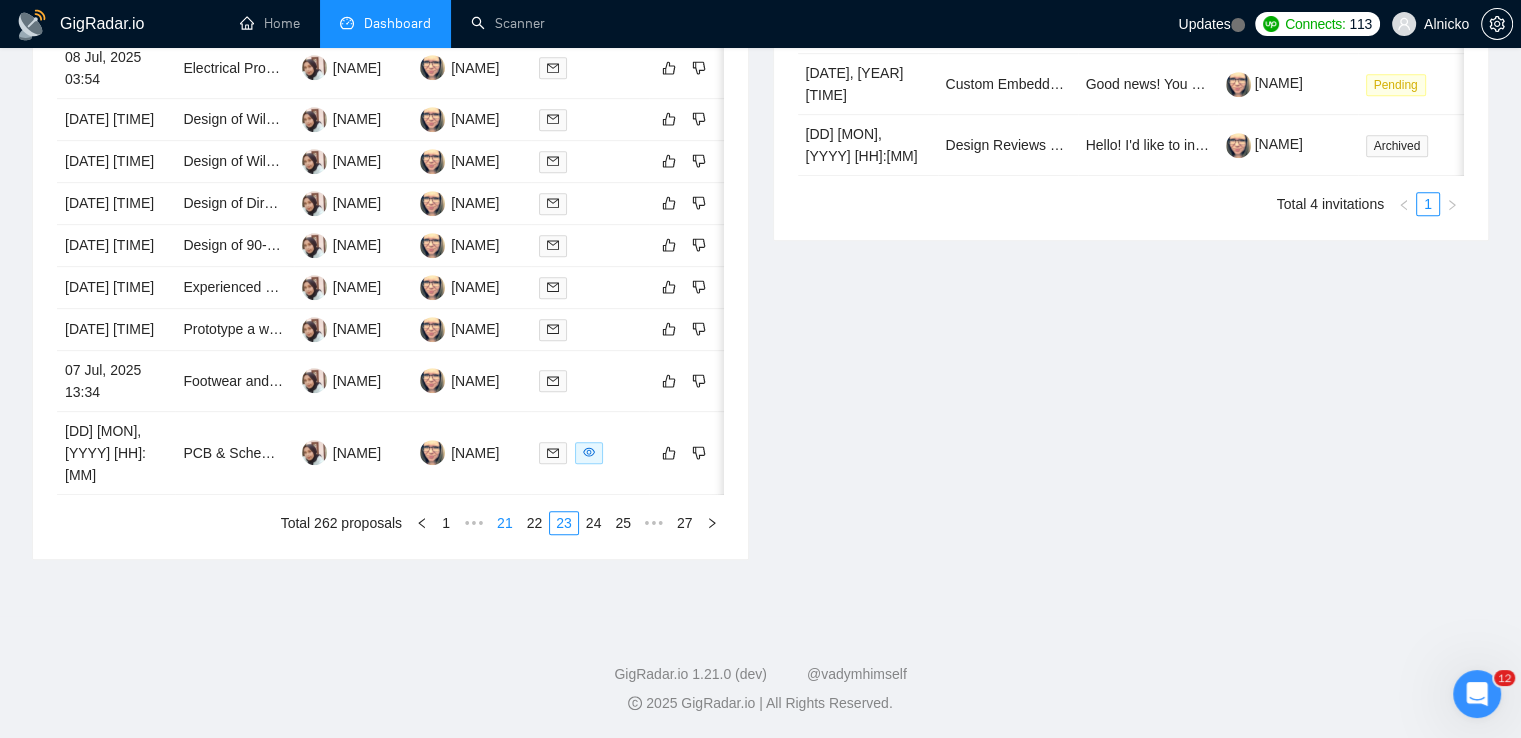 click on "22" at bounding box center [535, 523] 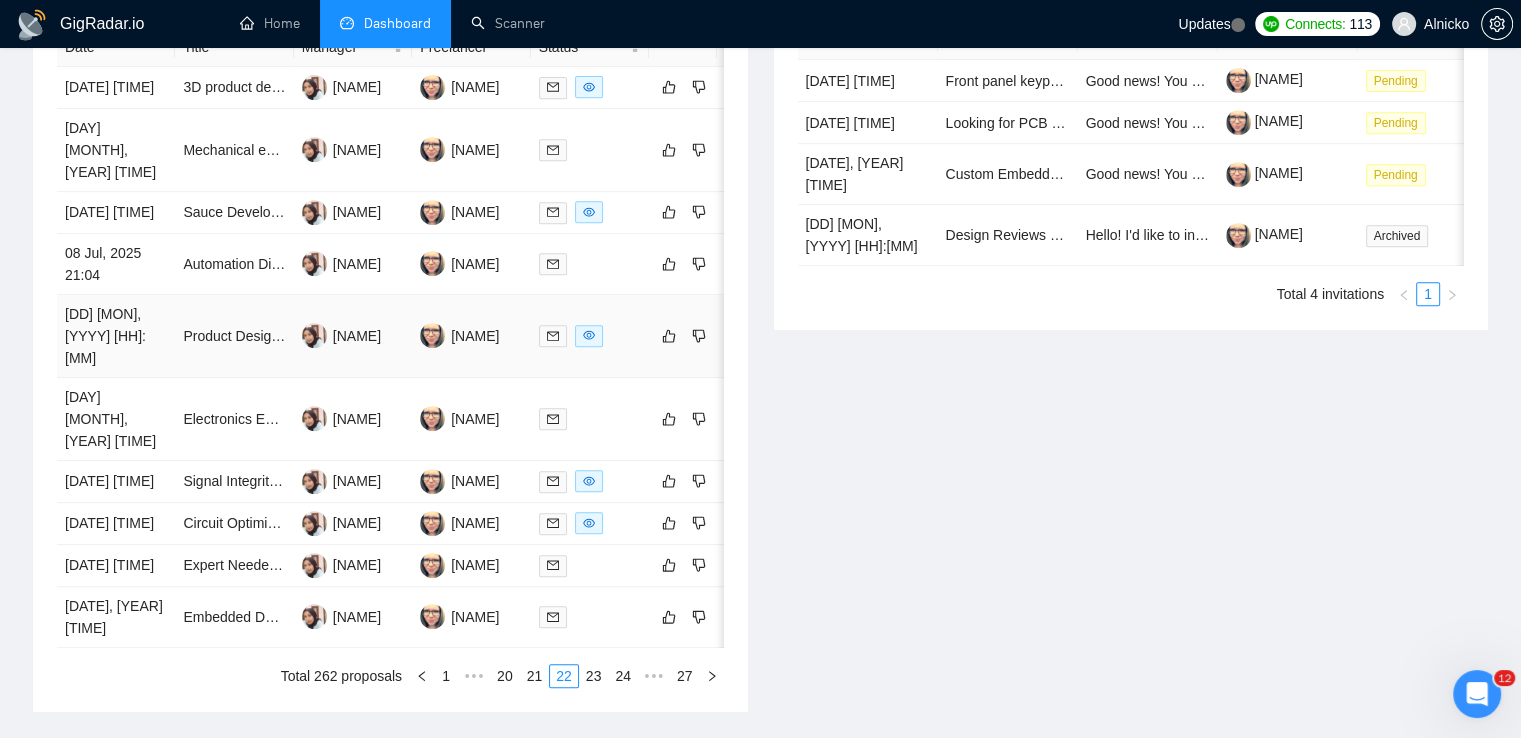scroll, scrollTop: 948, scrollLeft: 0, axis: vertical 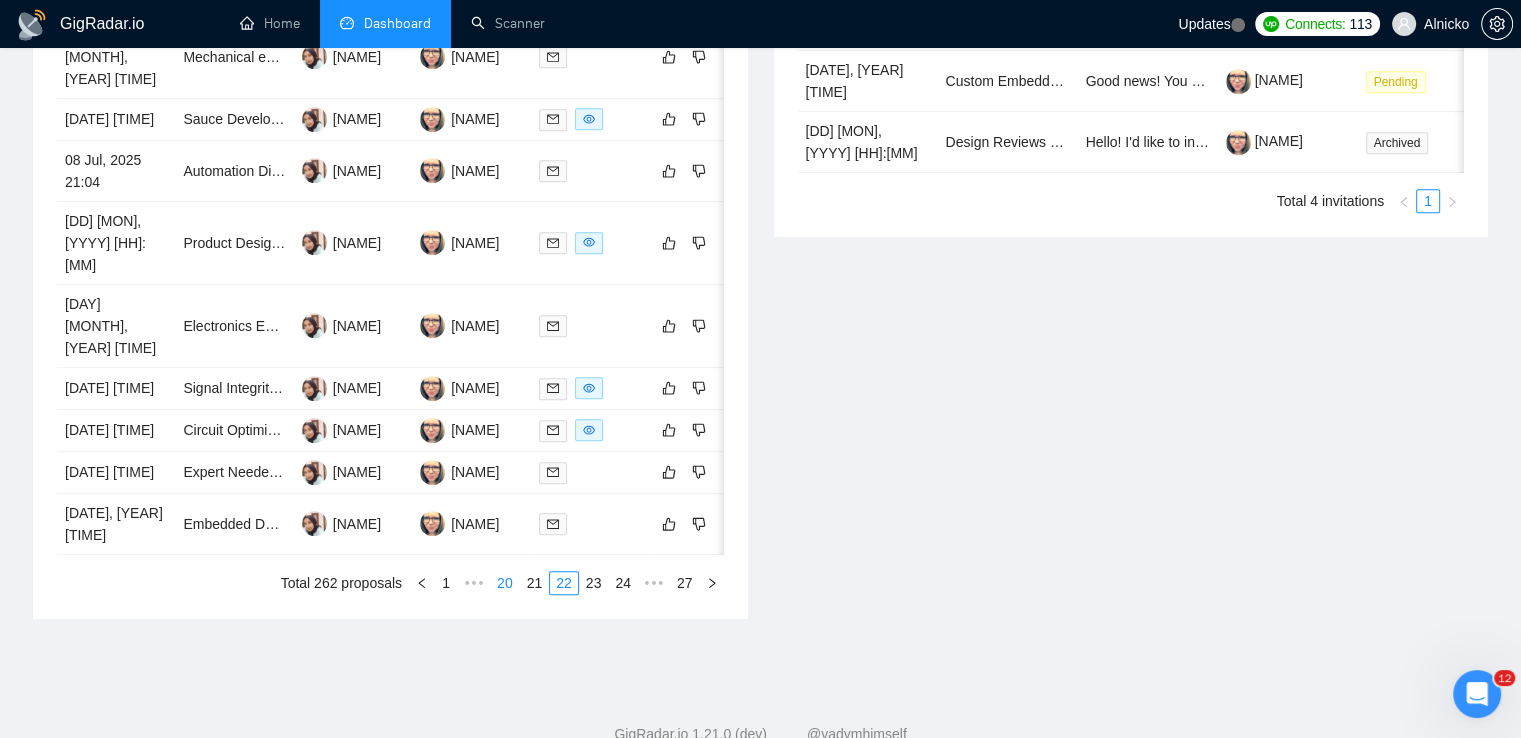 click on "21" at bounding box center (535, 583) 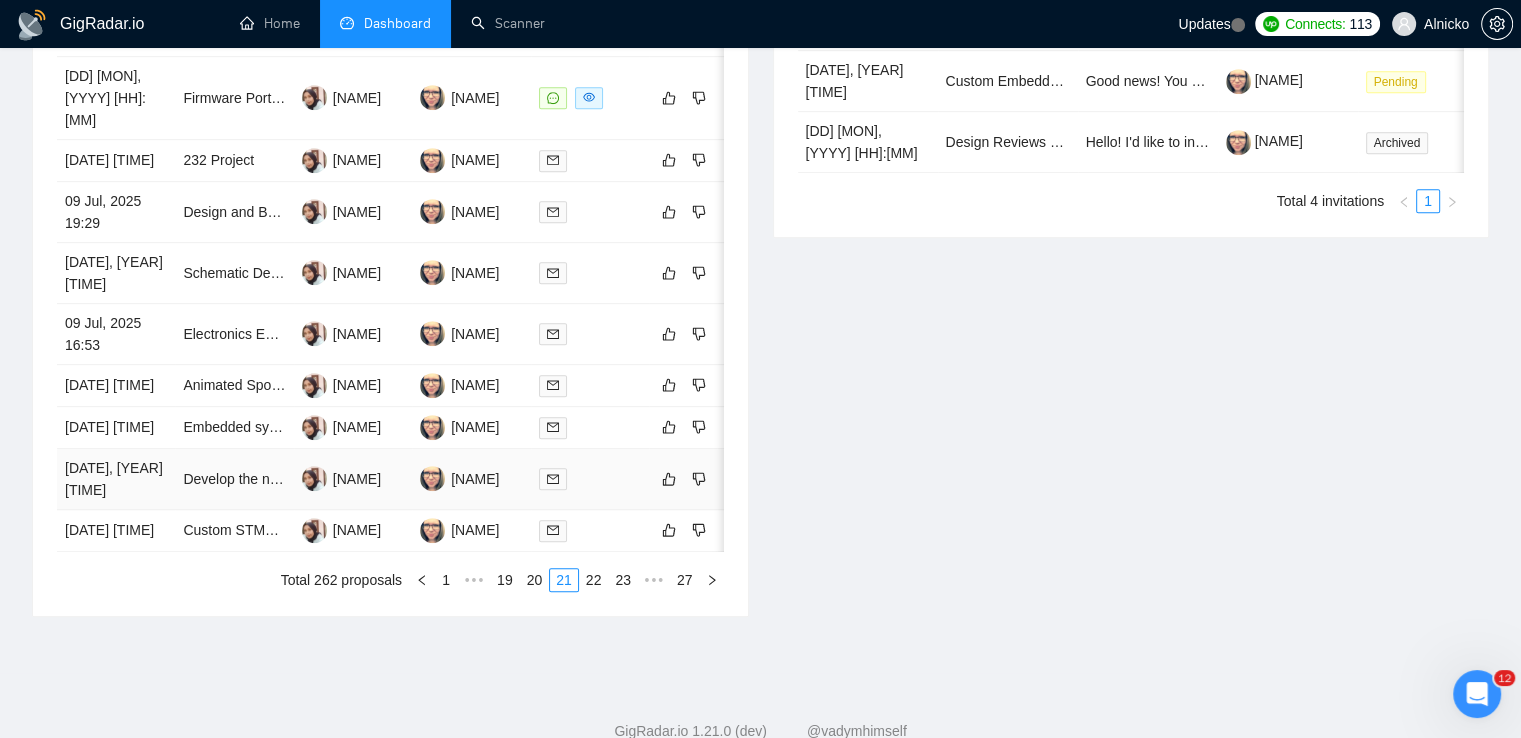 scroll, scrollTop: 748, scrollLeft: 0, axis: vertical 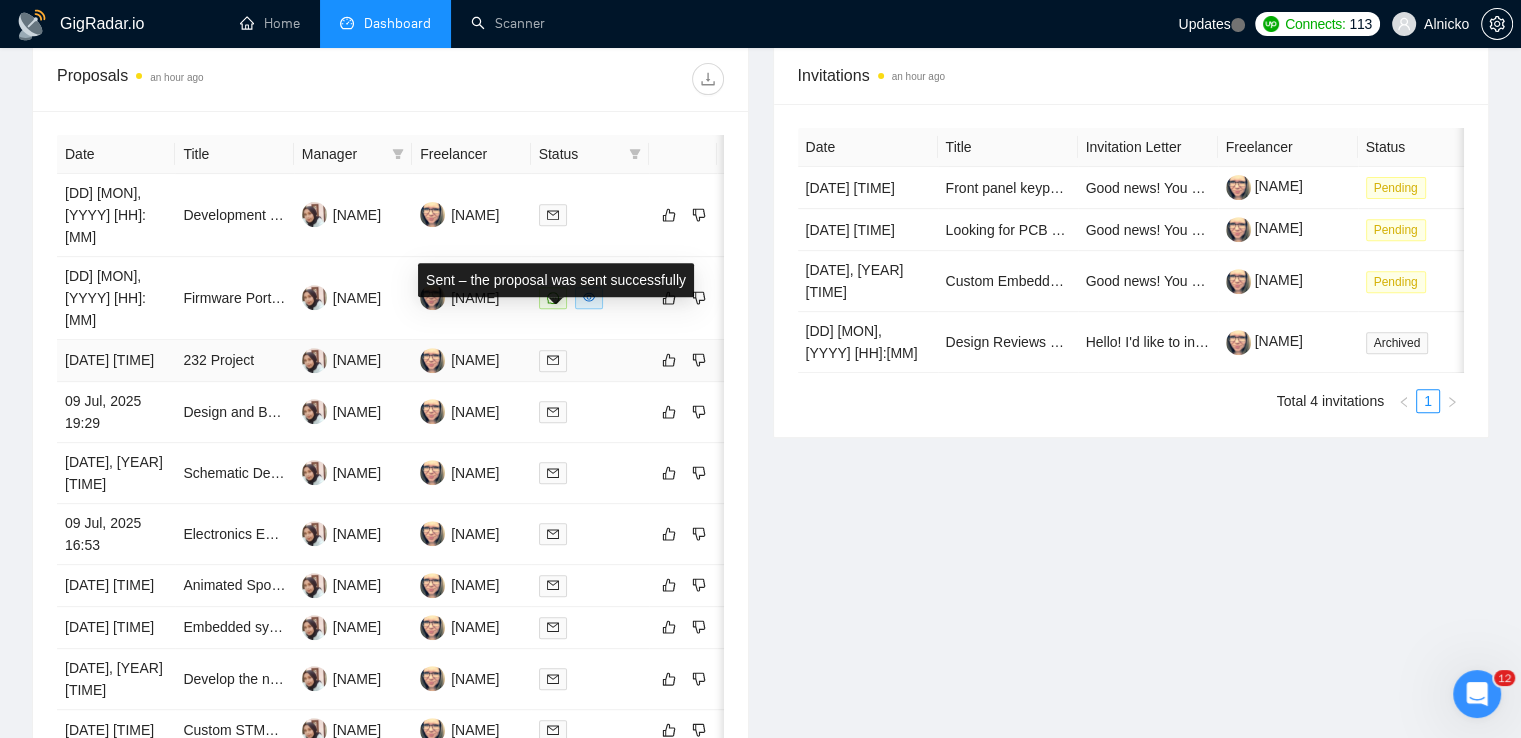 click on "Sent – the proposal was sent successfully" at bounding box center (556, 280) 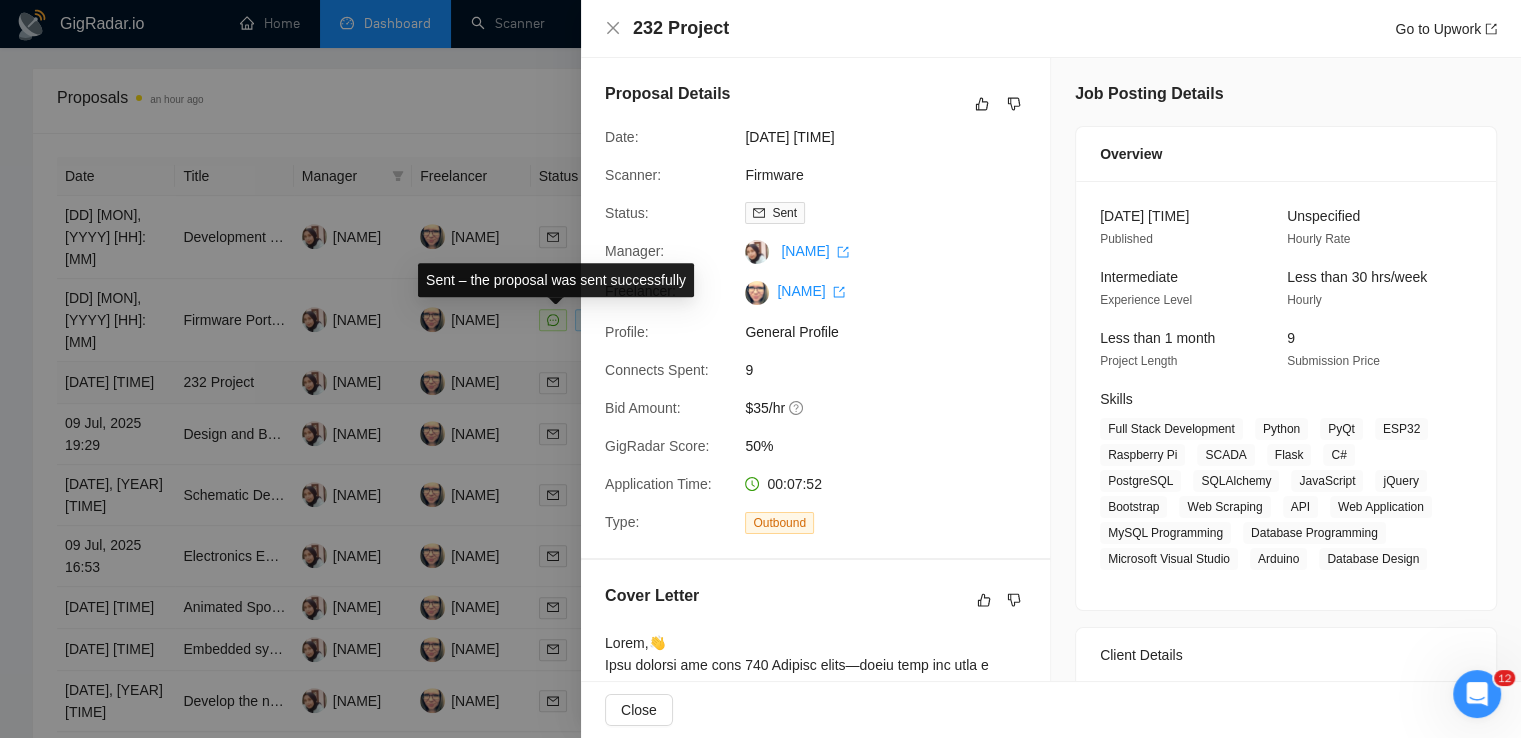 click on "Sent – the proposal was sent successfully" at bounding box center (556, 280) 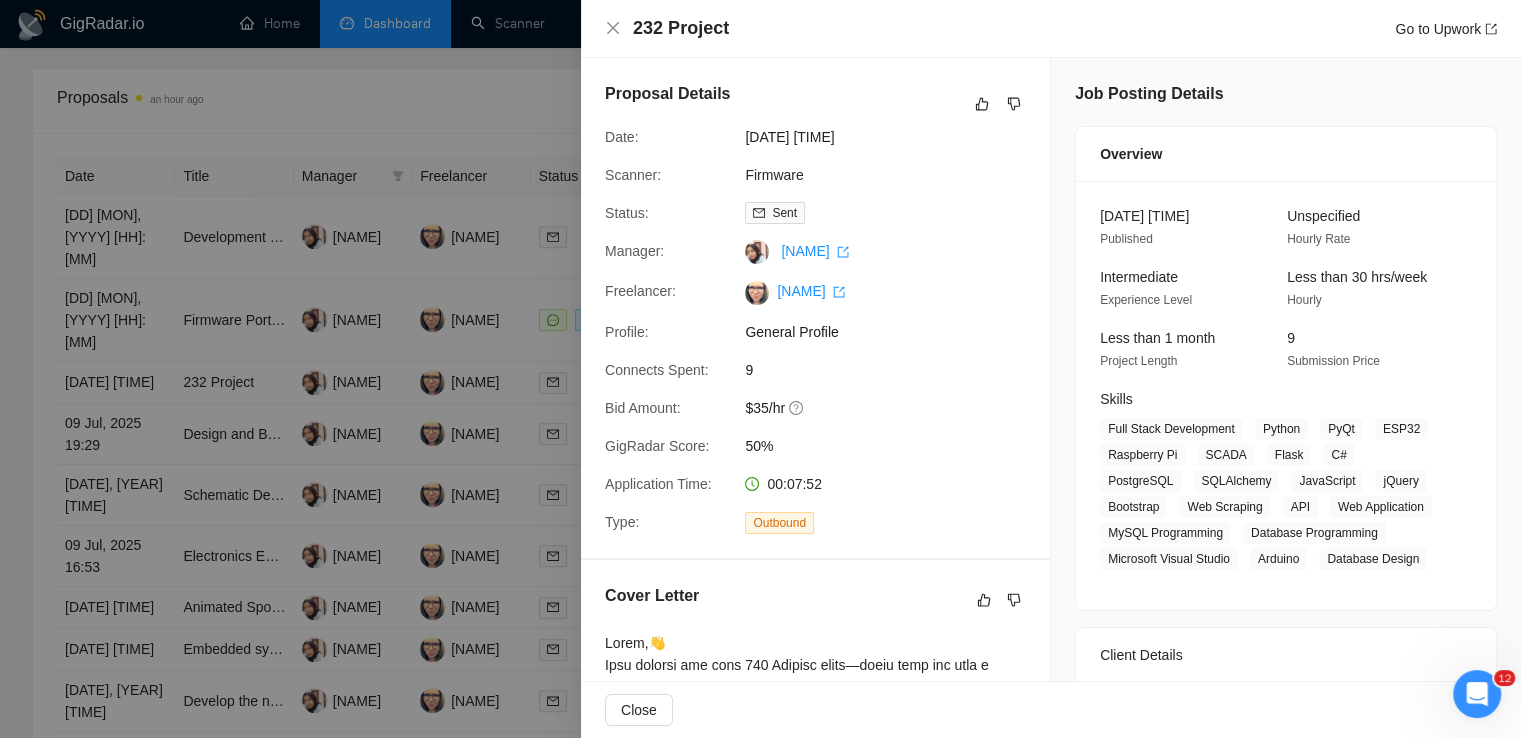 click at bounding box center [760, 369] 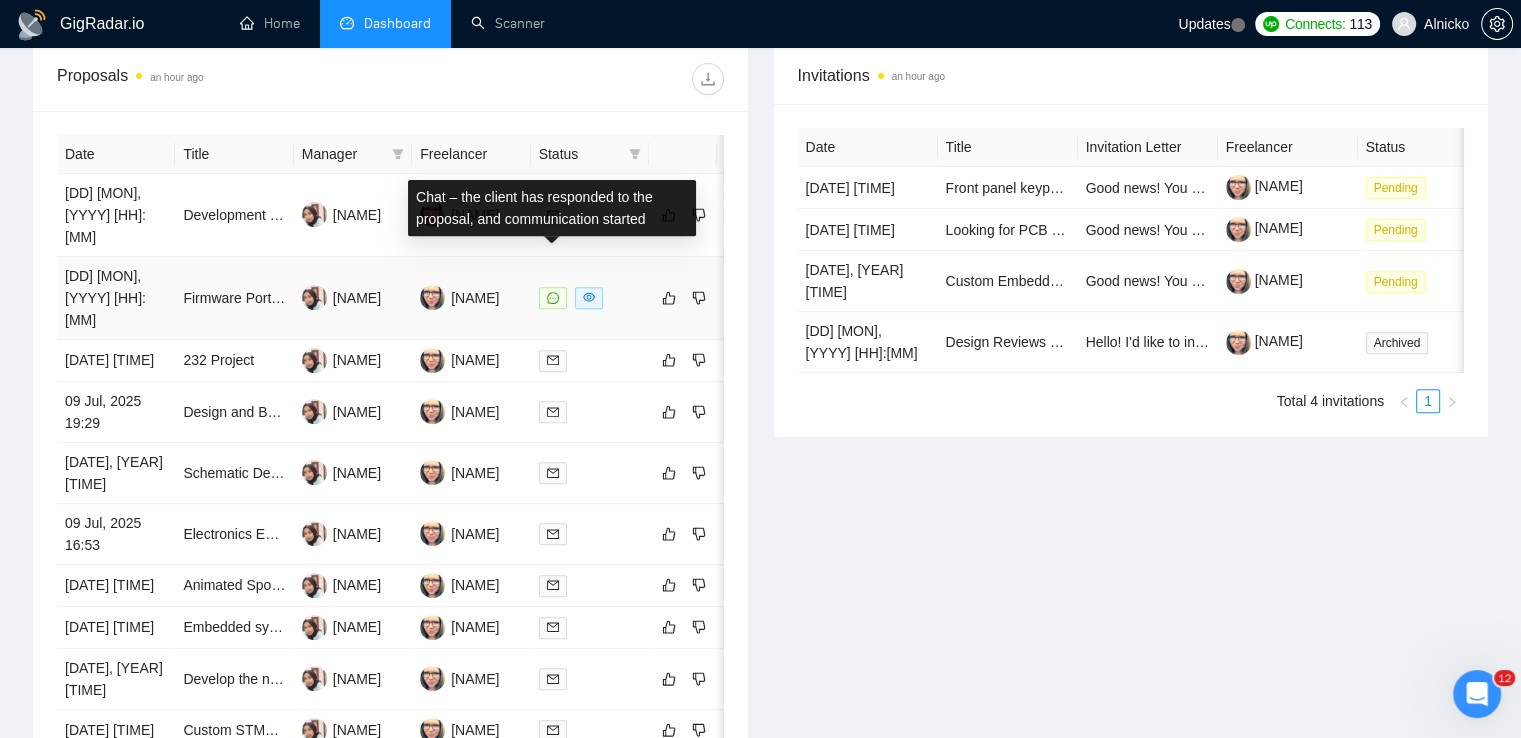 click 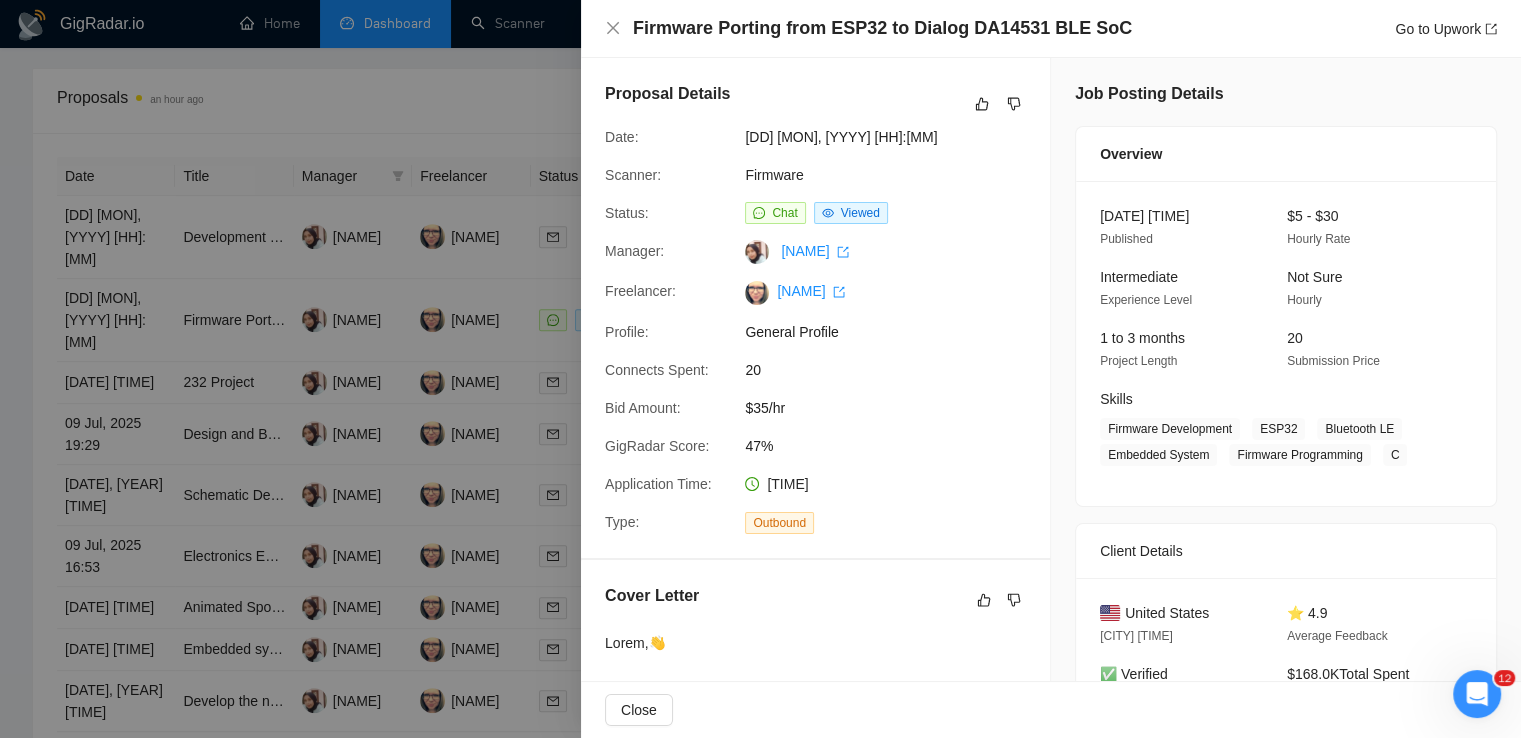click at bounding box center (760, 369) 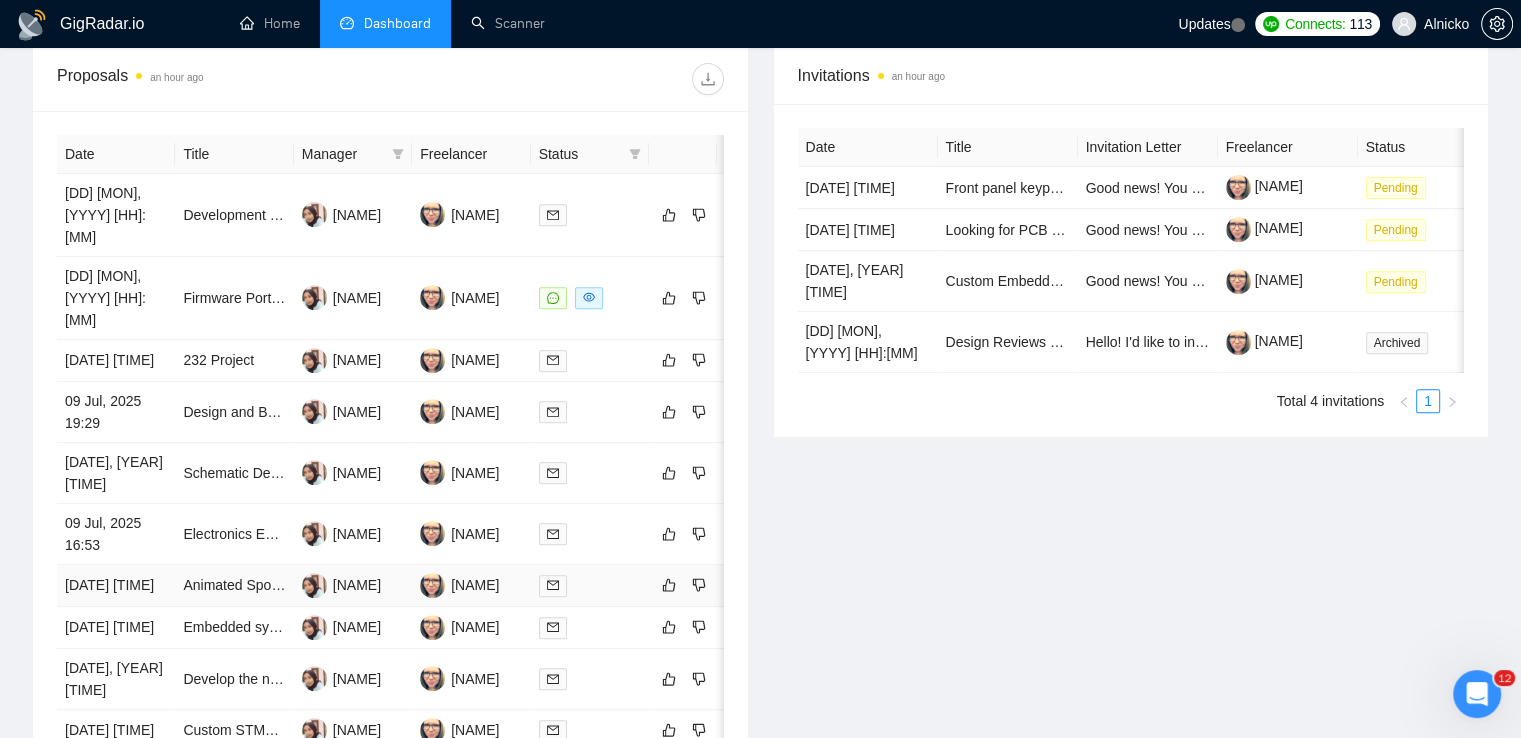 scroll, scrollTop: 1048, scrollLeft: 0, axis: vertical 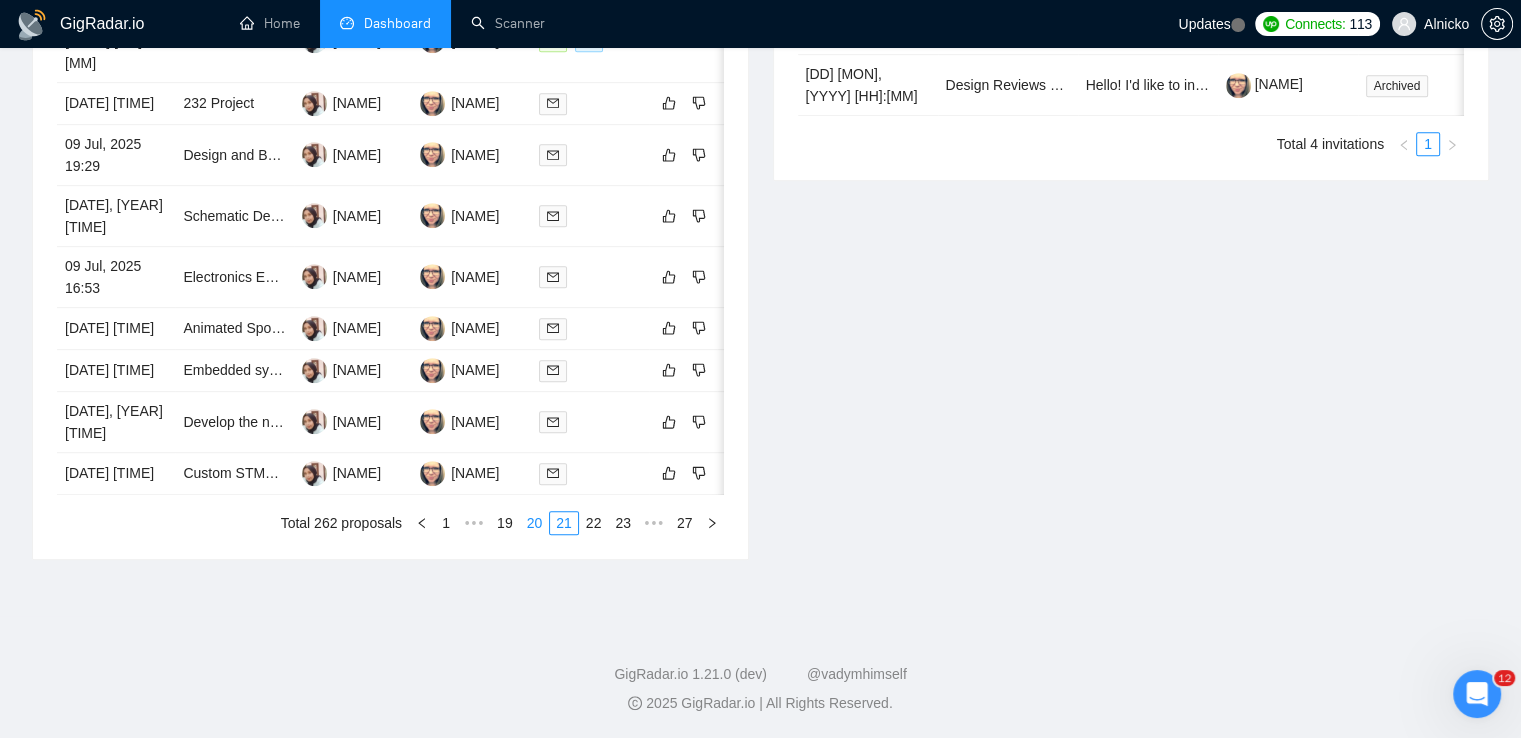 click on "20" at bounding box center (535, 523) 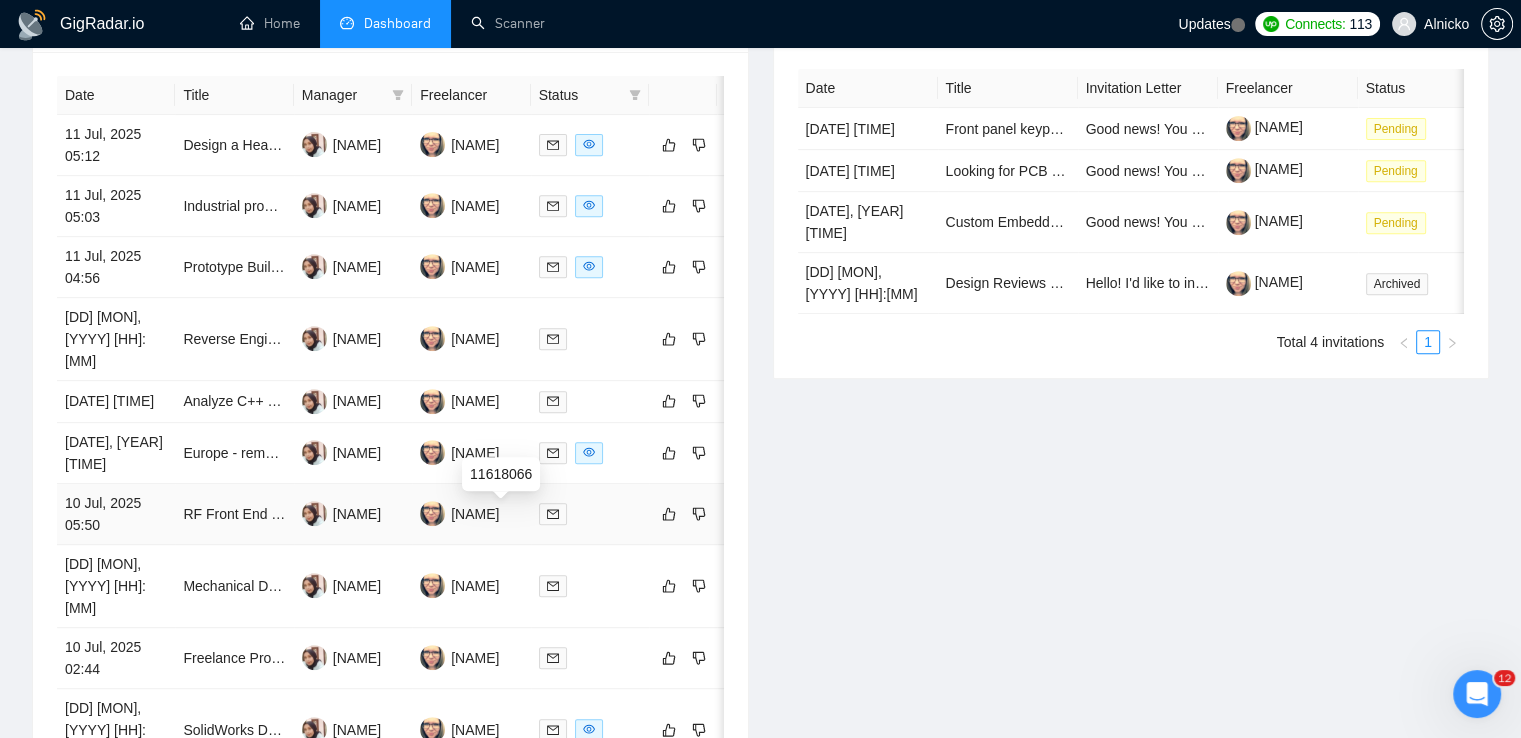 scroll, scrollTop: 1048, scrollLeft: 0, axis: vertical 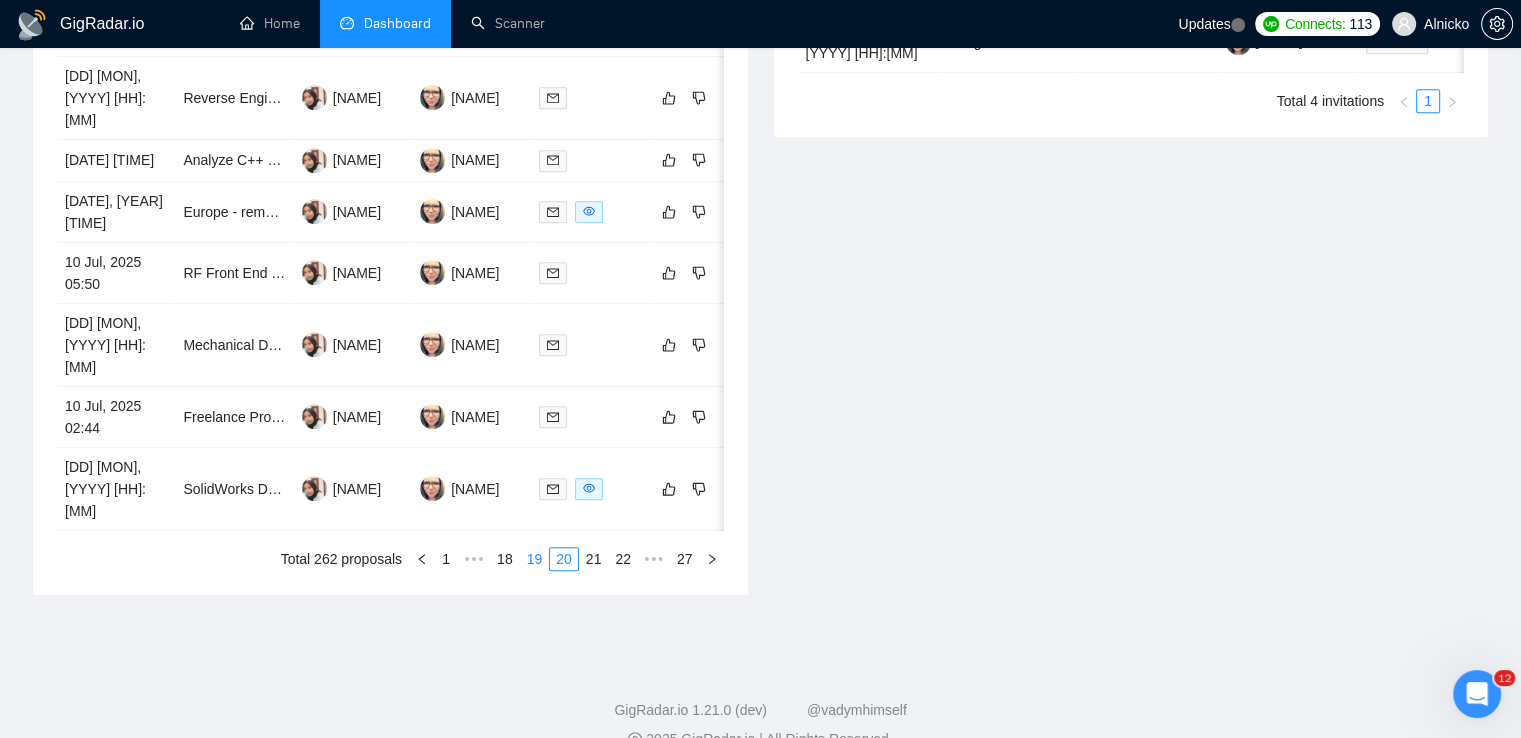 click on "19" at bounding box center [535, 559] 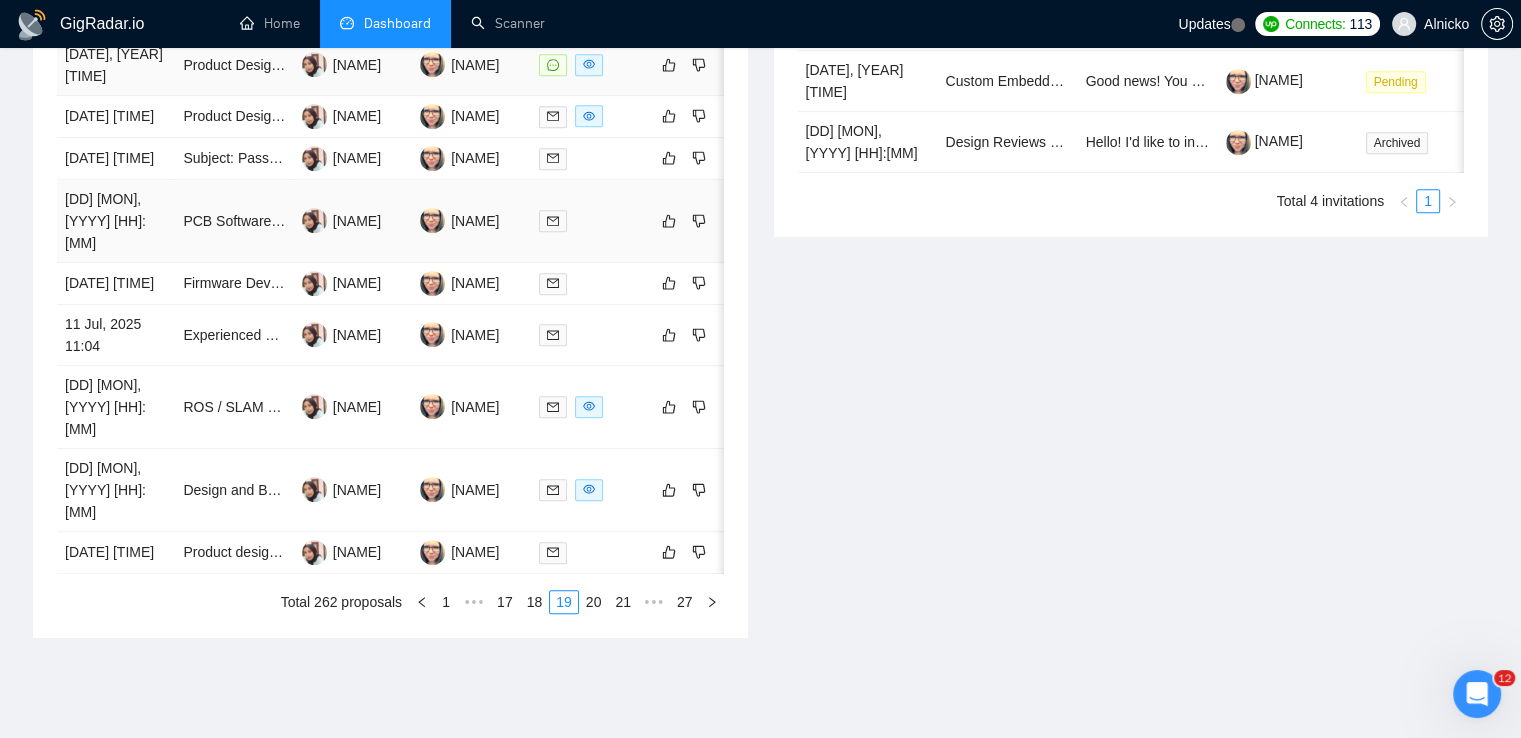 scroll, scrollTop: 748, scrollLeft: 0, axis: vertical 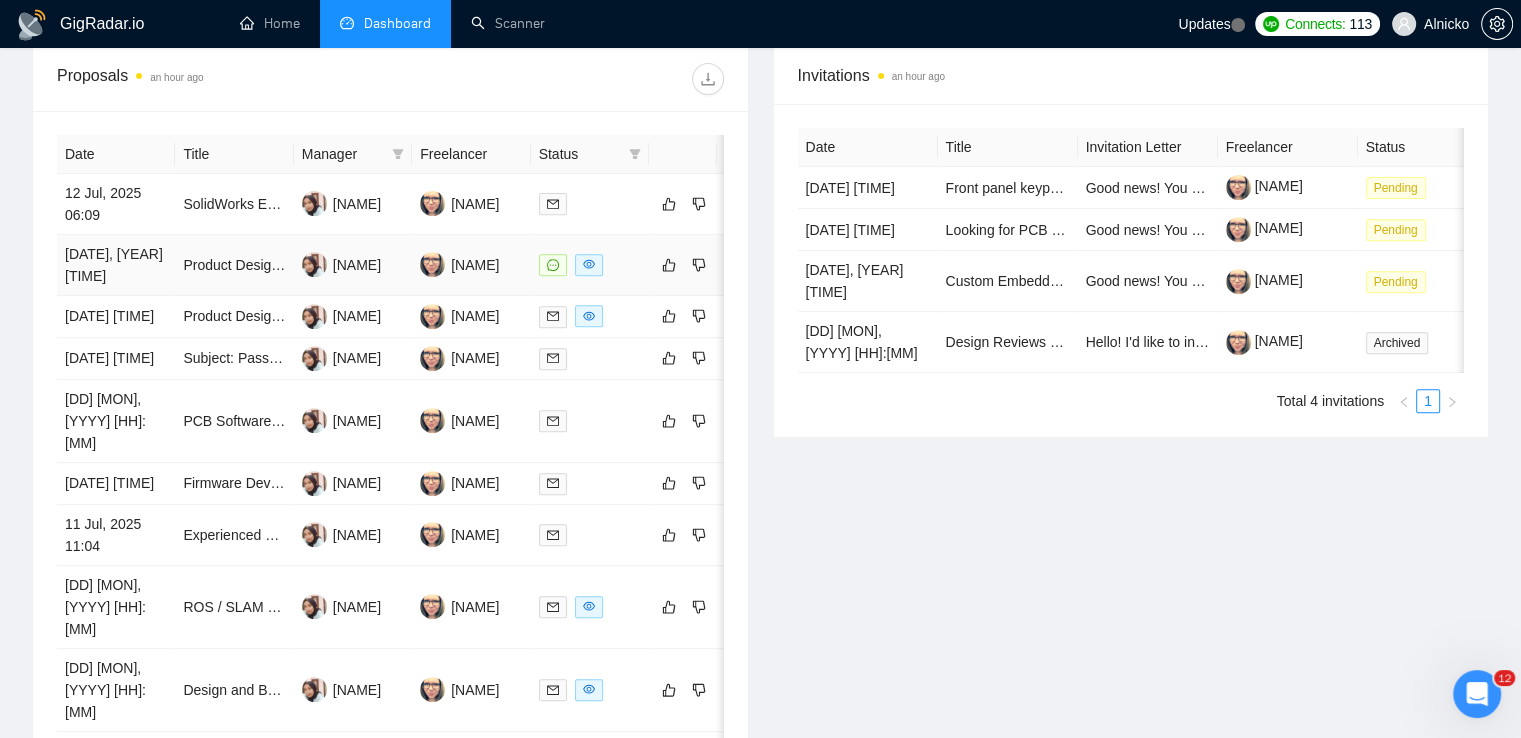 click at bounding box center (553, 265) 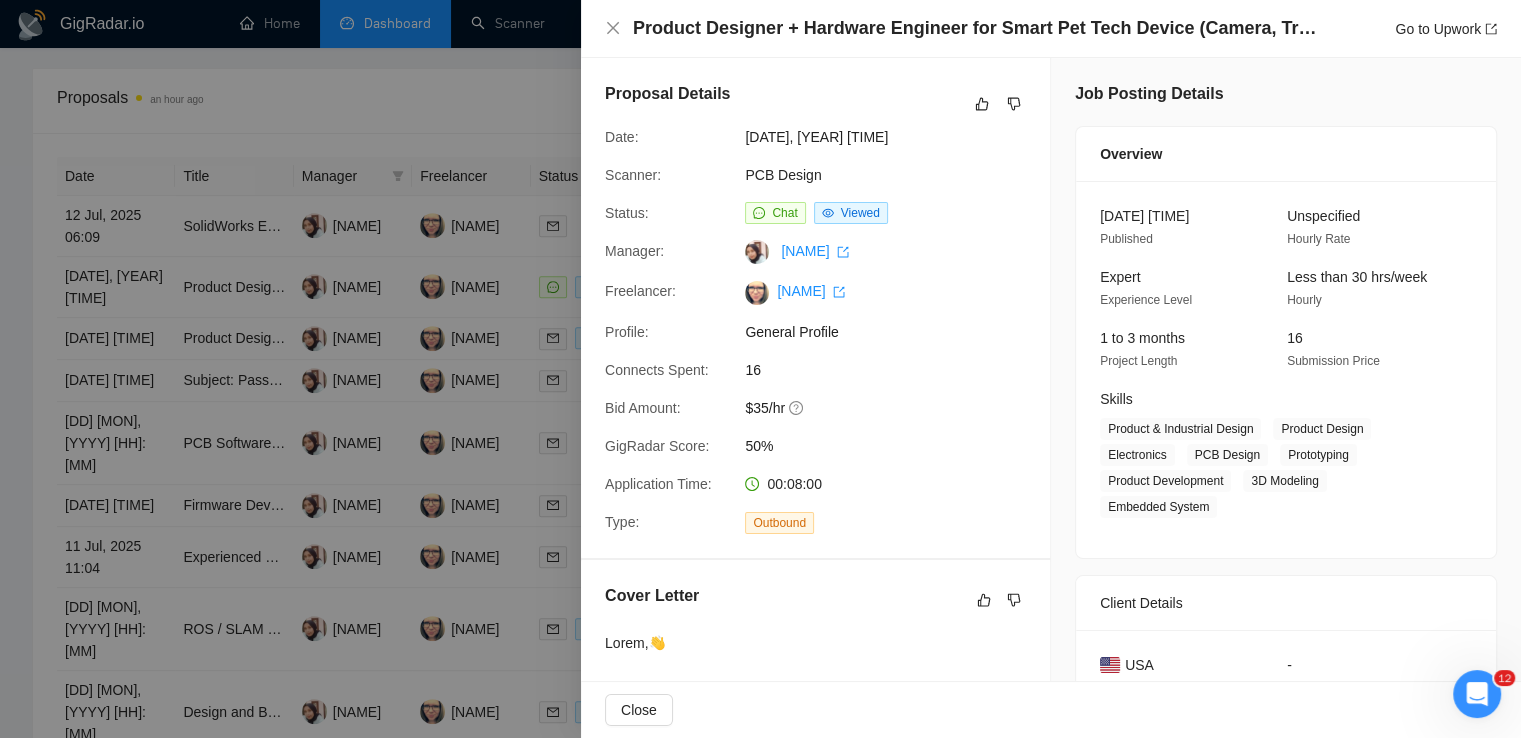 click at bounding box center [760, 369] 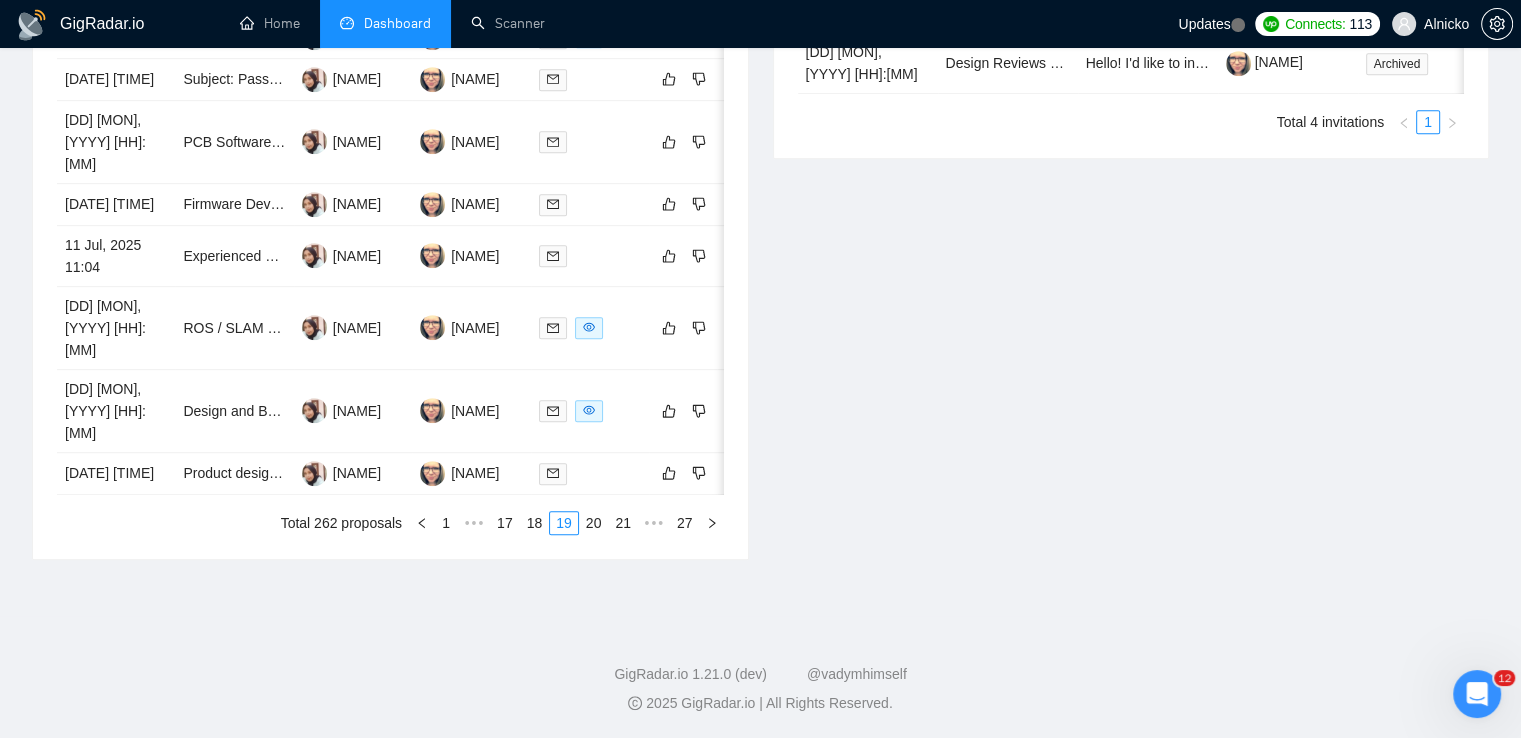 scroll, scrollTop: 1048, scrollLeft: 0, axis: vertical 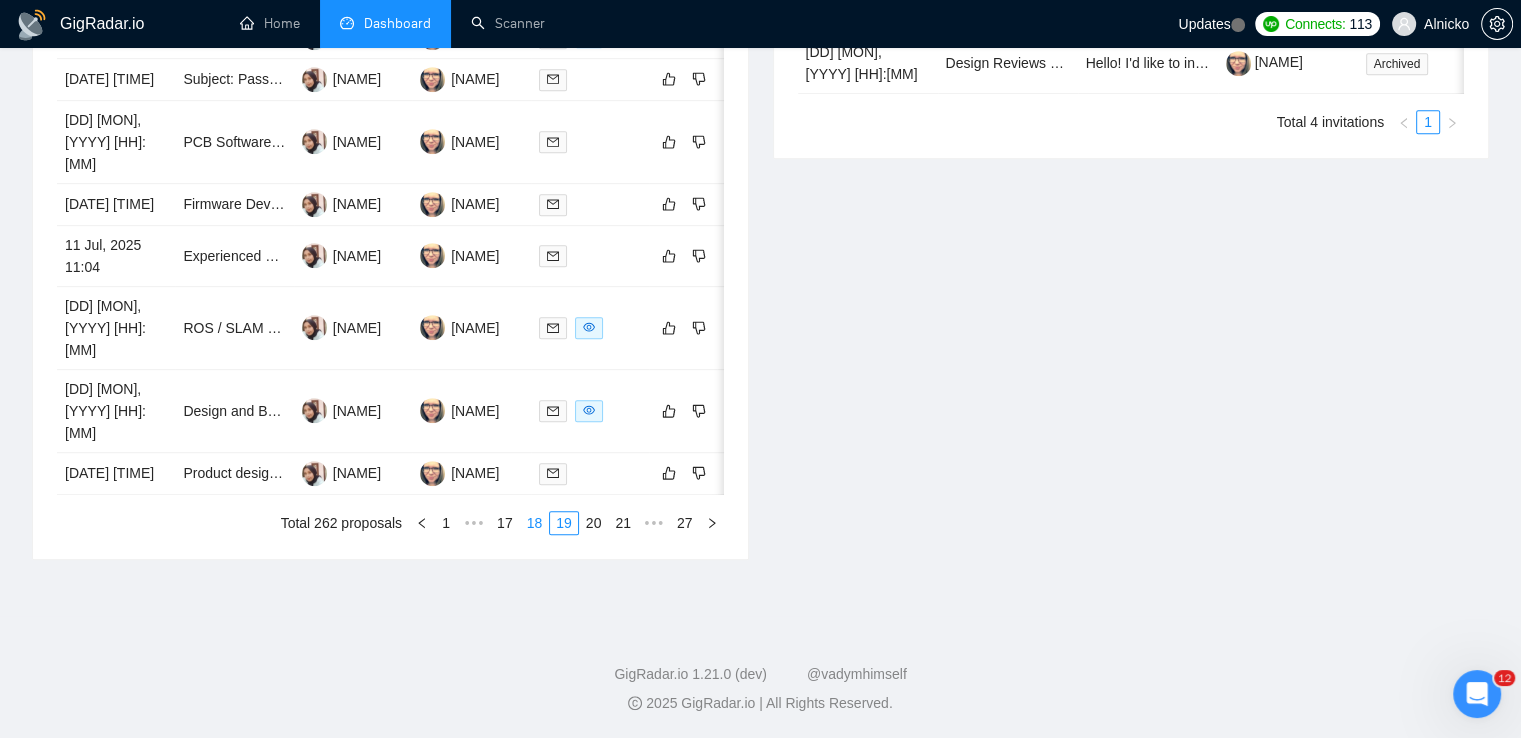 click on "18" at bounding box center (535, 523) 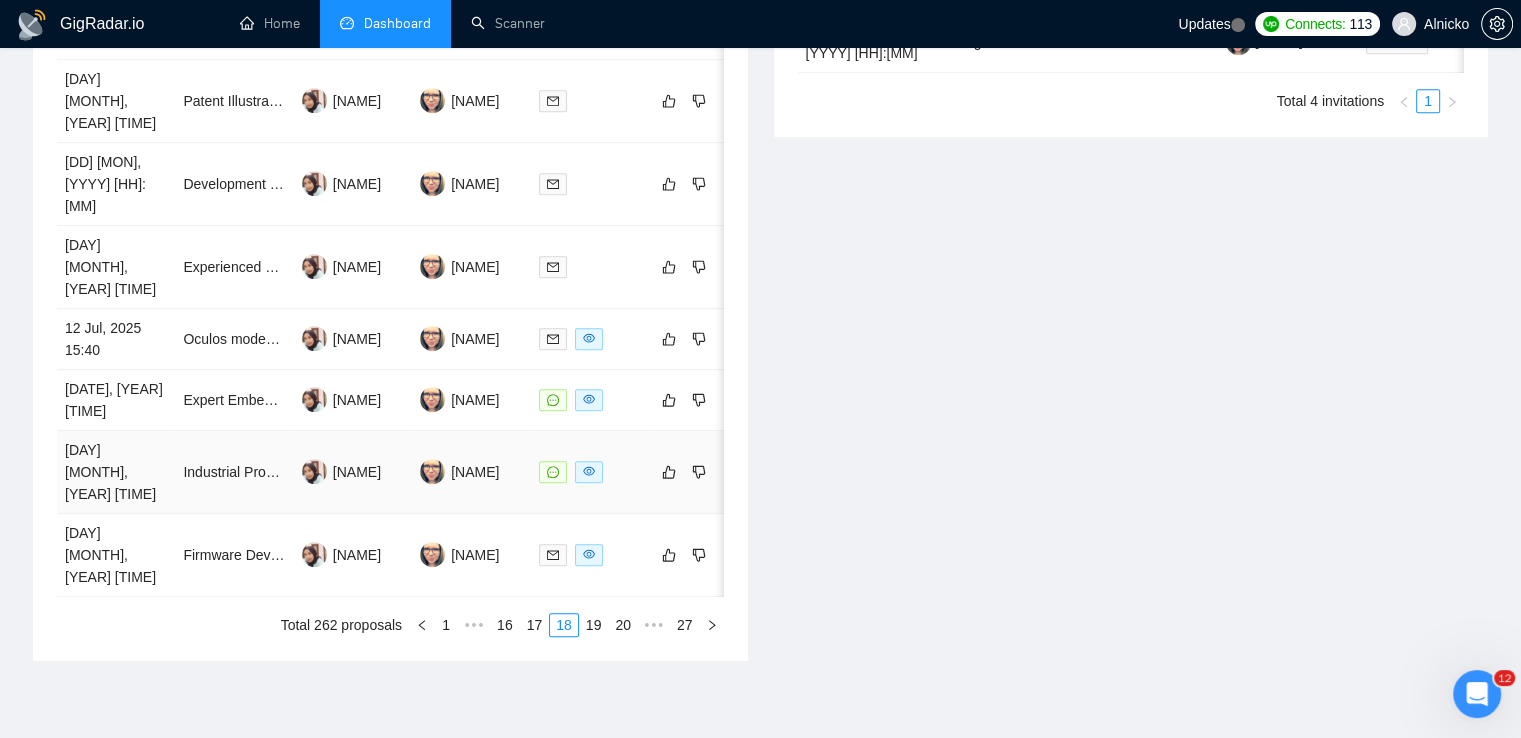 click 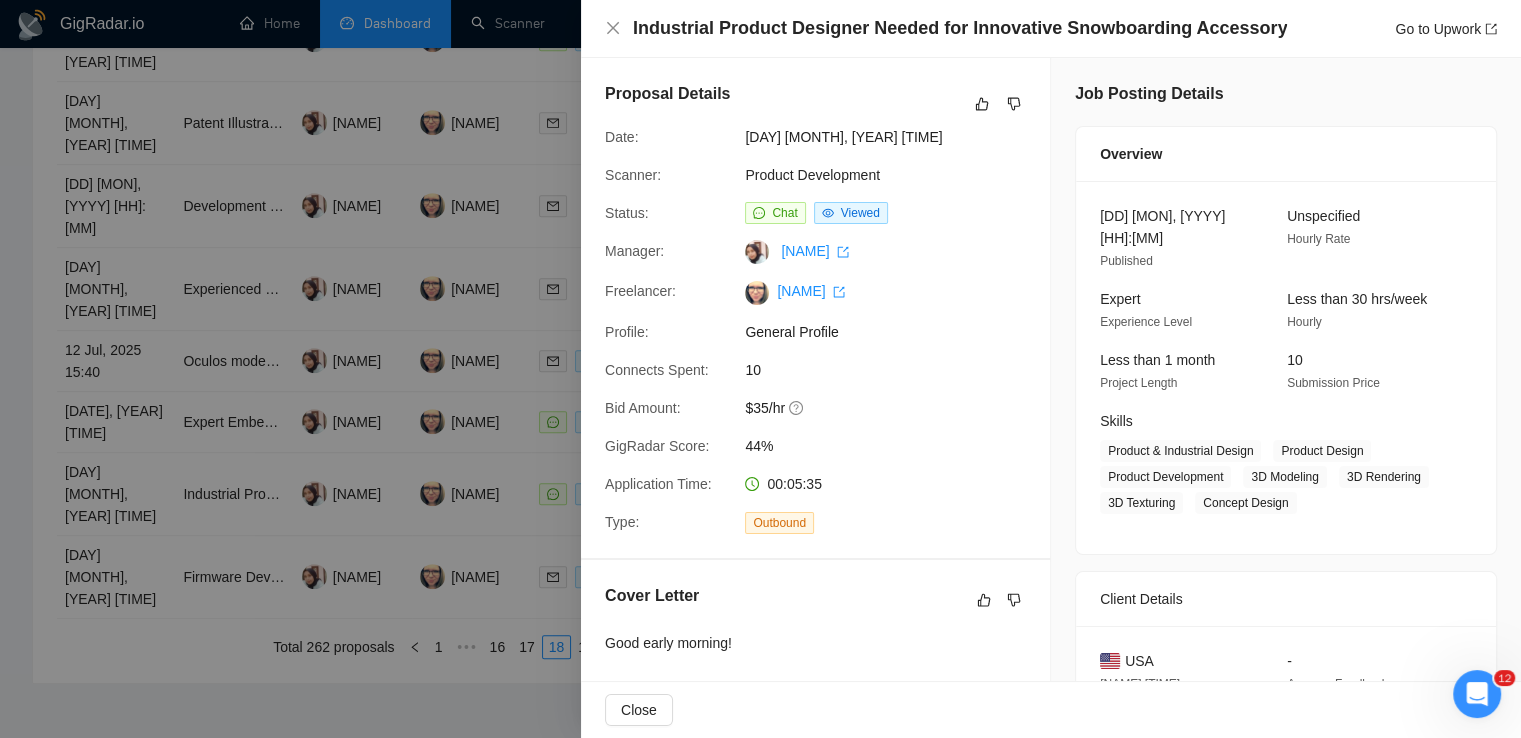 click at bounding box center [760, 369] 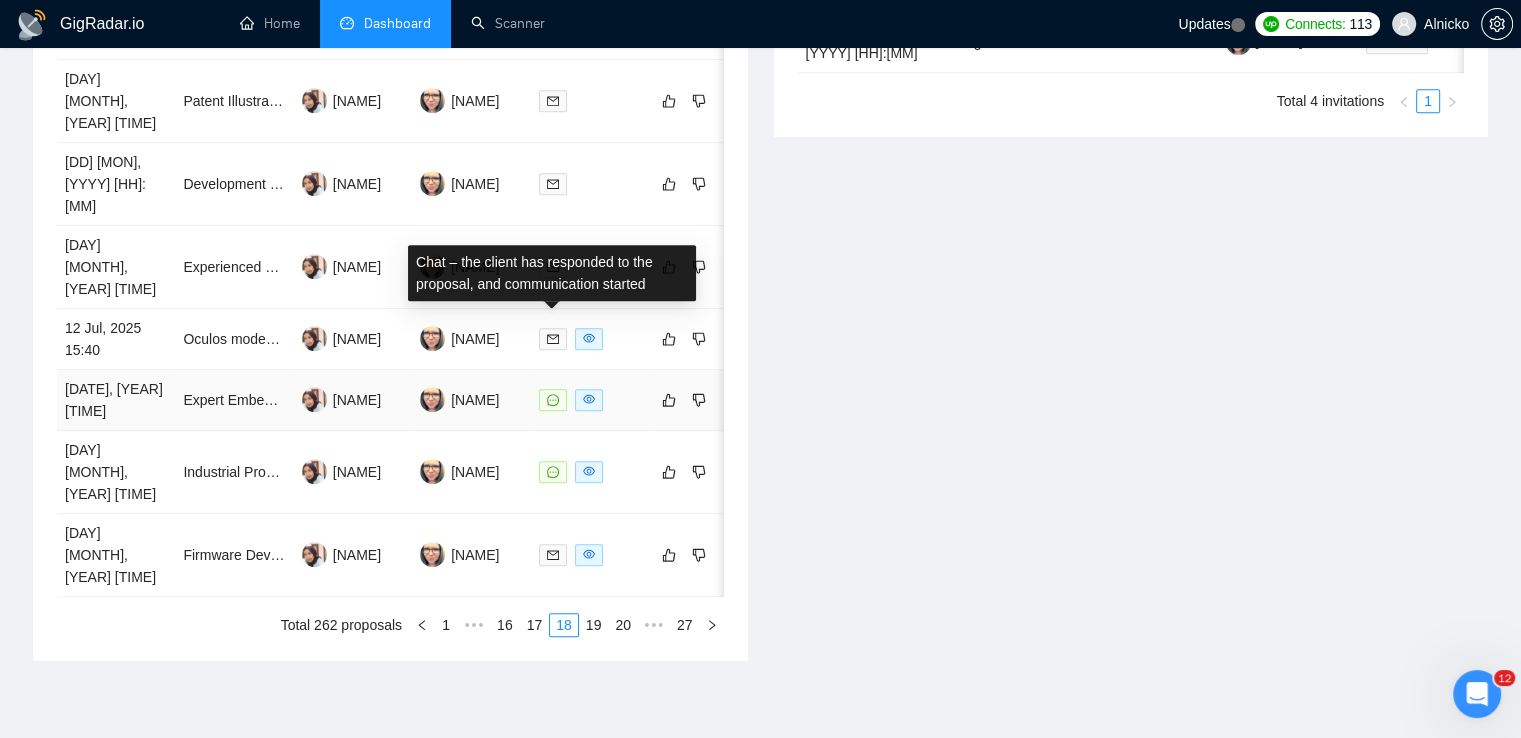 click 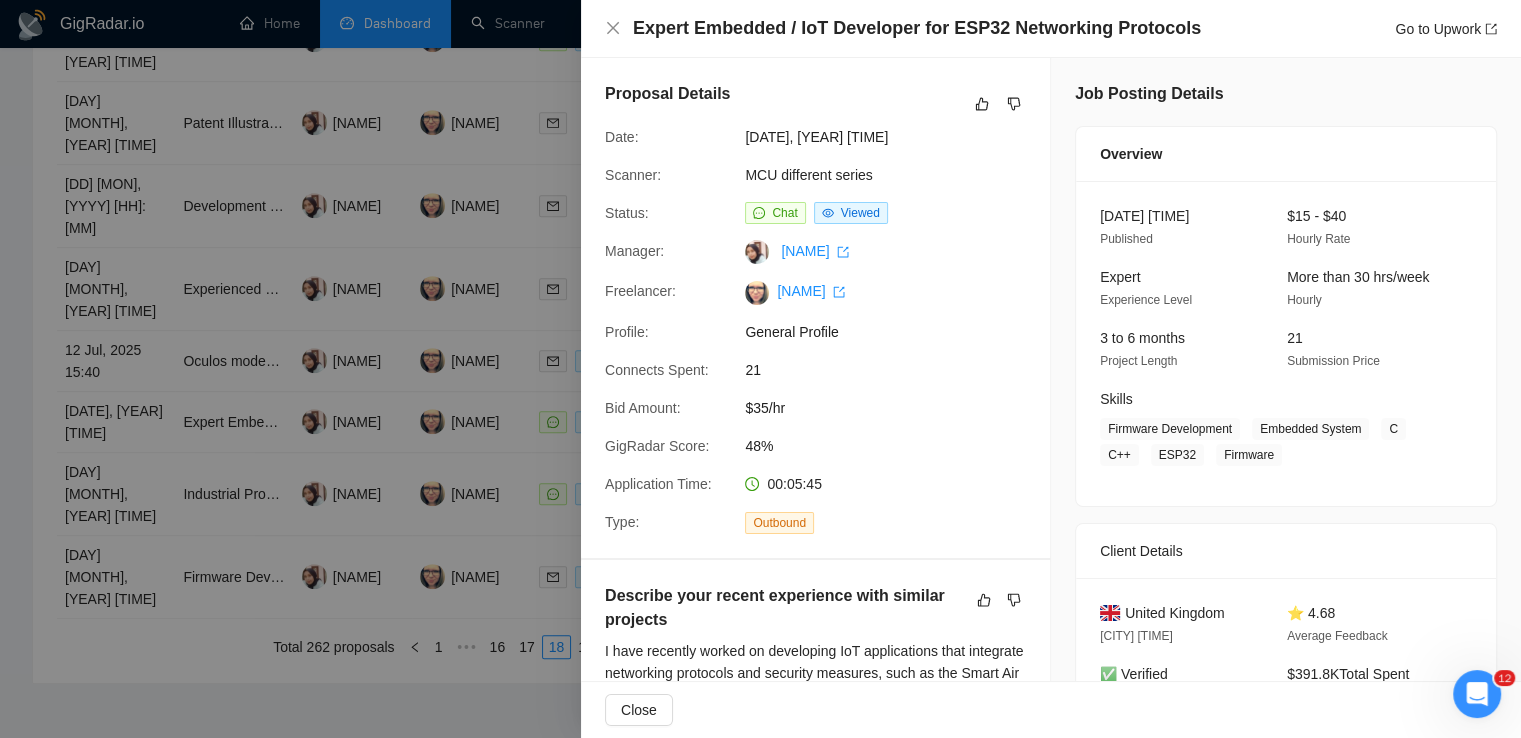 click at bounding box center [760, 369] 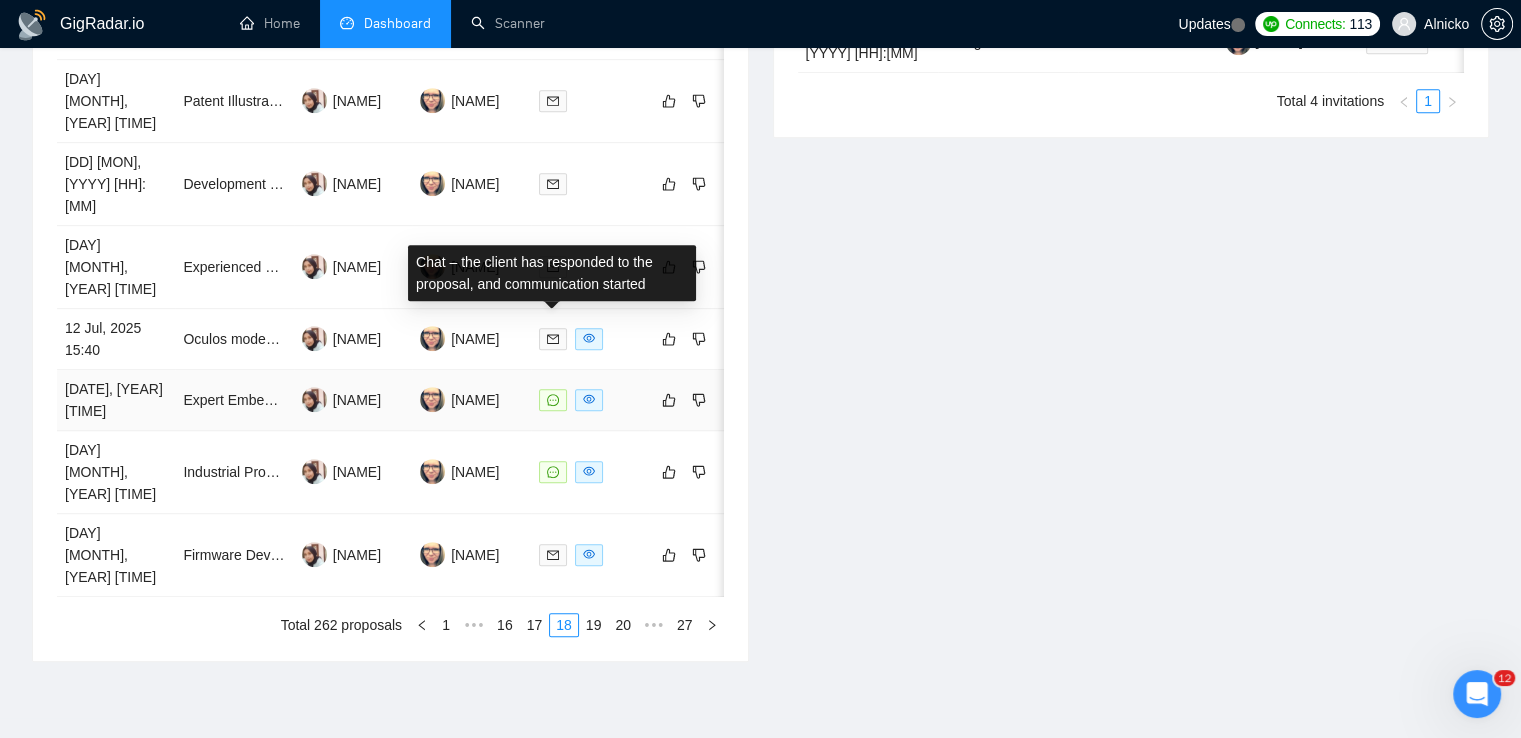 click 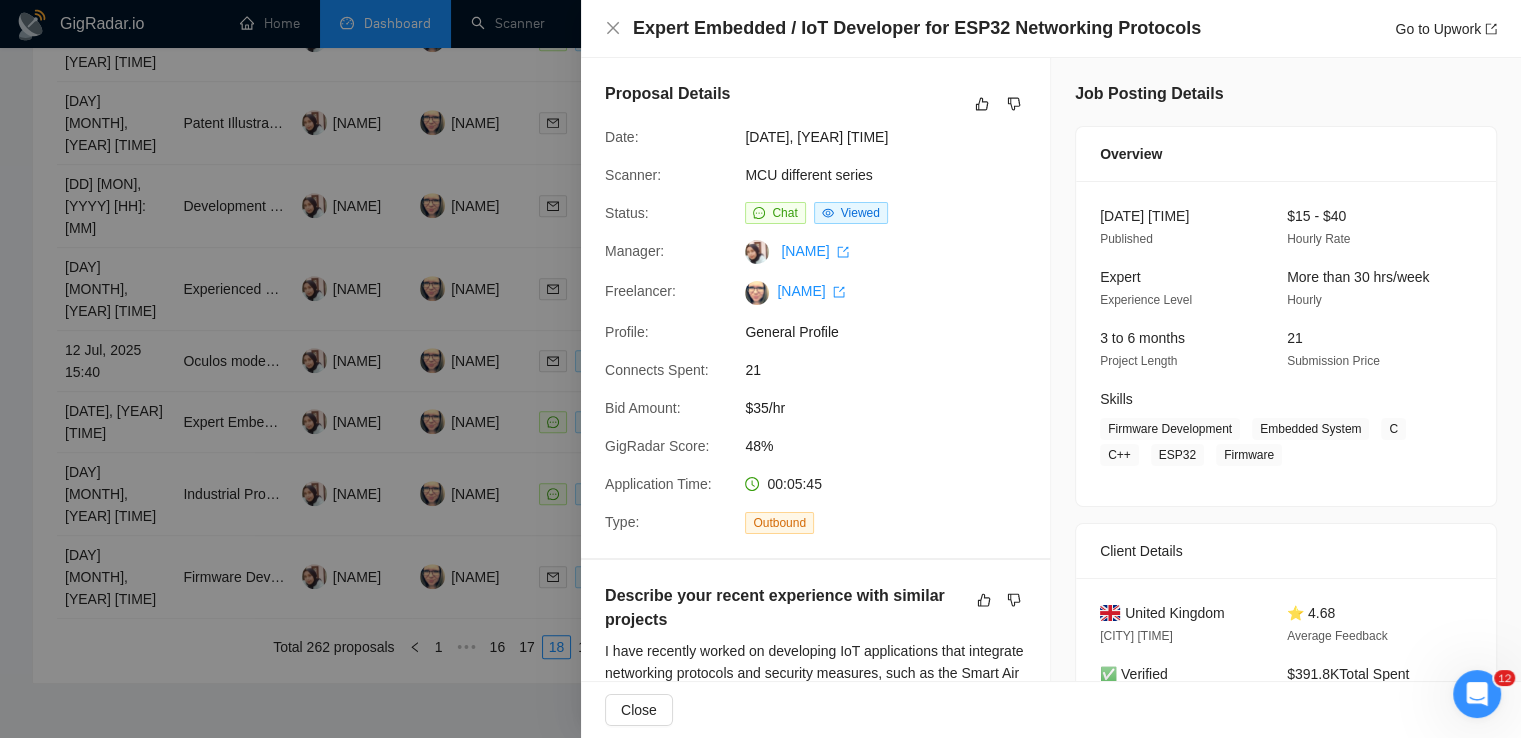 click at bounding box center [760, 369] 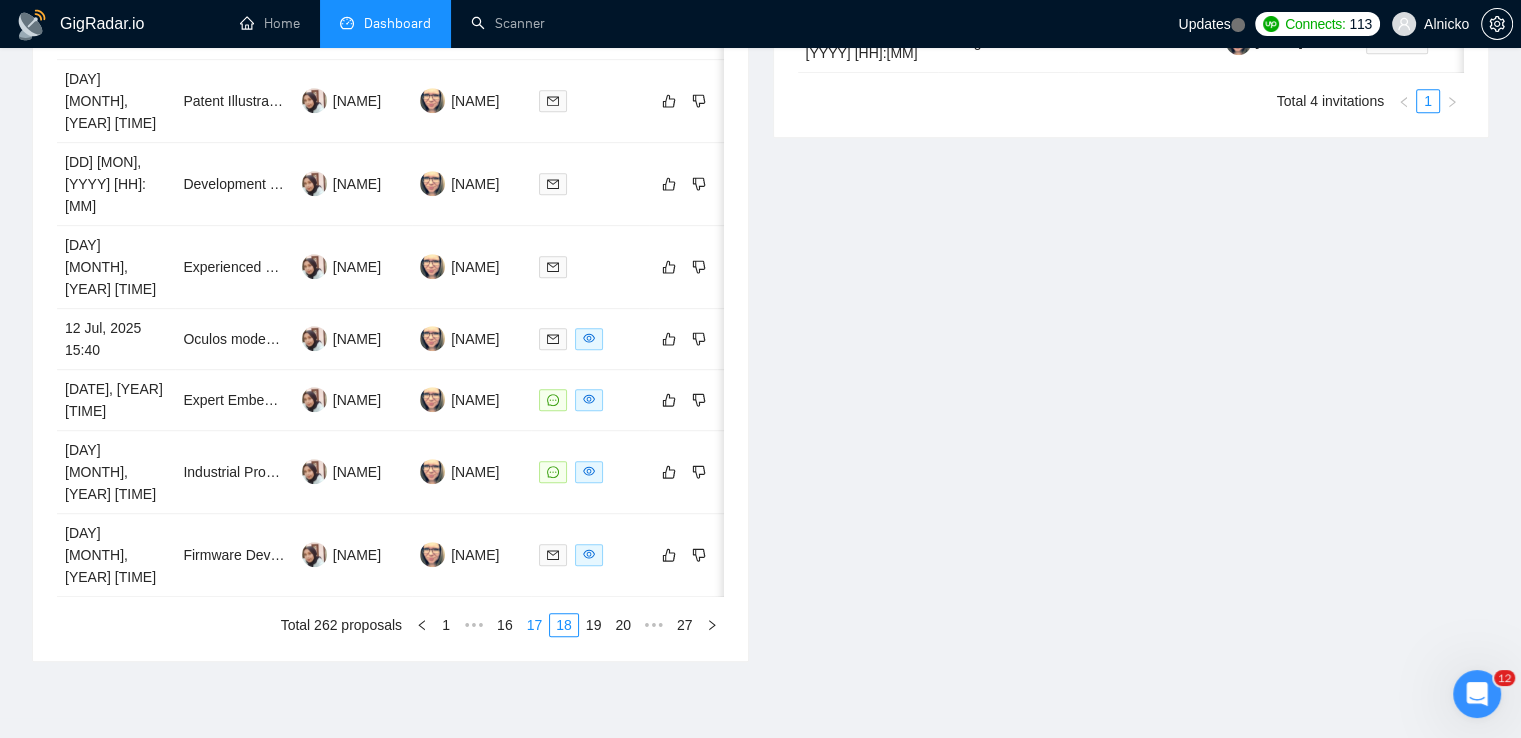 click on "17" at bounding box center (535, 625) 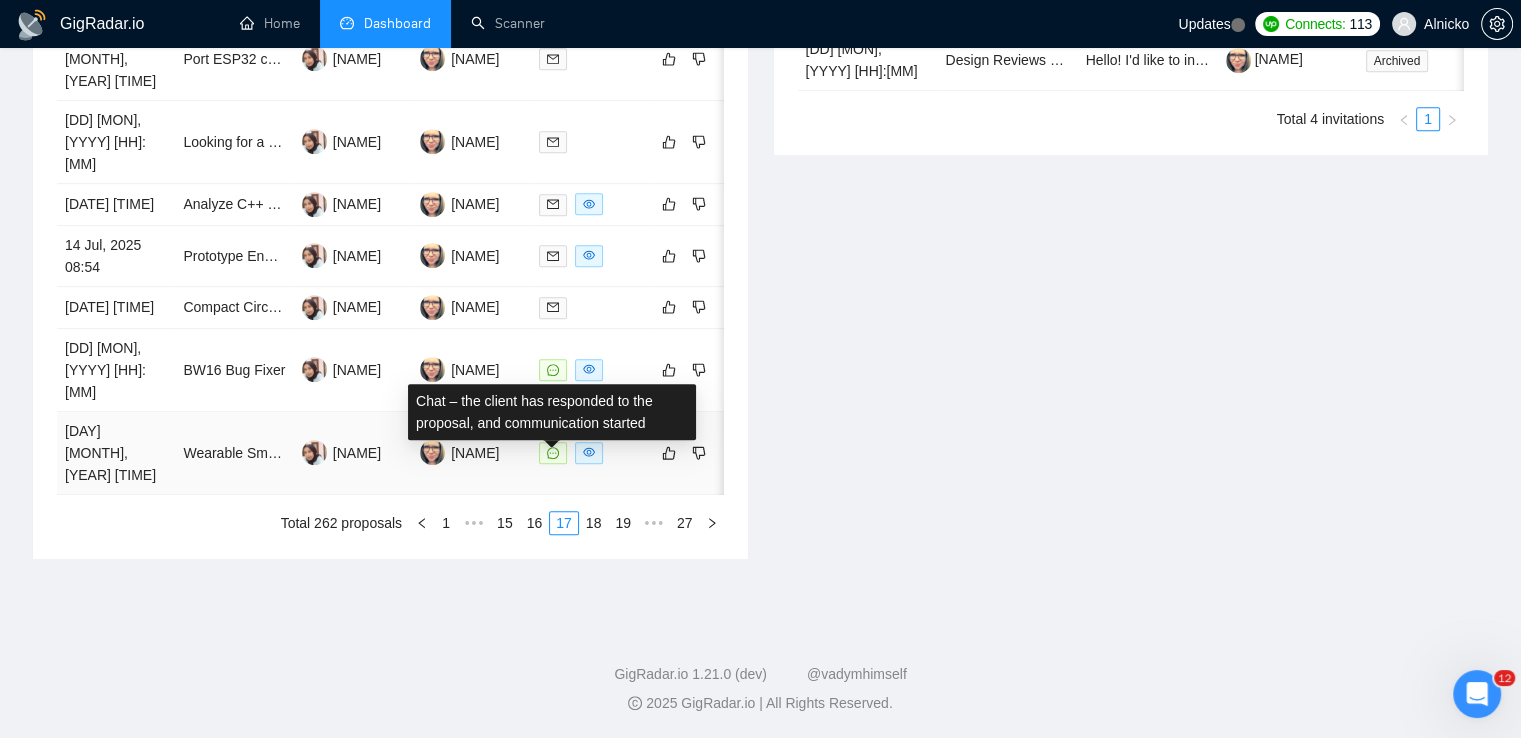 click 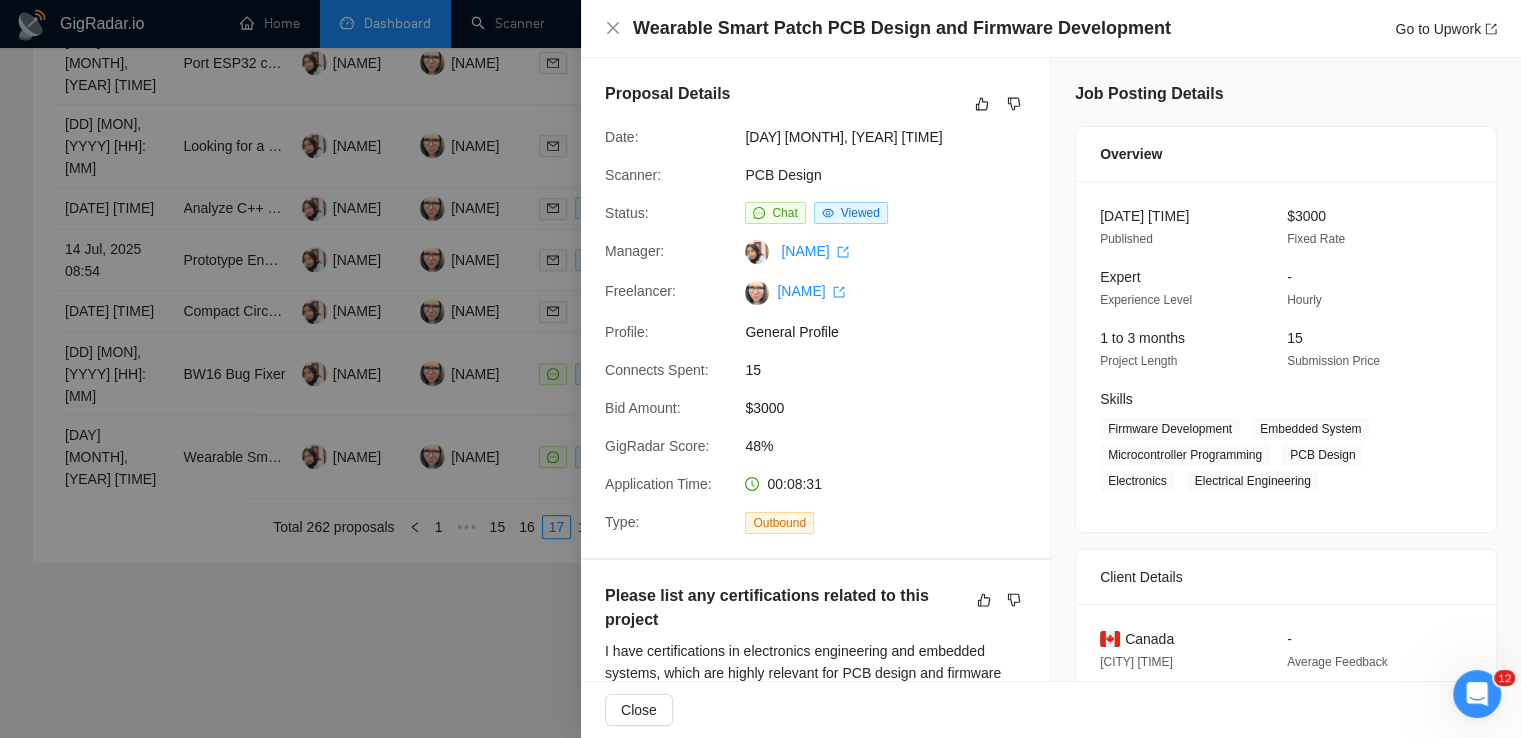 click at bounding box center [760, 369] 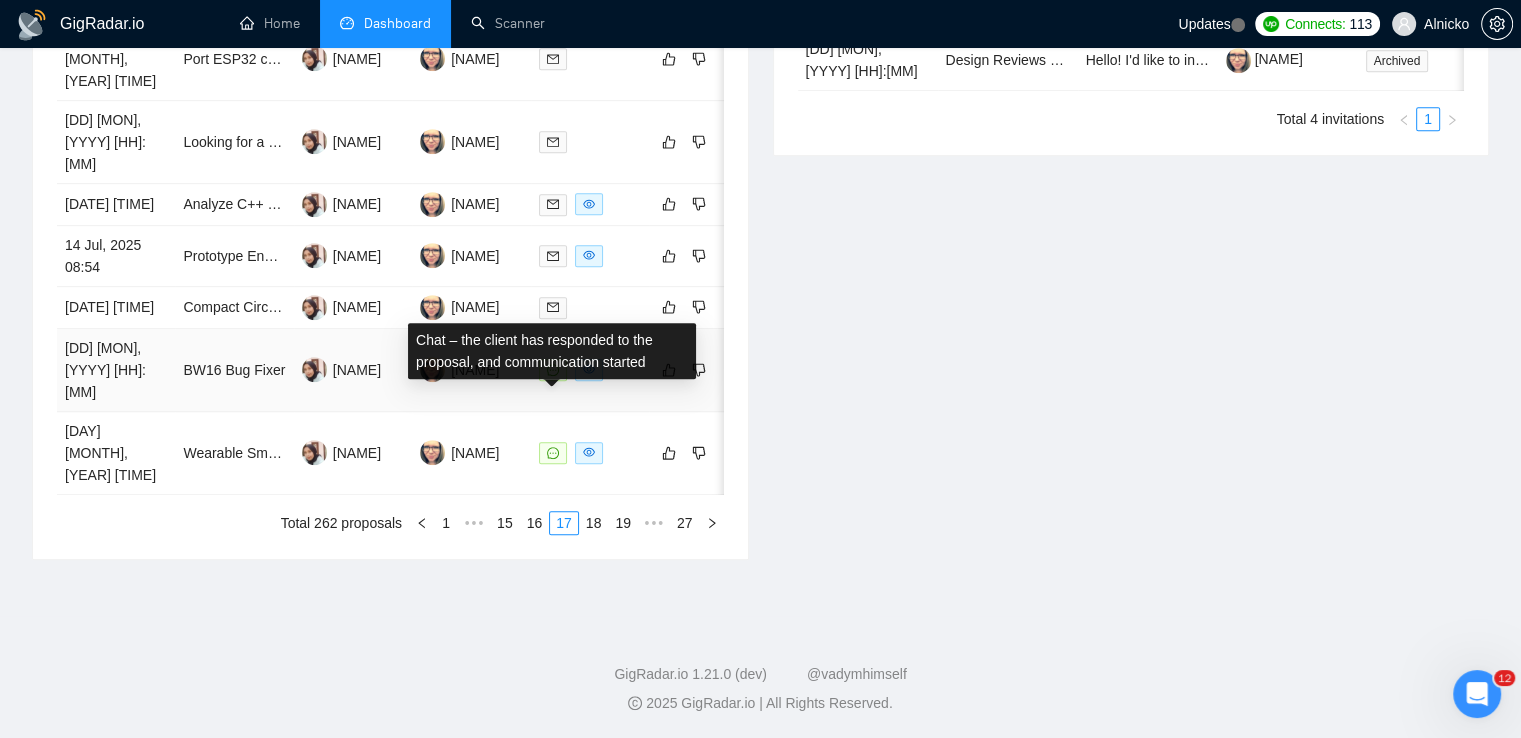 click 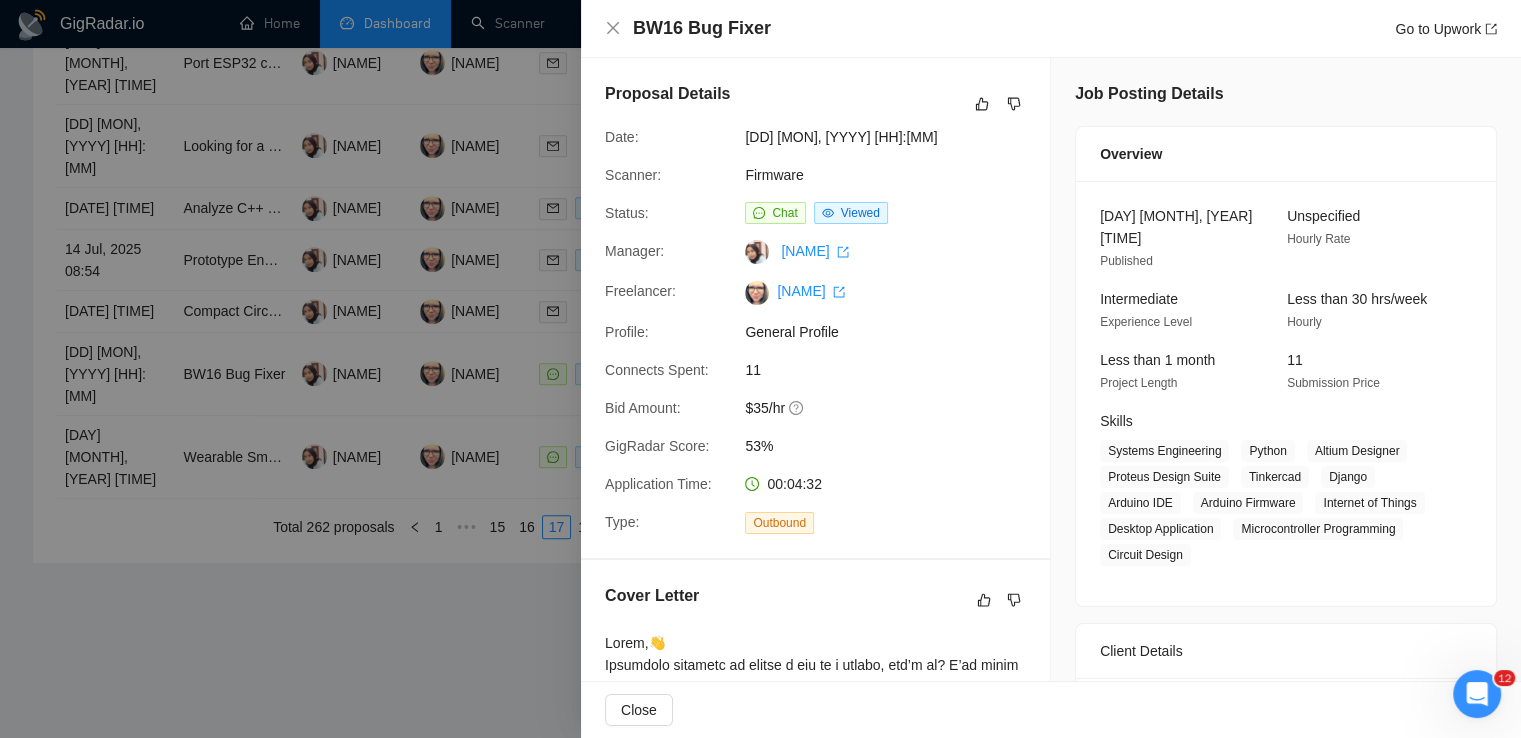 click at bounding box center [760, 369] 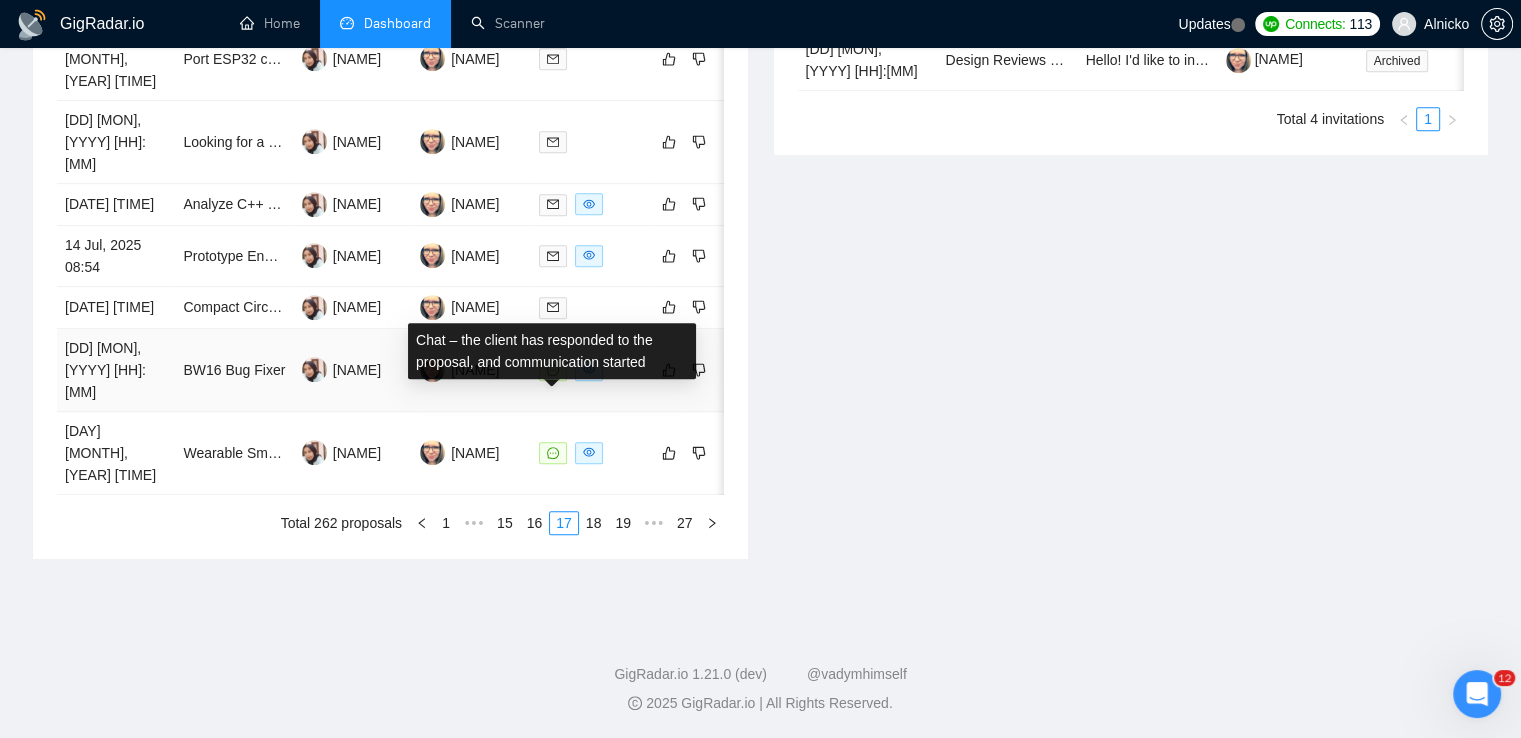 click at bounding box center [553, 370] 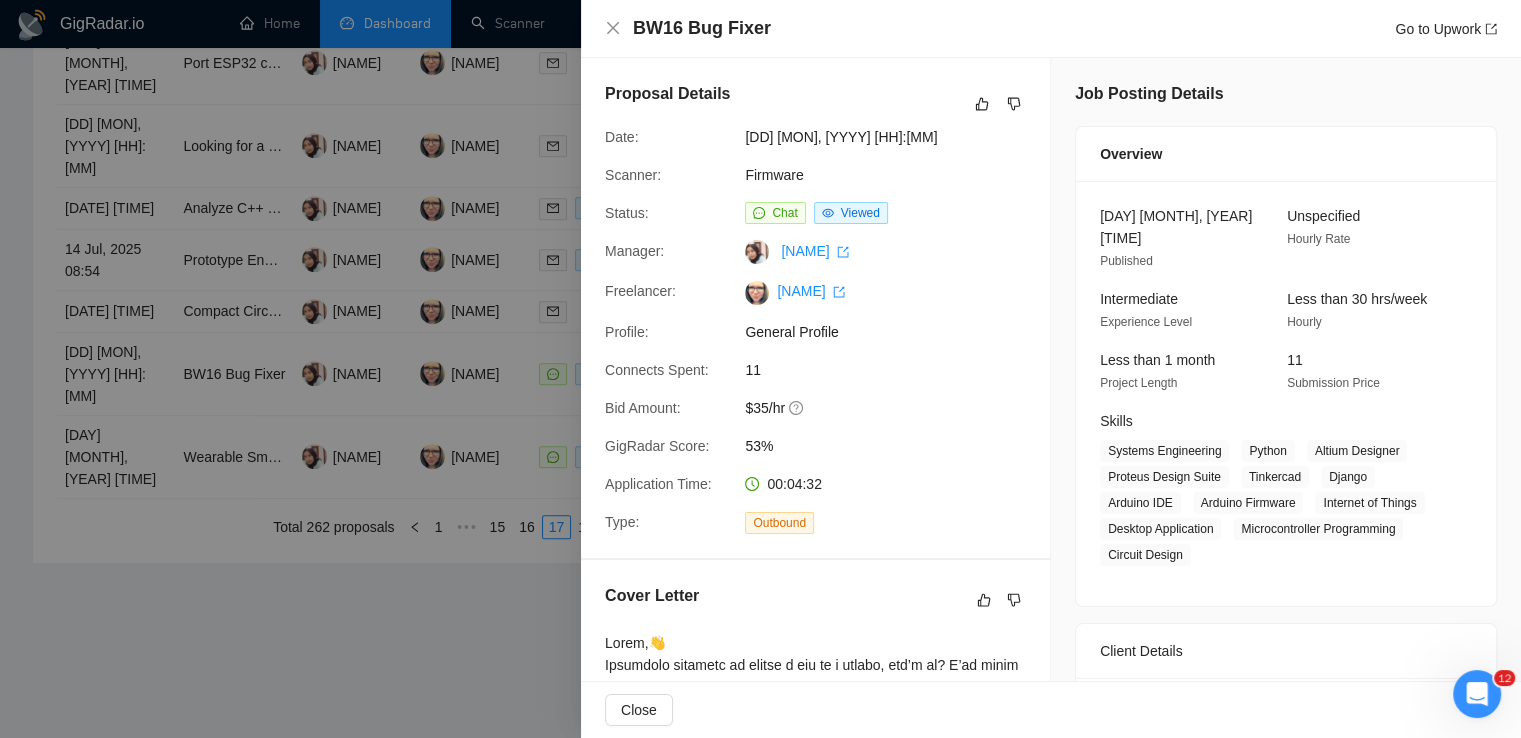 click at bounding box center [760, 369] 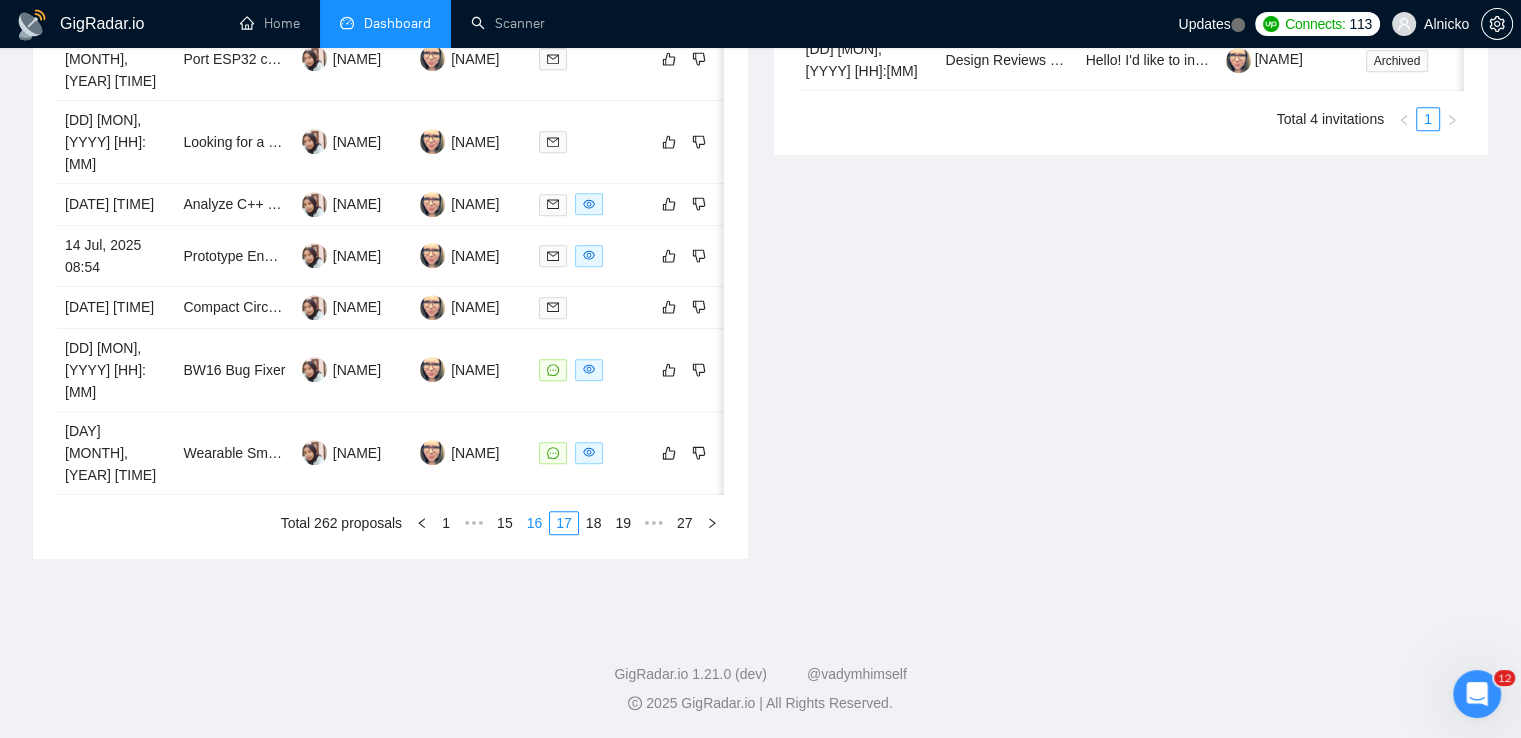 click on "16" at bounding box center (535, 523) 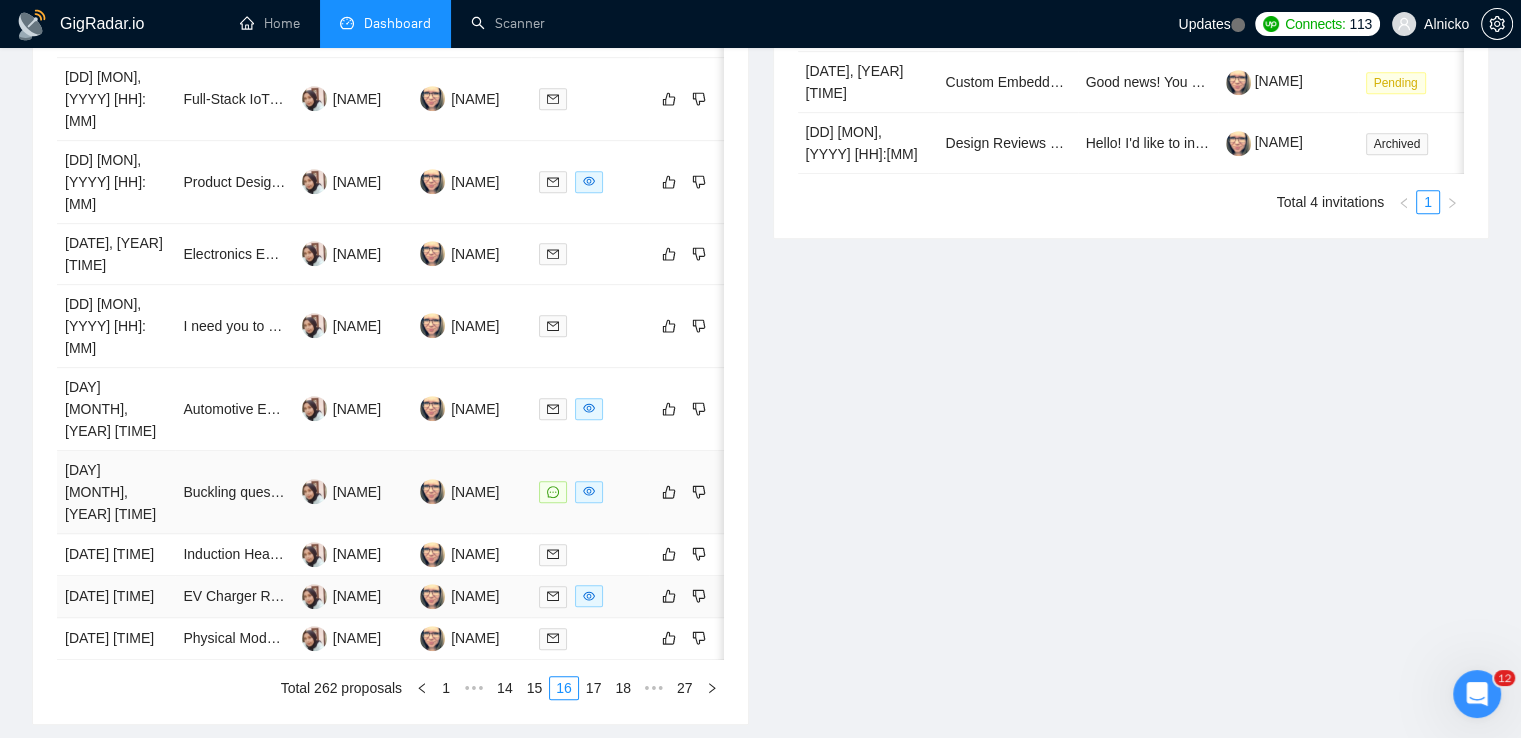scroll, scrollTop: 948, scrollLeft: 0, axis: vertical 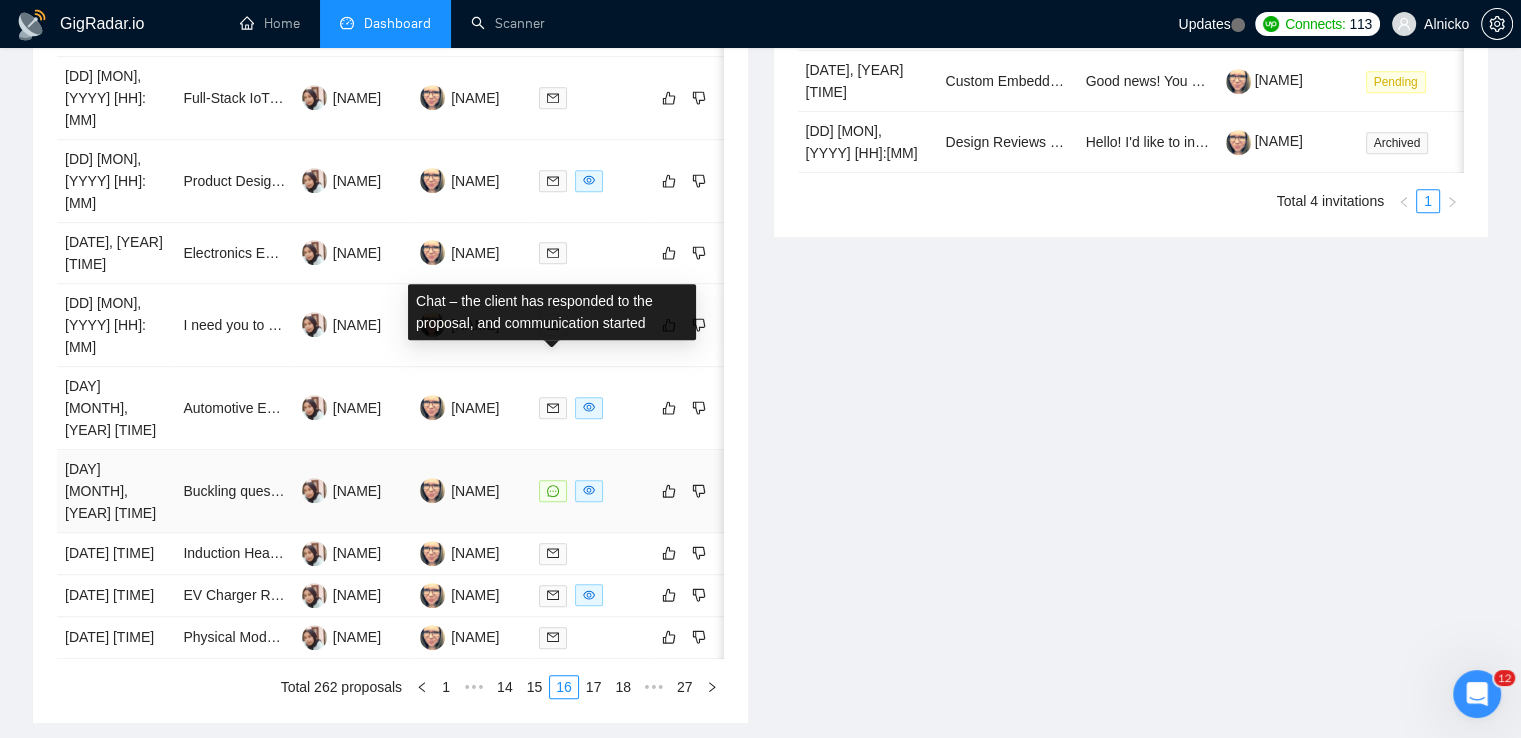 click 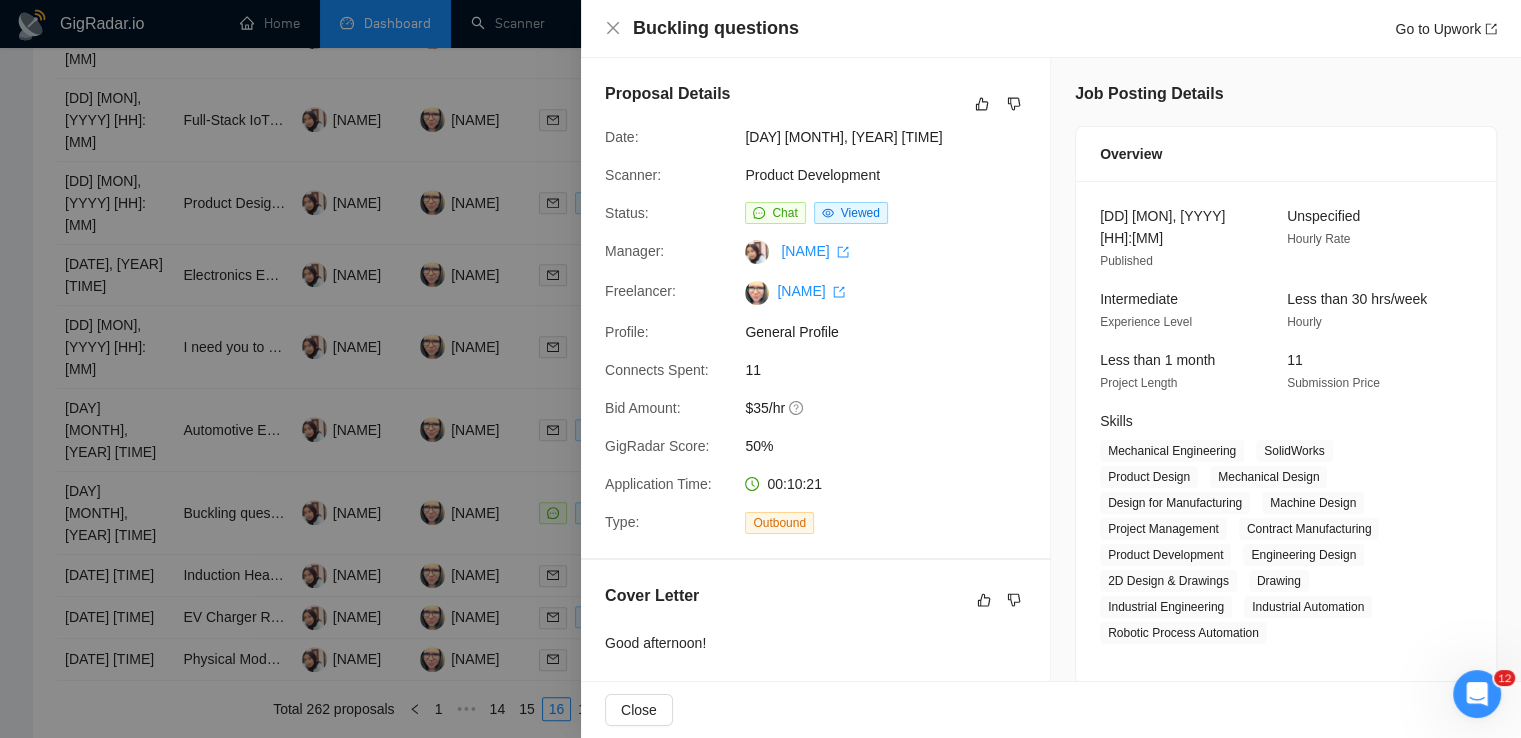 click at bounding box center (760, 369) 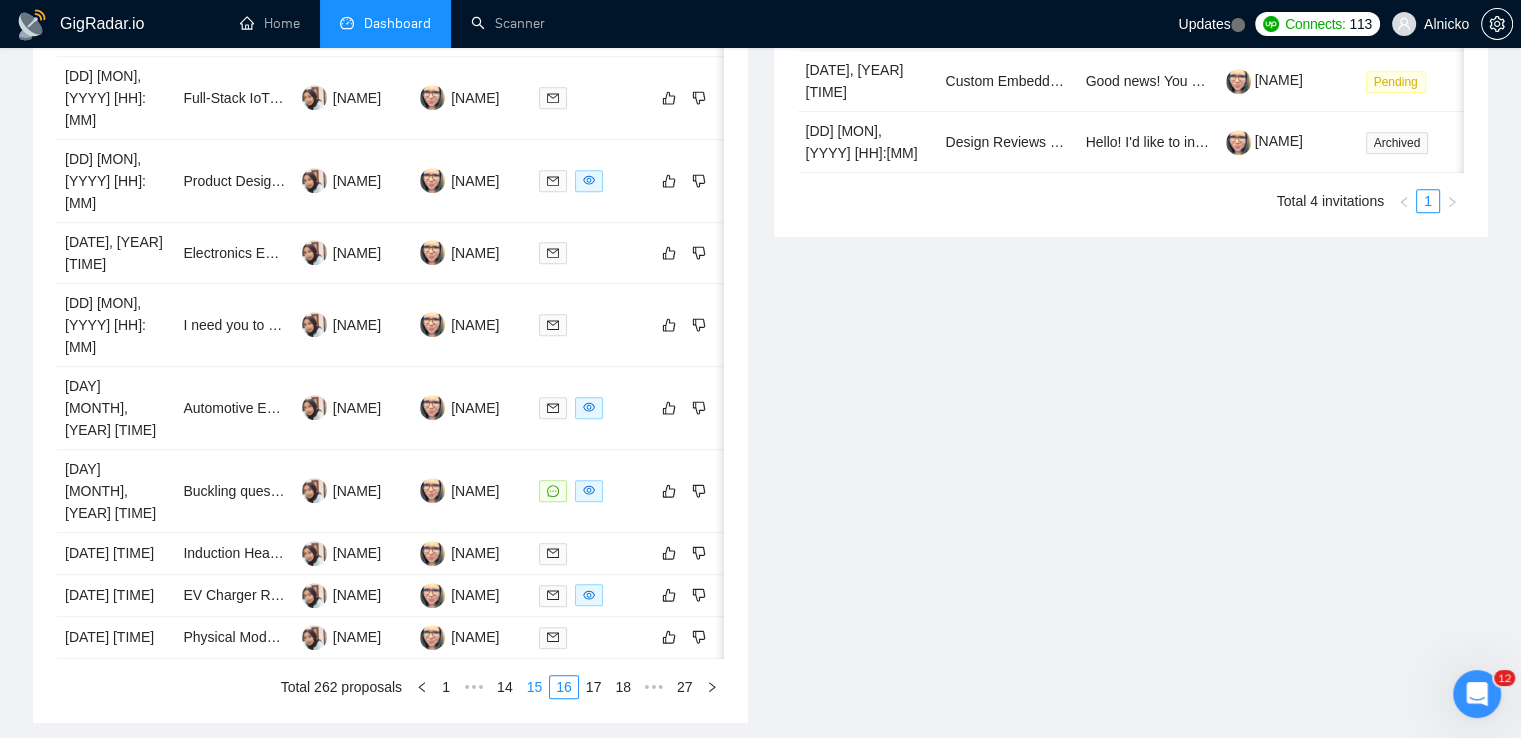 click on "15" at bounding box center [535, 687] 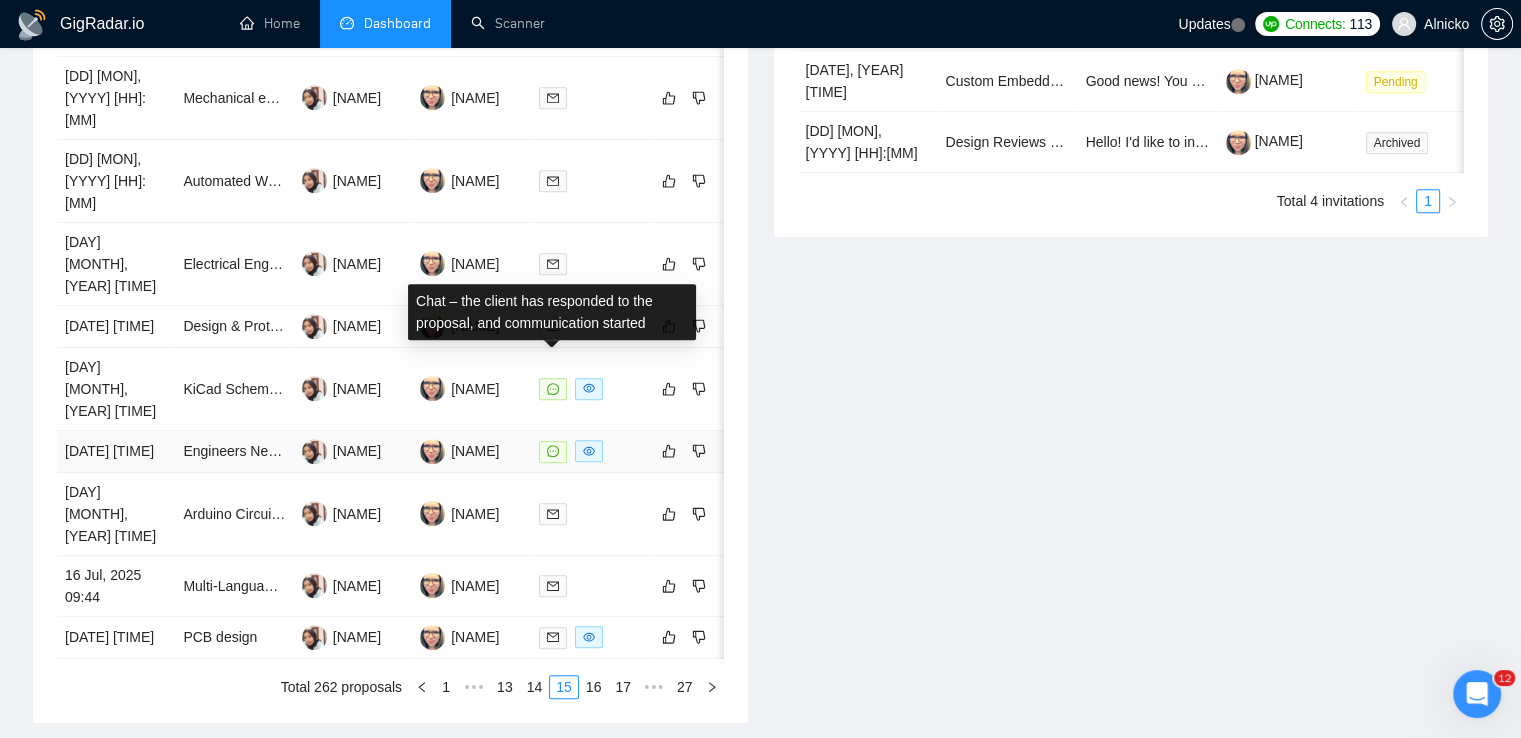 click at bounding box center [553, 452] 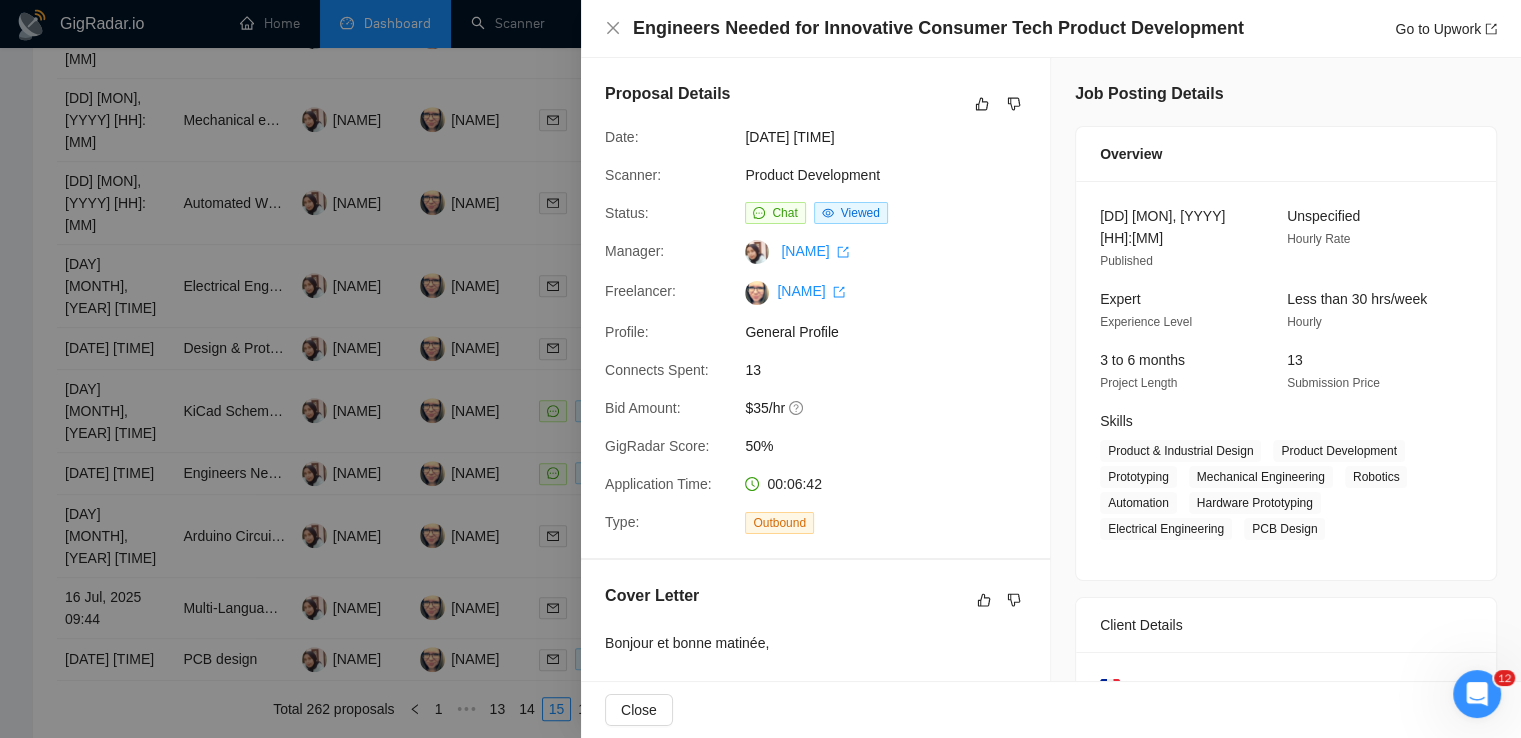 click at bounding box center [760, 369] 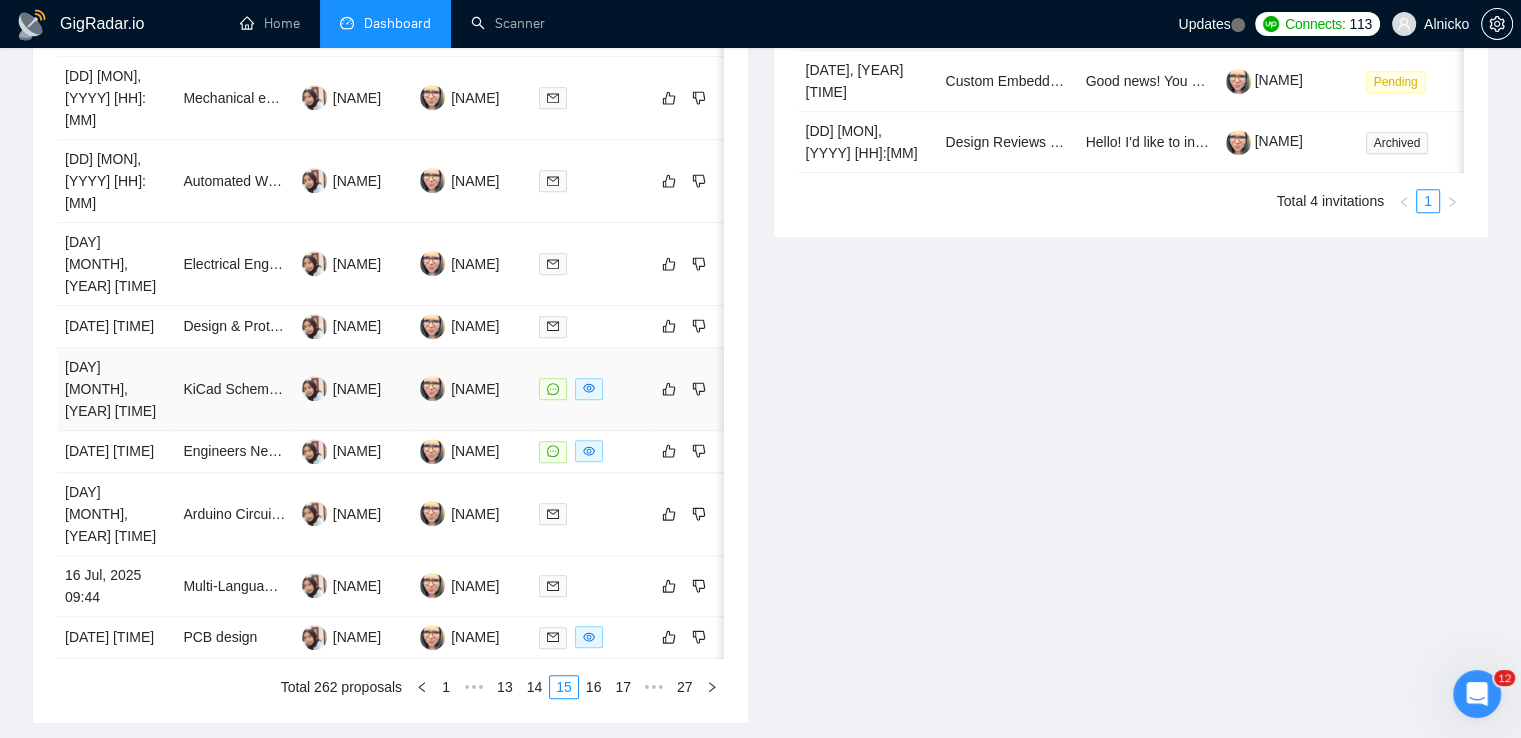 click 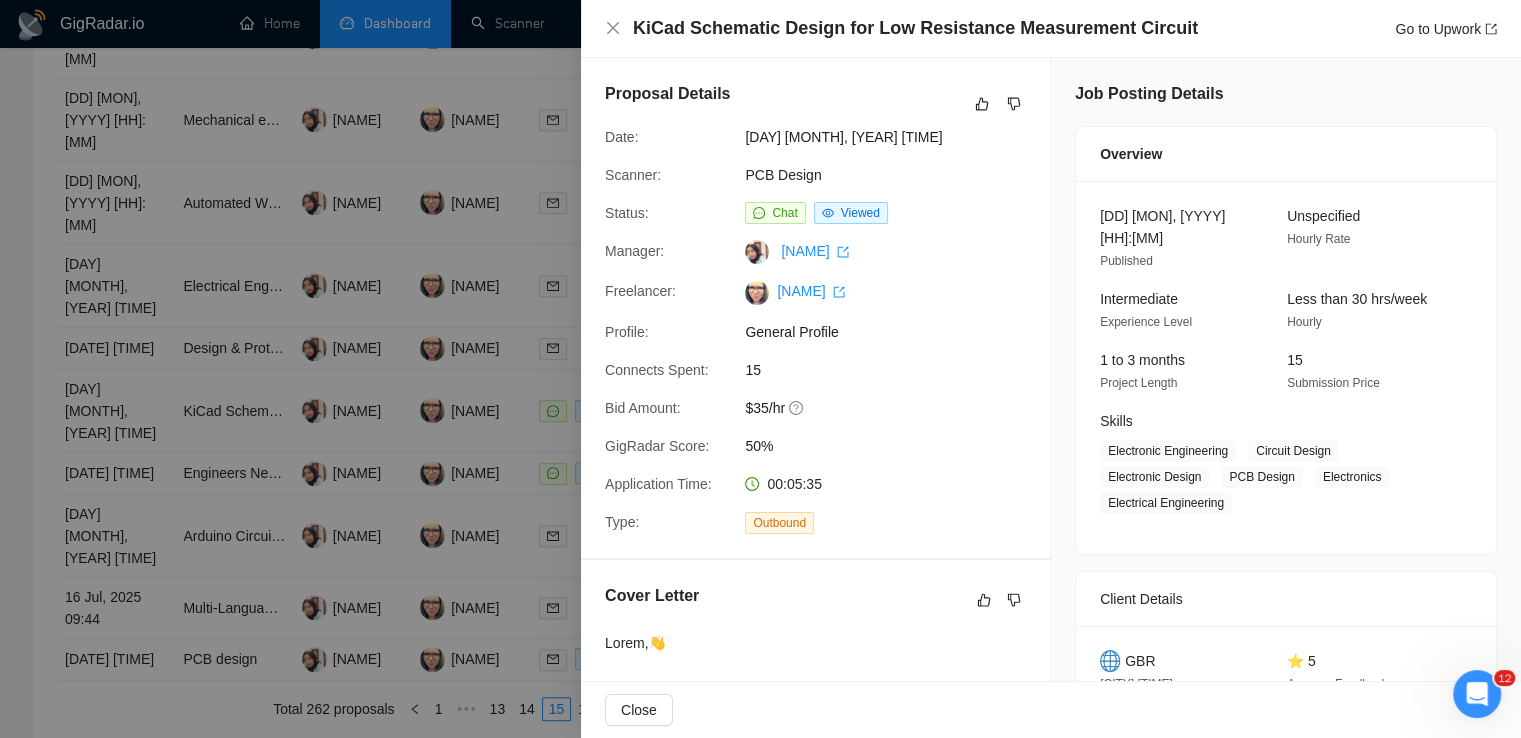 click at bounding box center (760, 369) 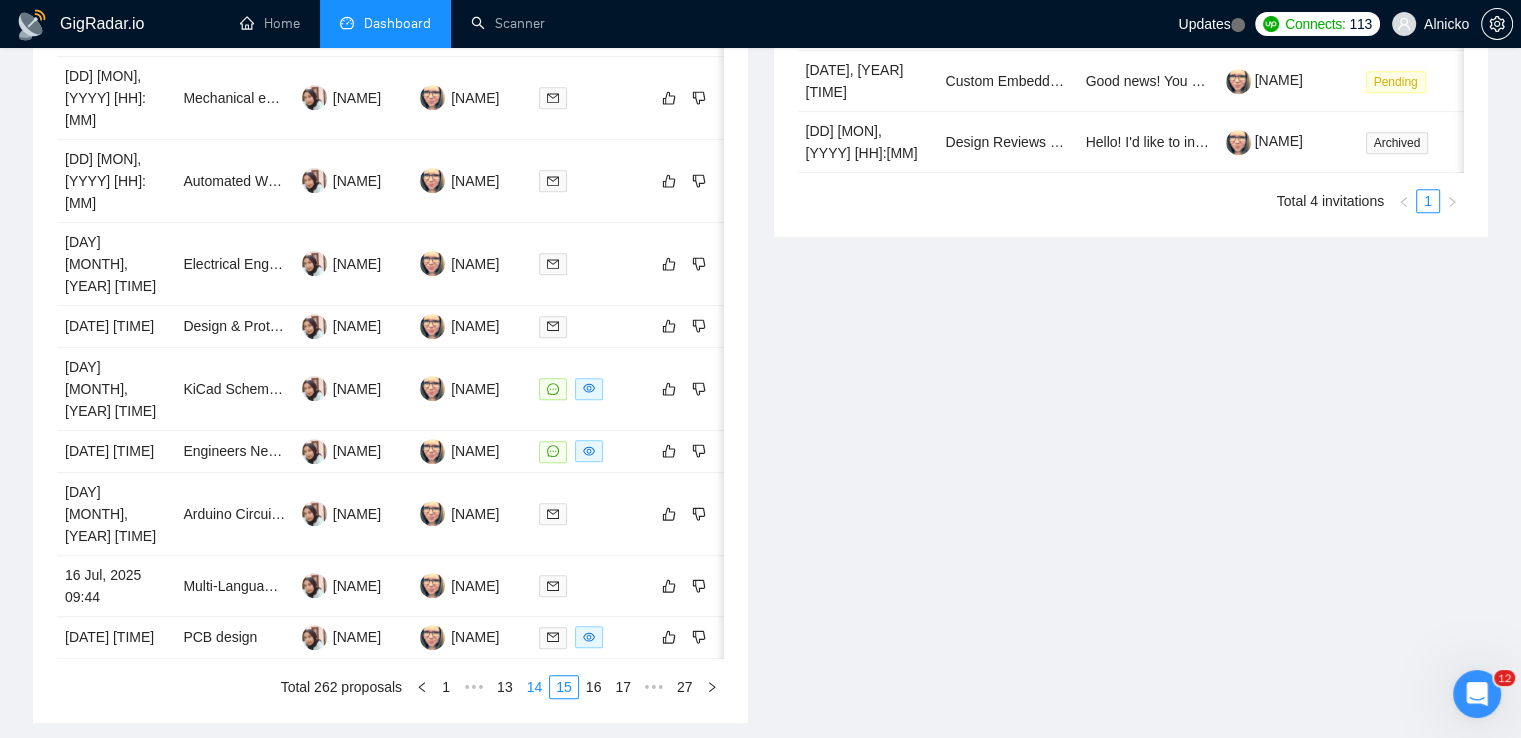 click on "14" at bounding box center (535, 687) 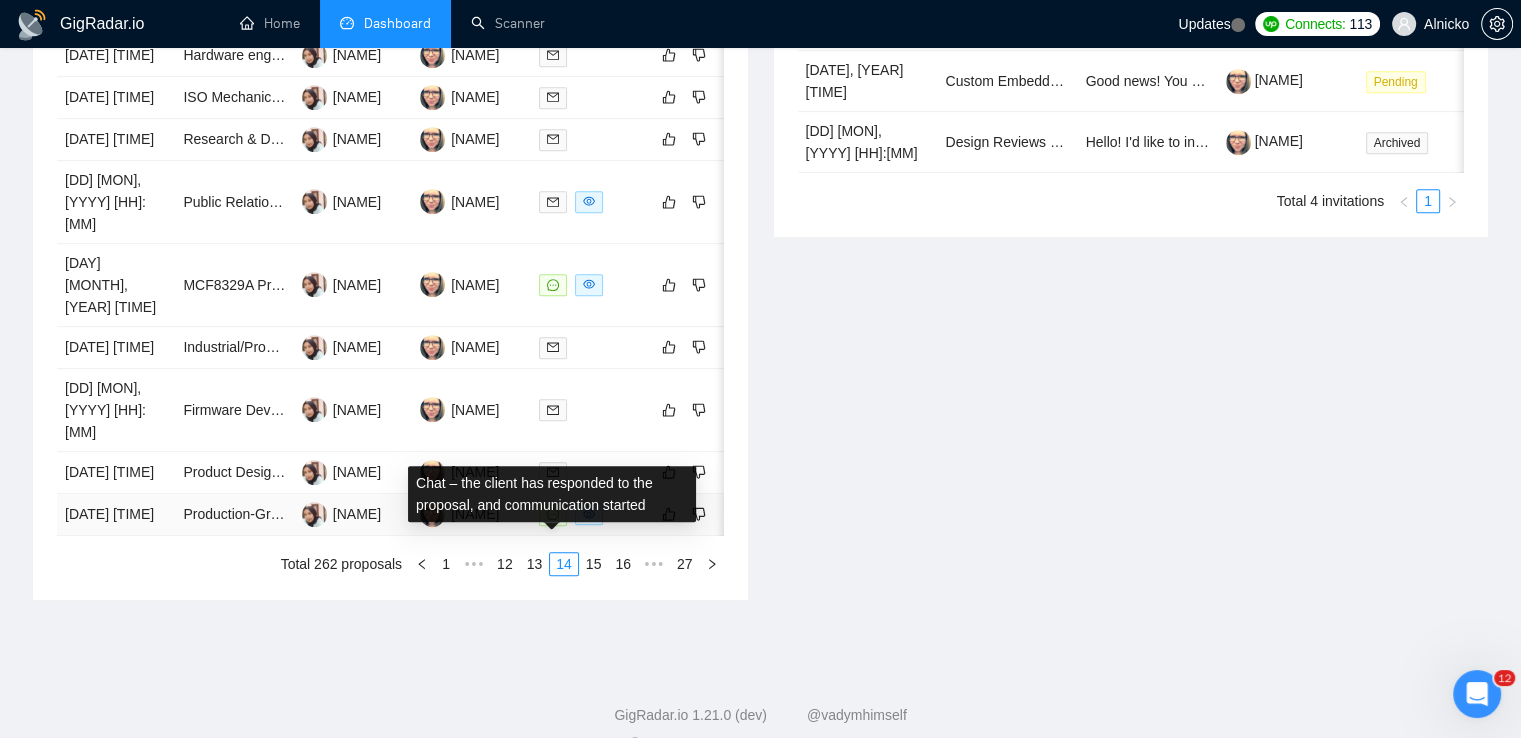 click 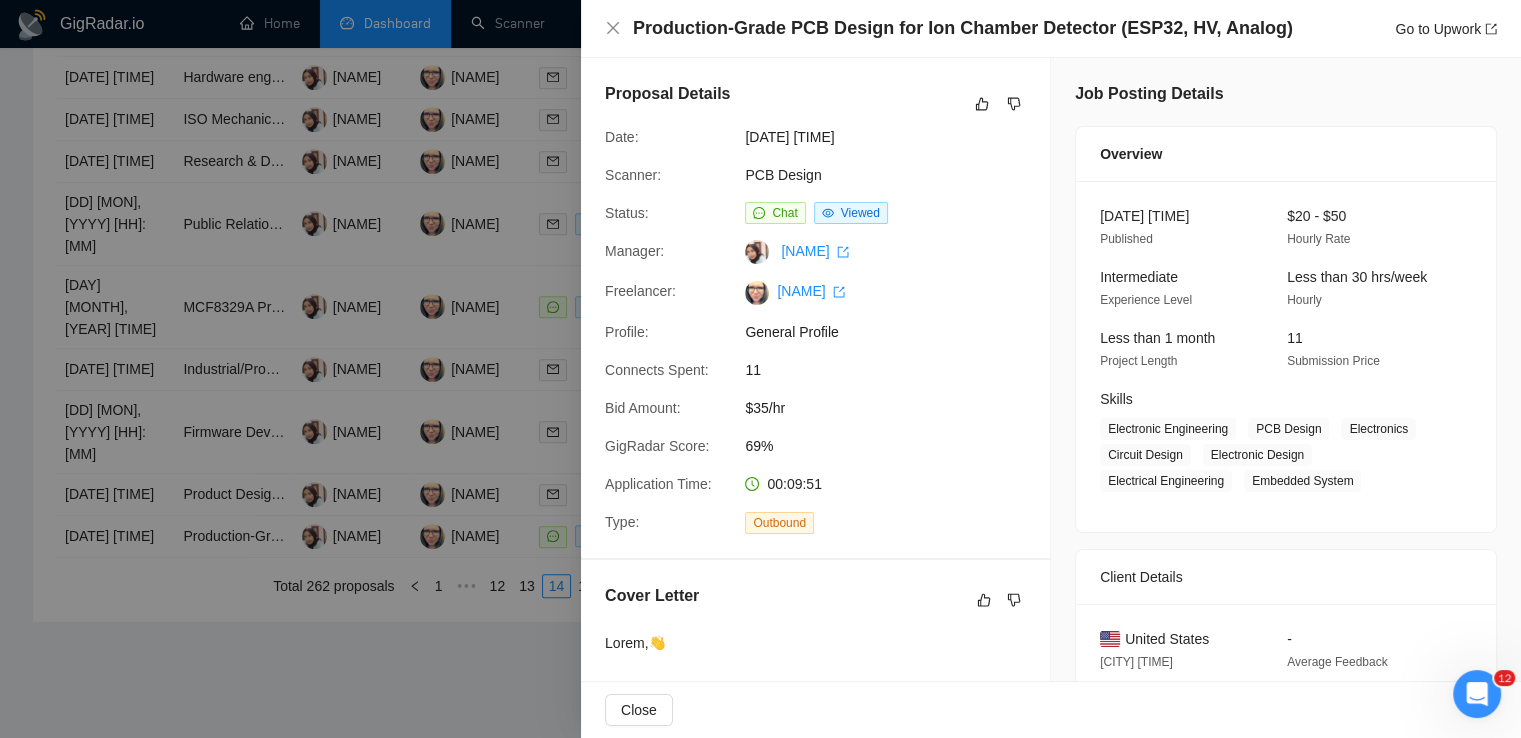 click at bounding box center (760, 369) 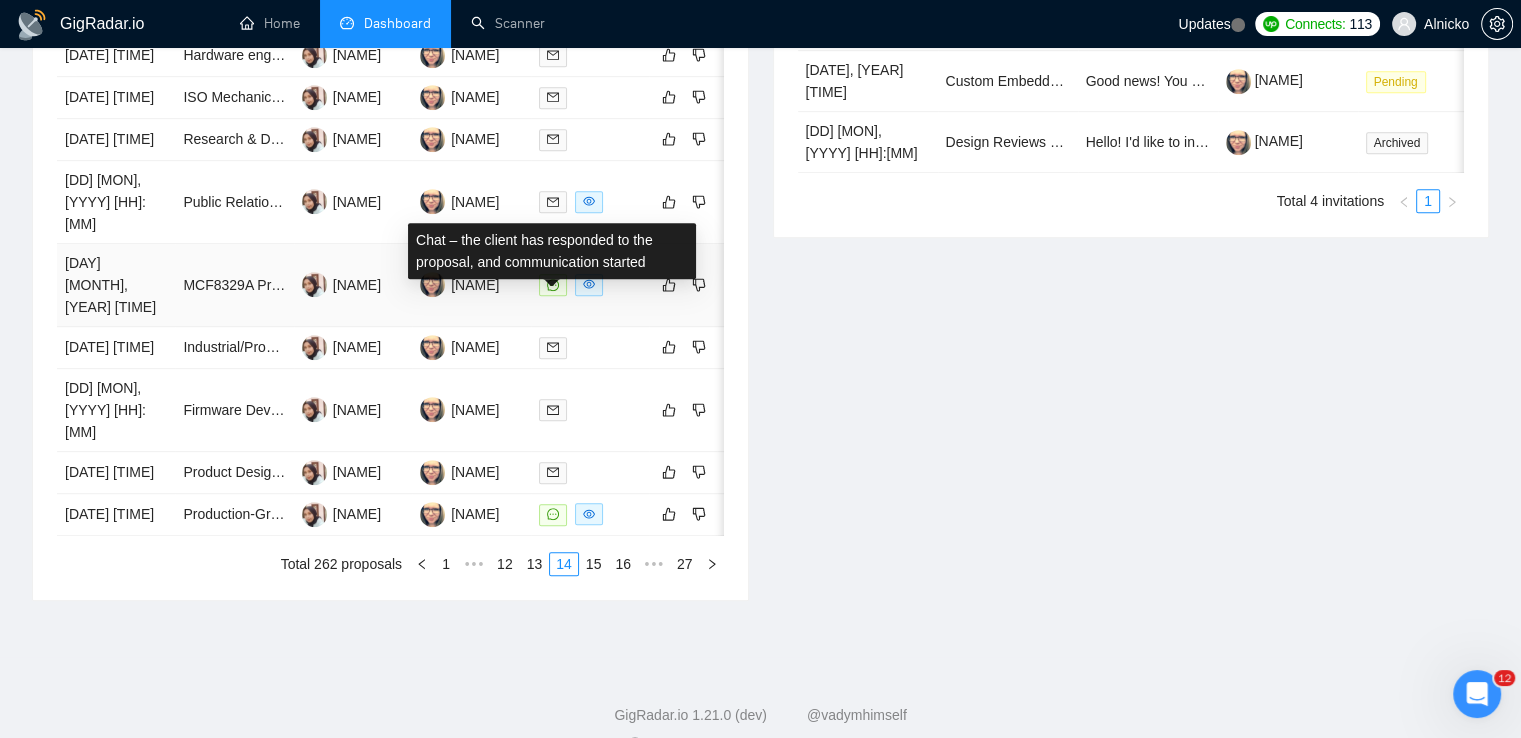 click 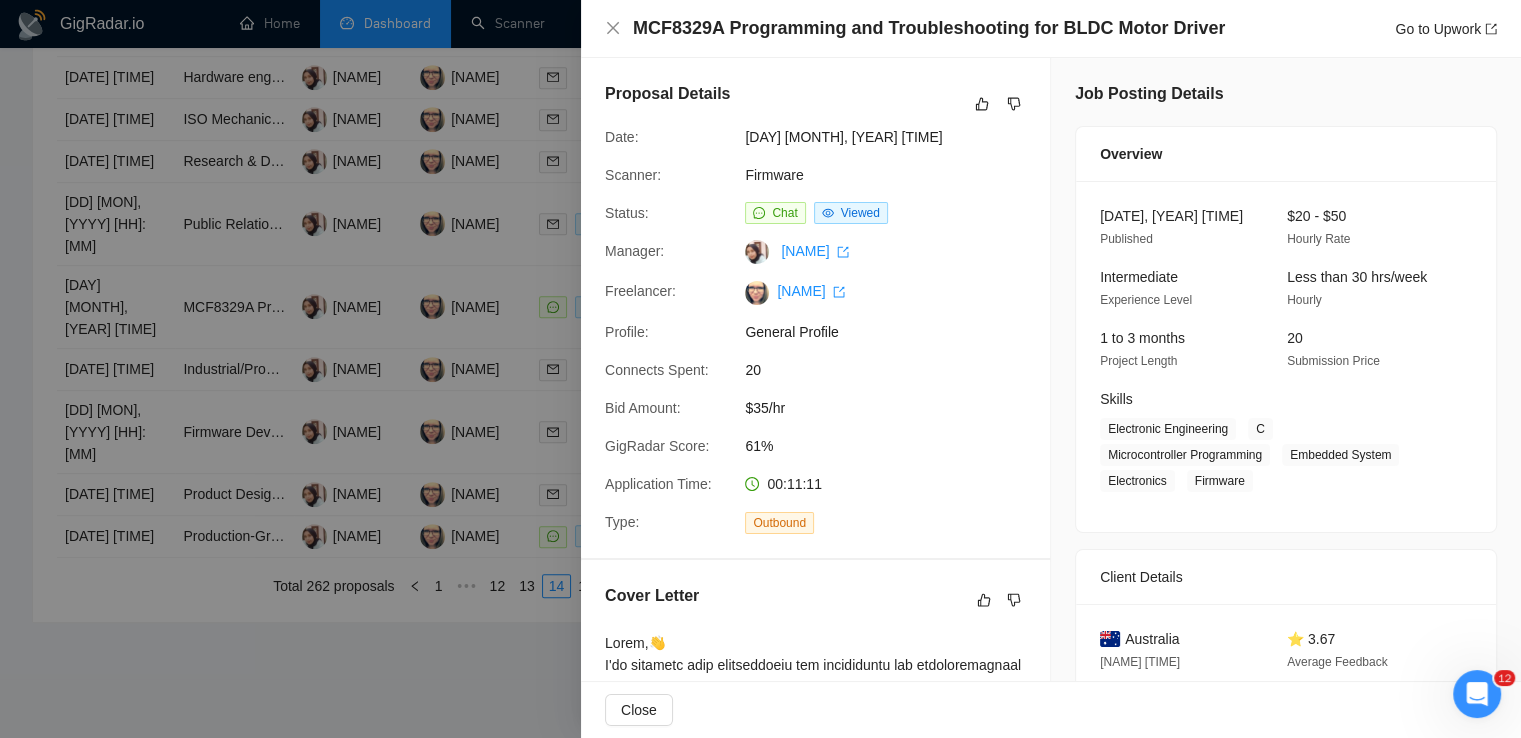 click at bounding box center (760, 369) 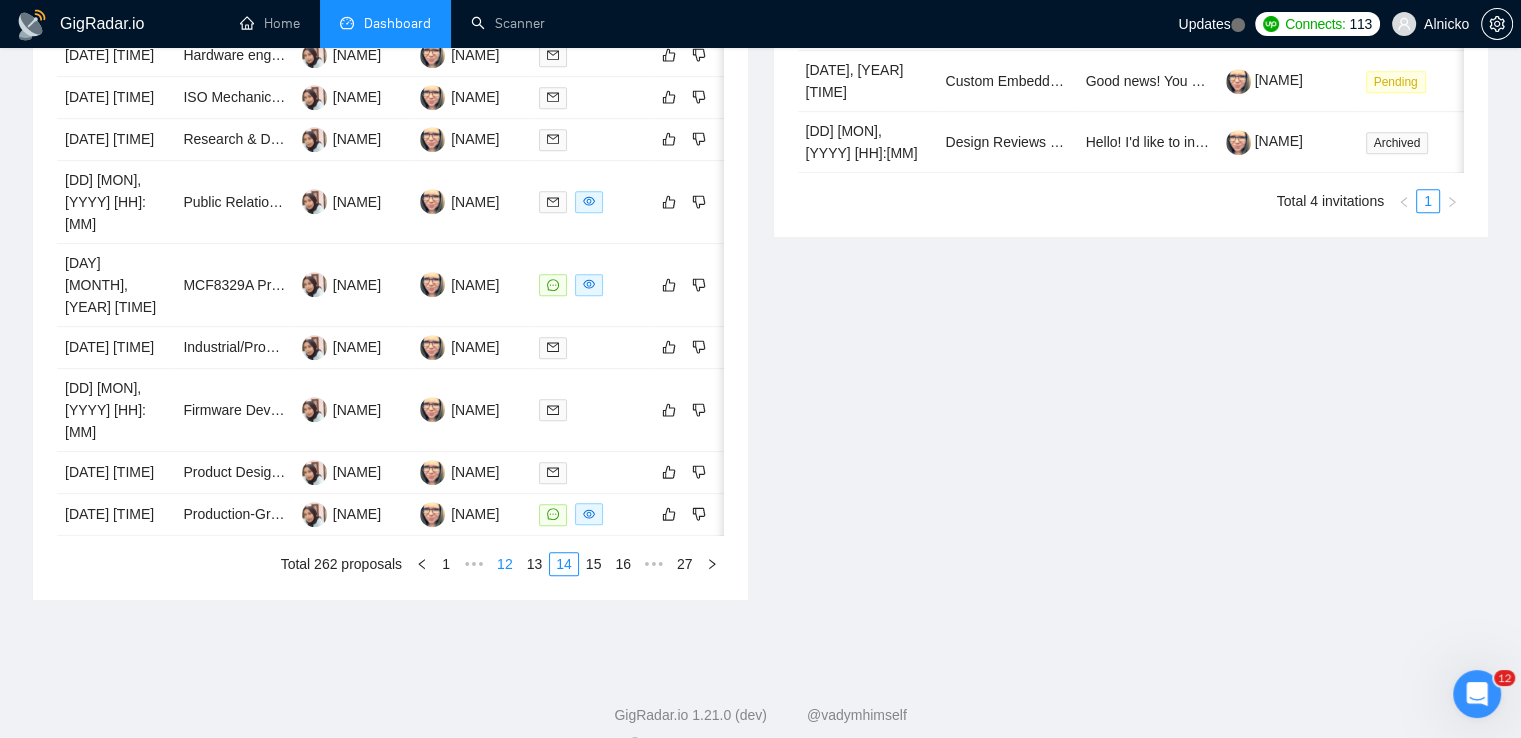 click on "13" at bounding box center [535, 564] 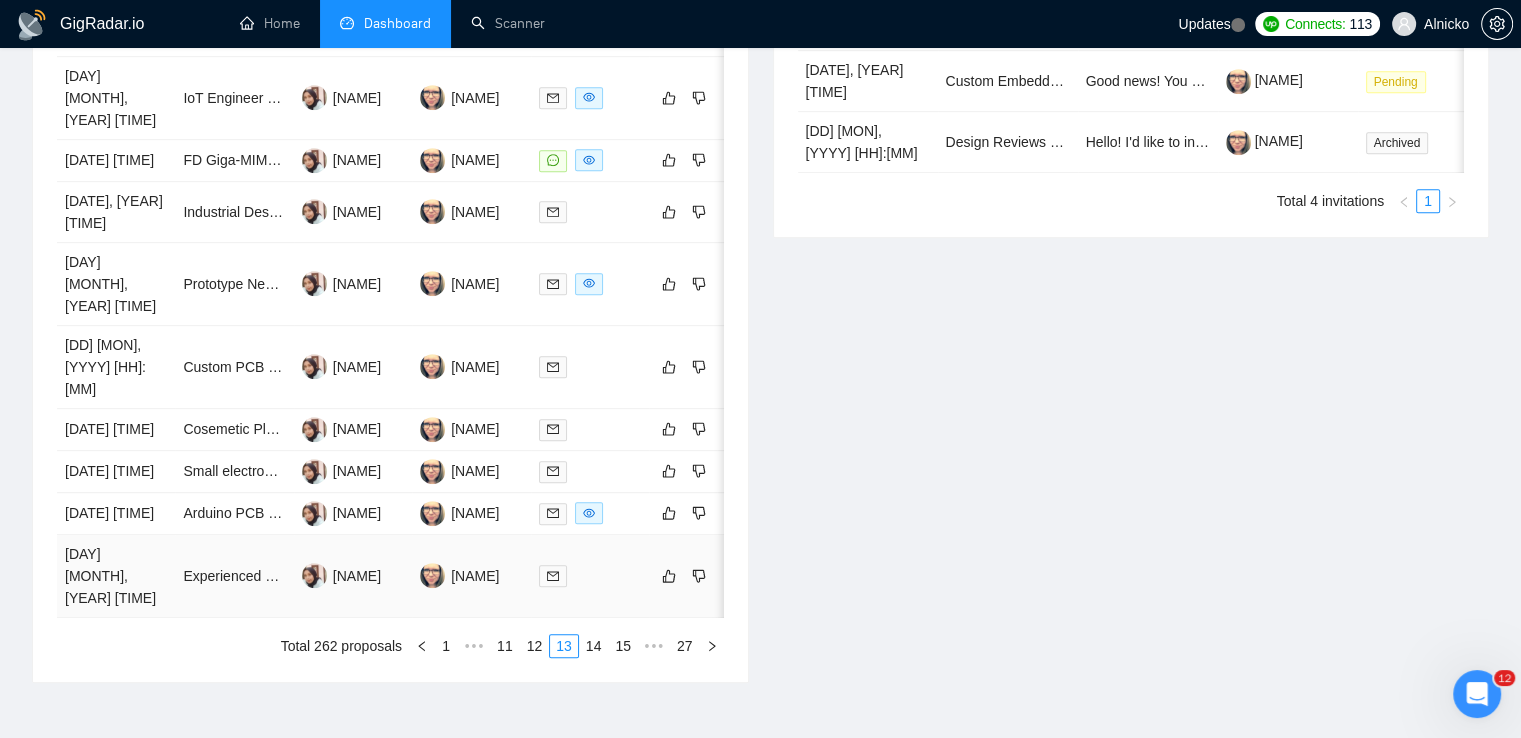 scroll, scrollTop: 548, scrollLeft: 0, axis: vertical 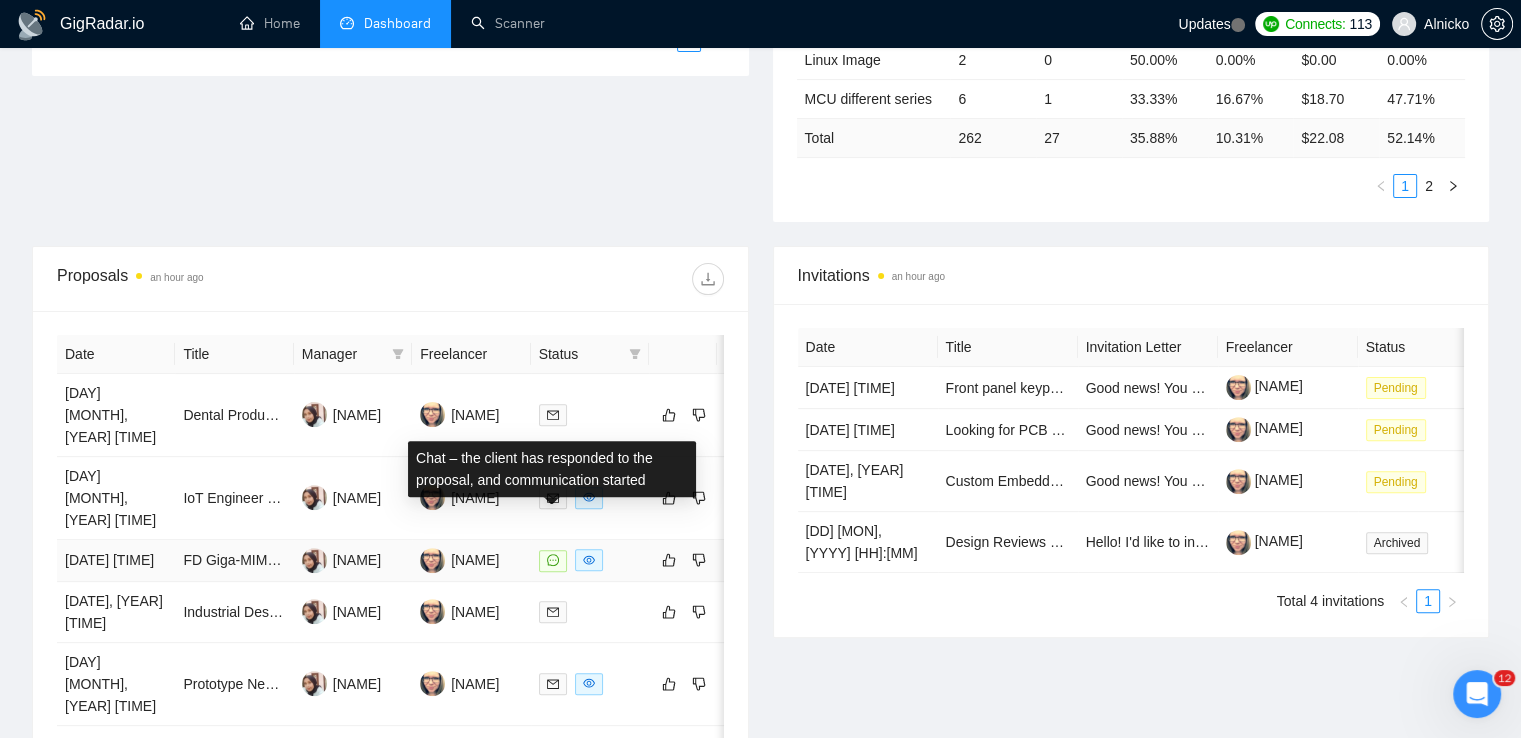 click 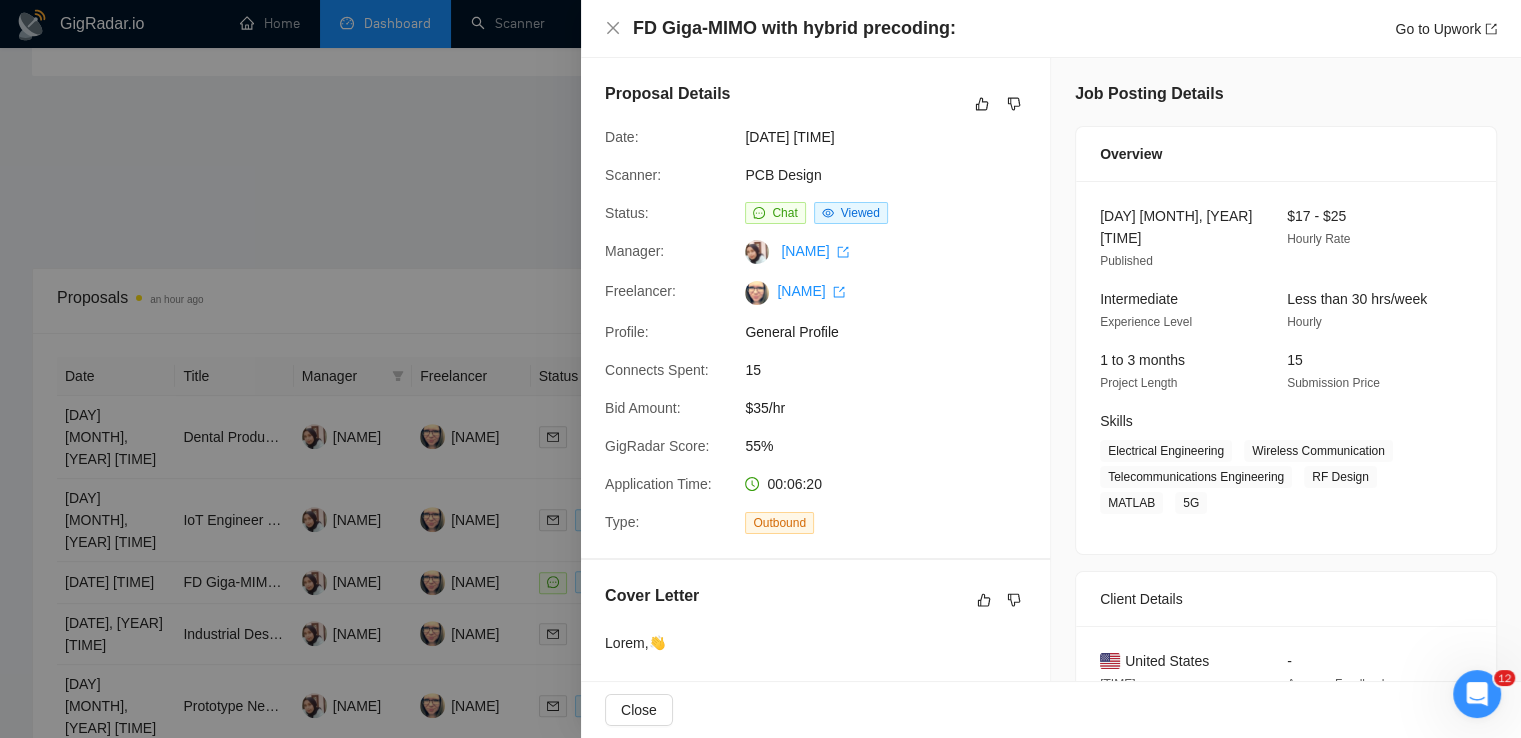 click at bounding box center [760, 369] 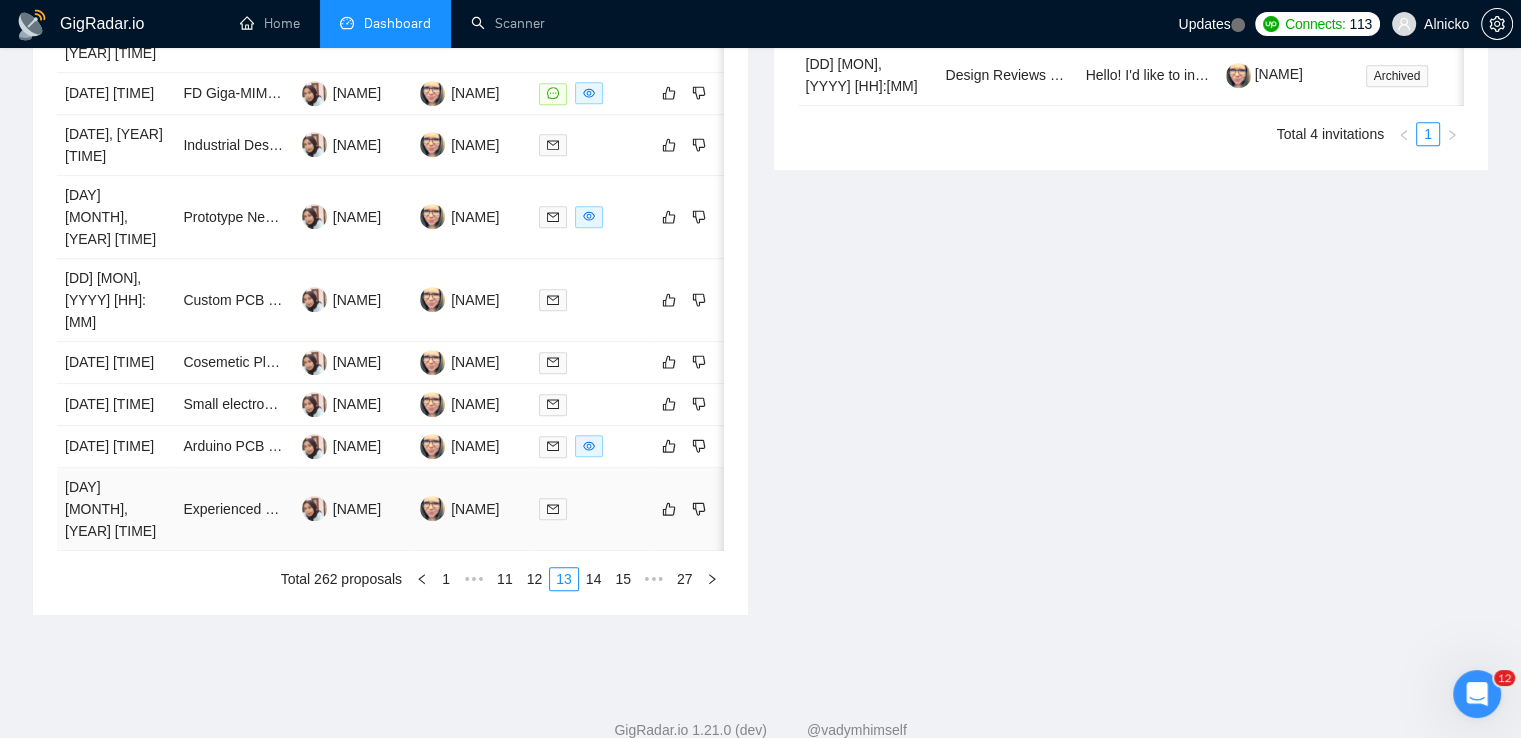 scroll, scrollTop: 1048, scrollLeft: 0, axis: vertical 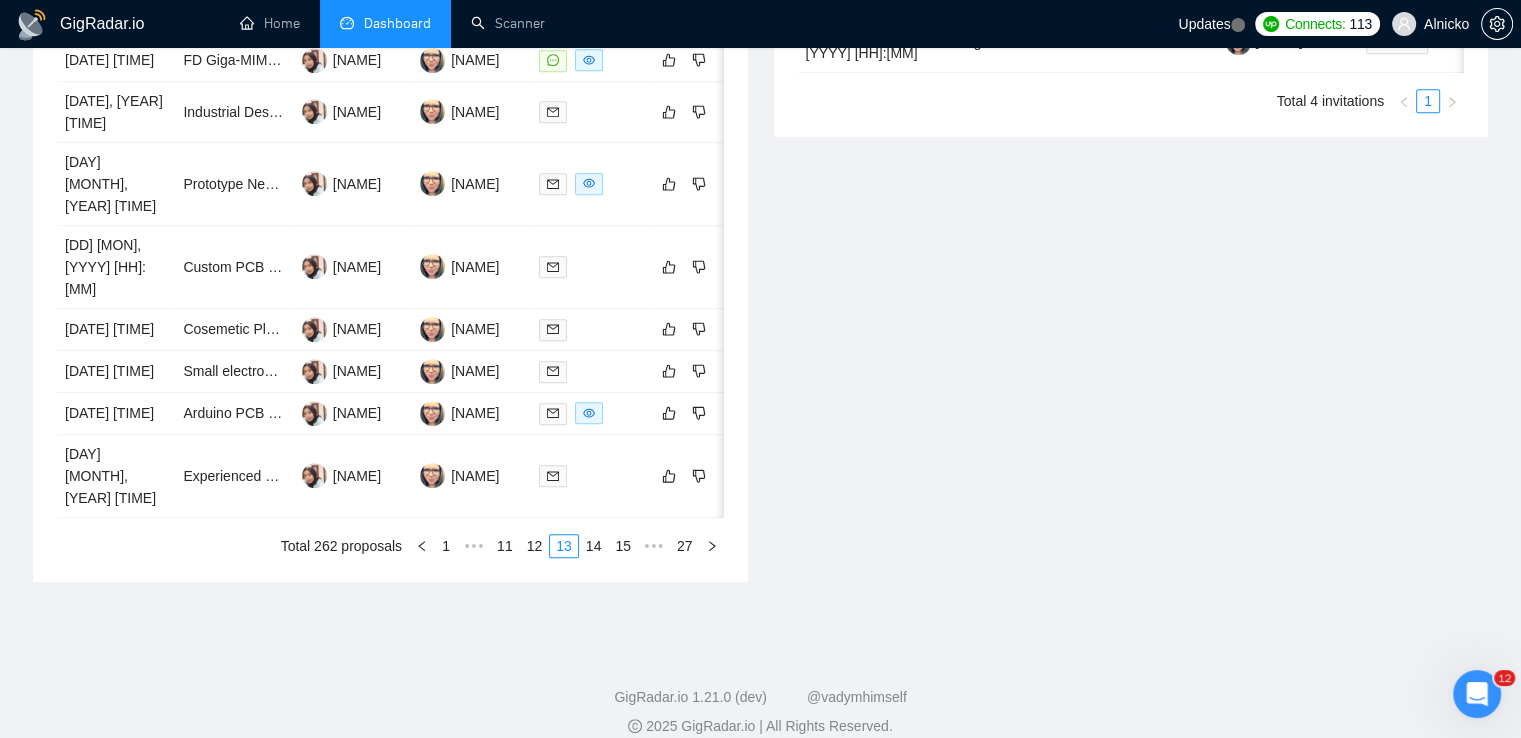 drag, startPoint x: 538, startPoint y: 529, endPoint x: 557, endPoint y: 564, distance: 39.824615 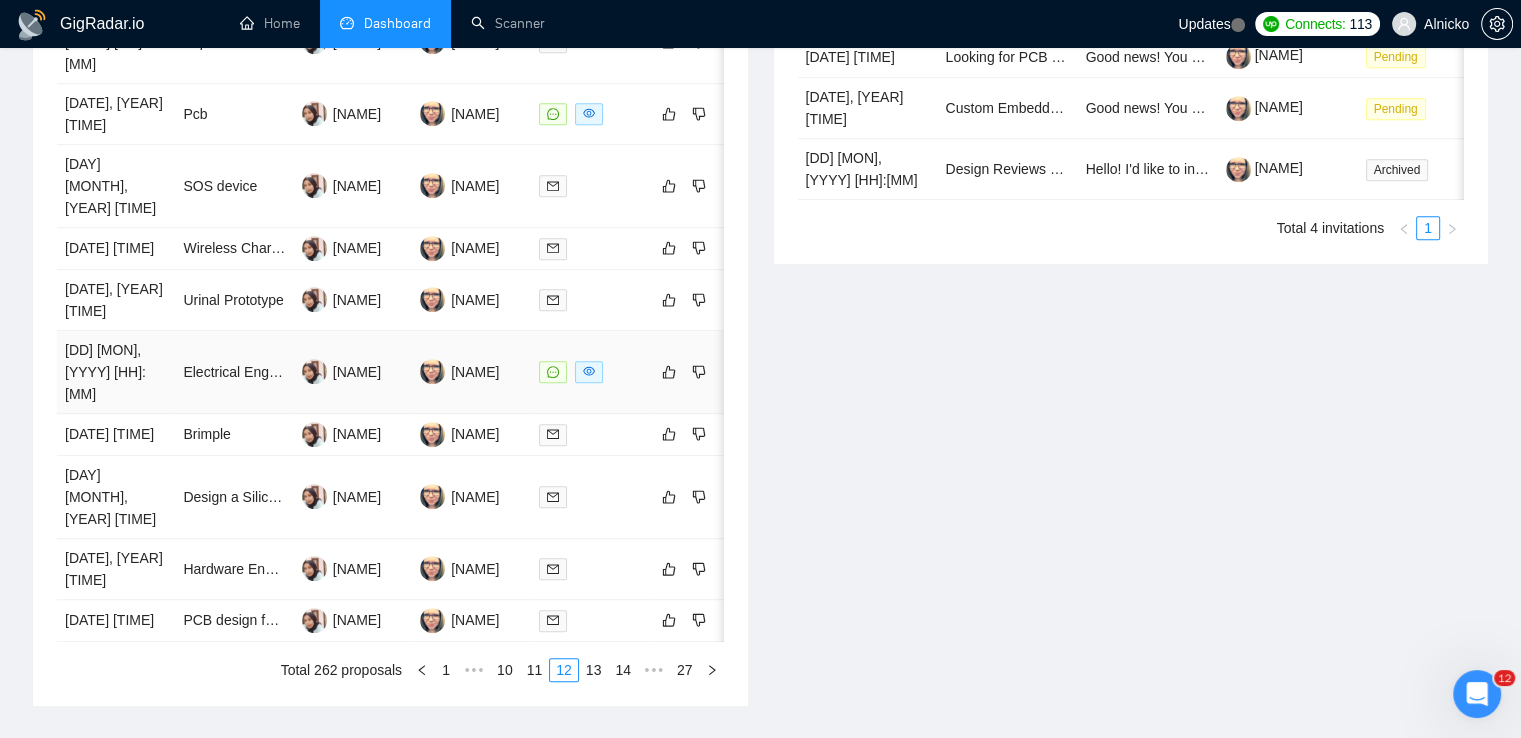 scroll, scrollTop: 848, scrollLeft: 0, axis: vertical 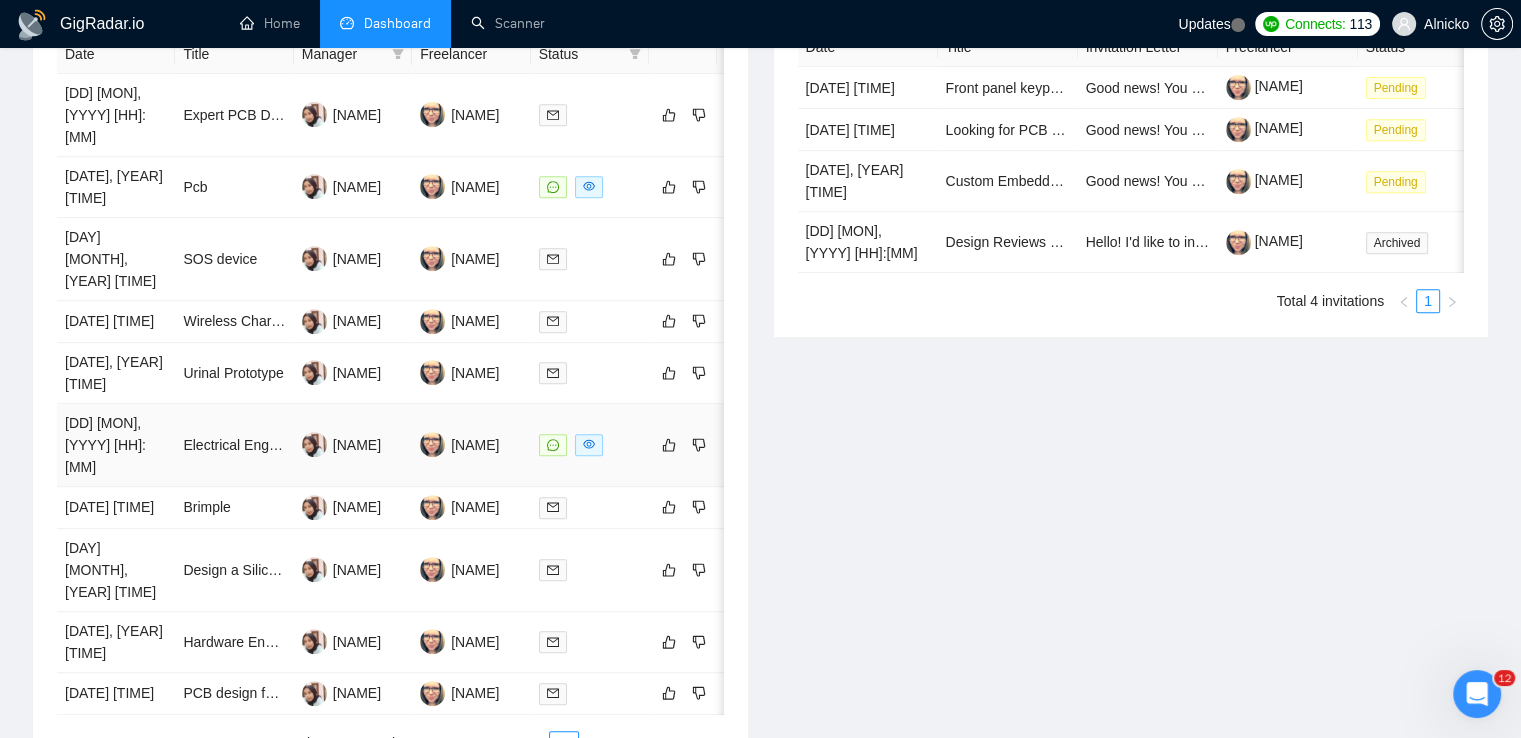 click at bounding box center (553, 445) 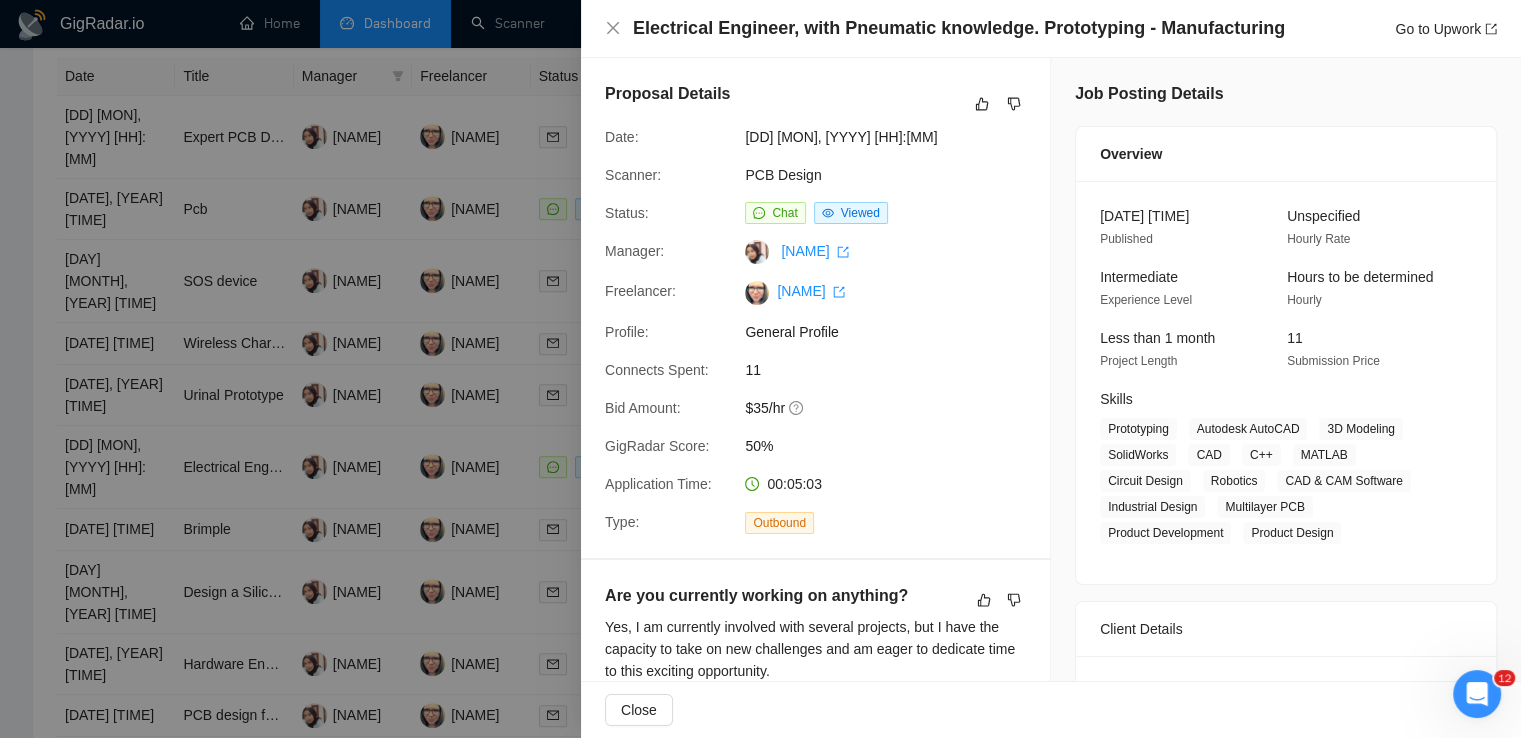 click at bounding box center [760, 369] 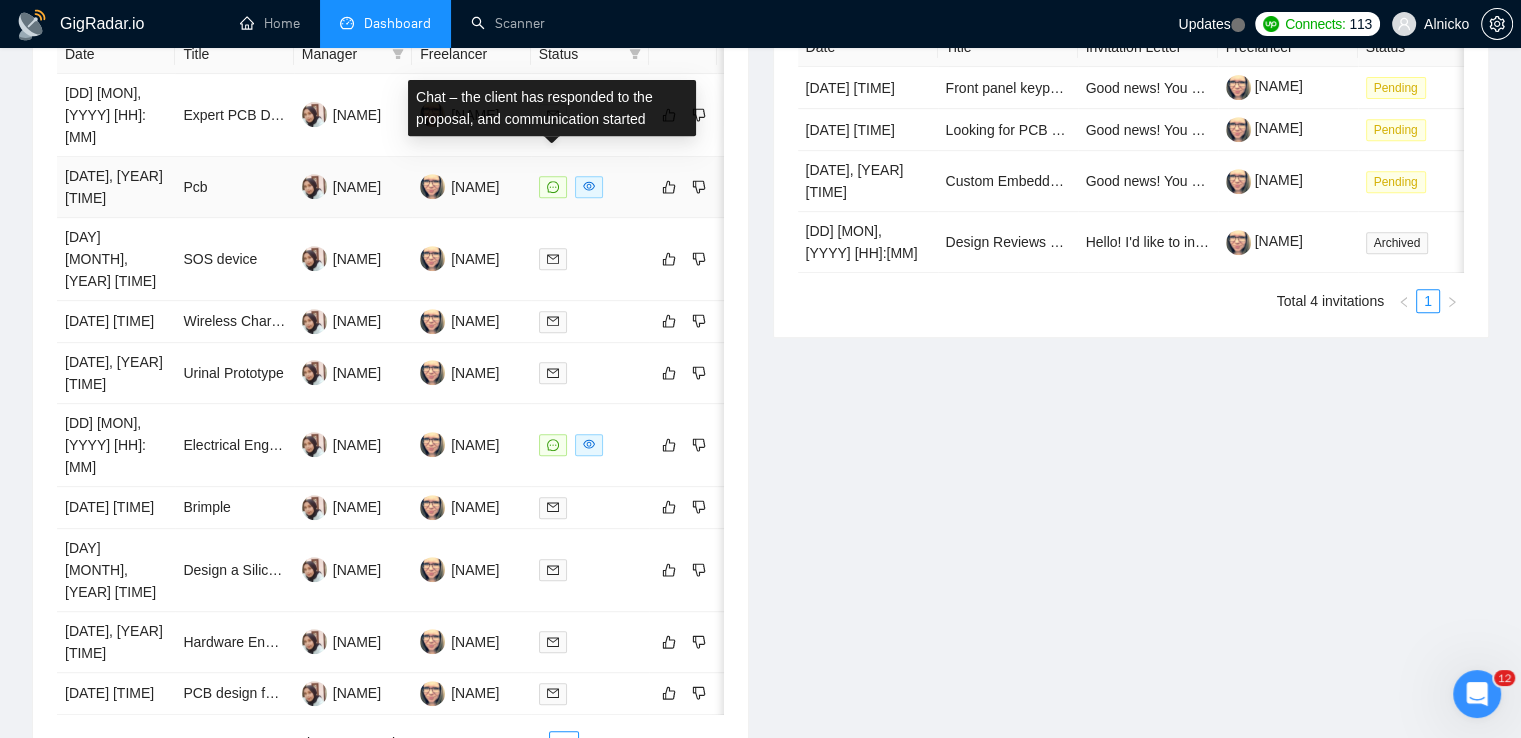 click 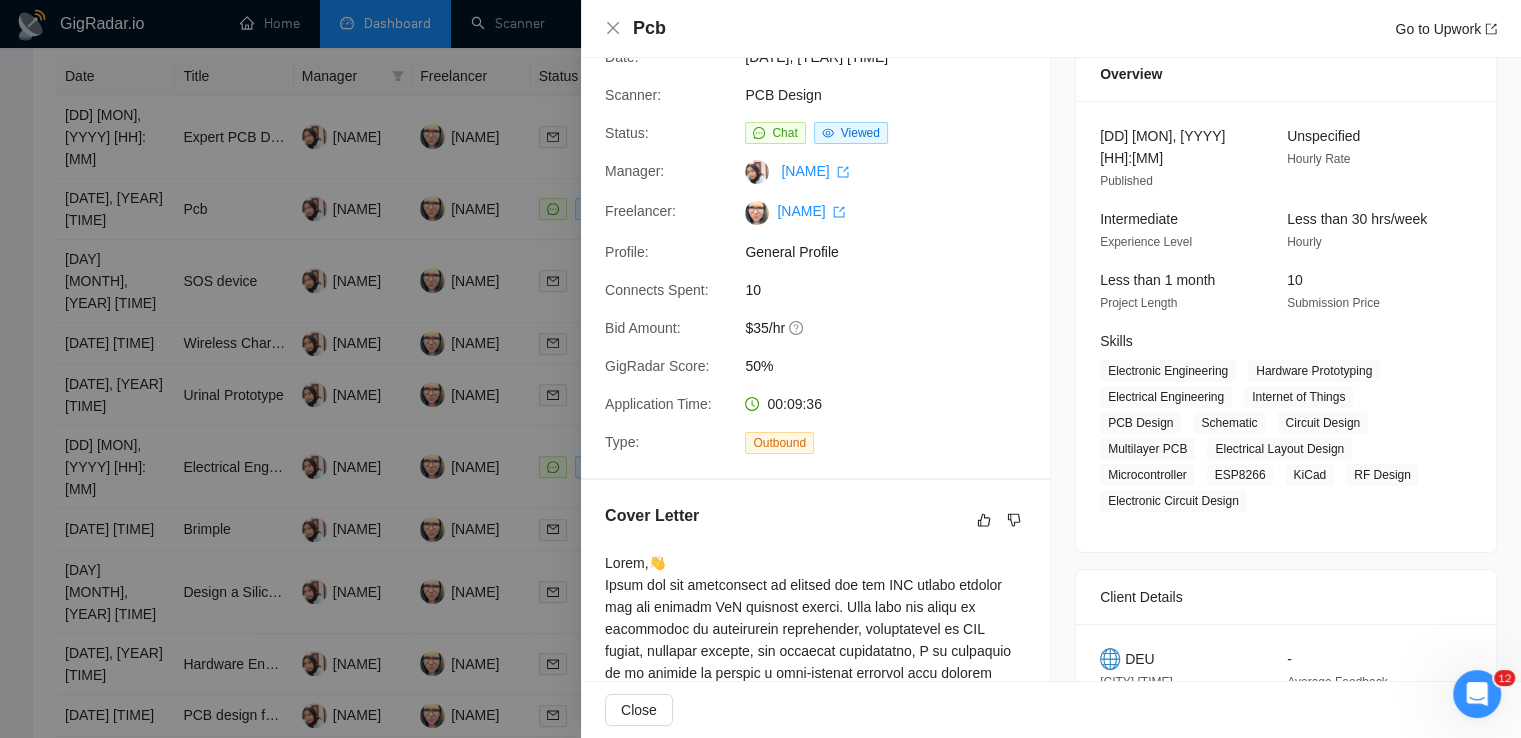 scroll, scrollTop: 300, scrollLeft: 0, axis: vertical 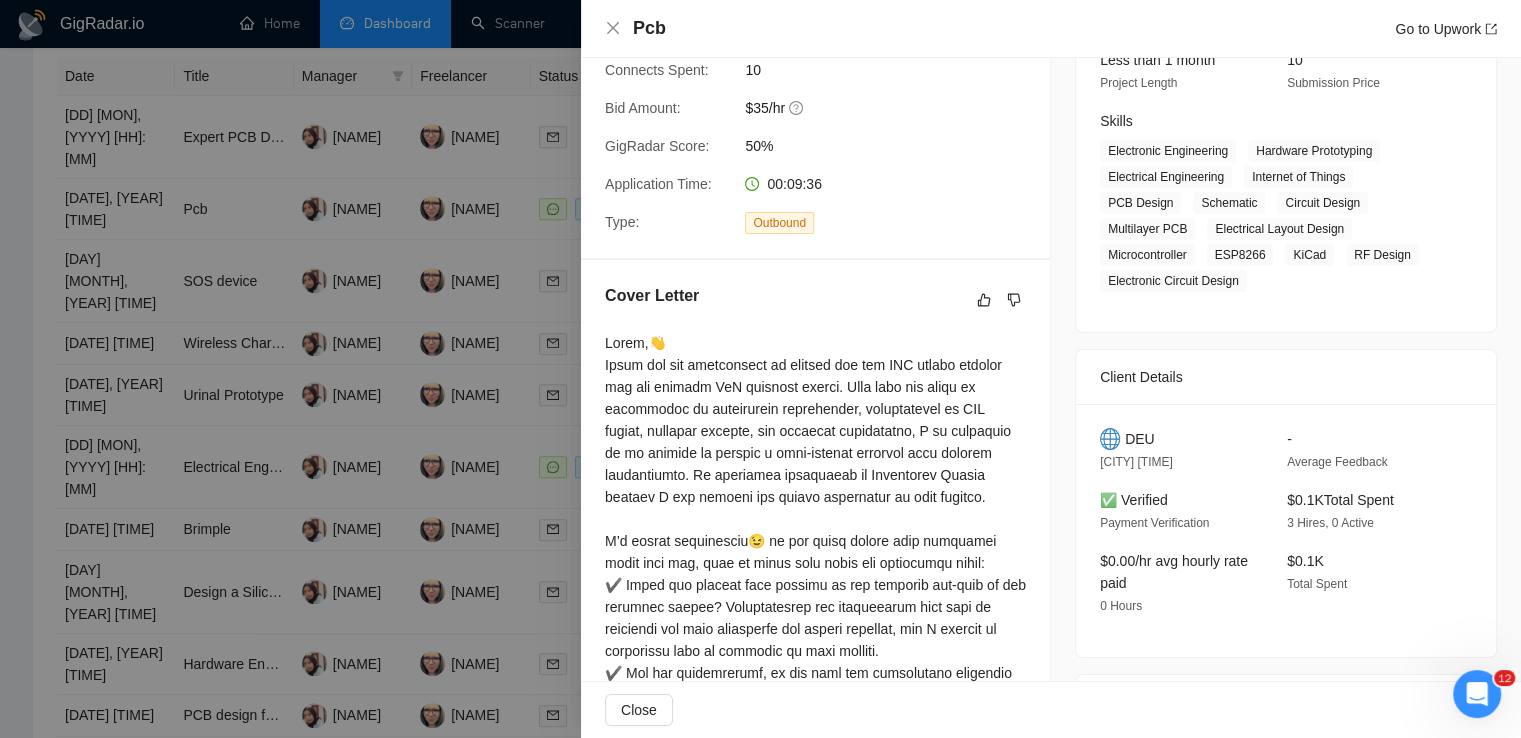 click at bounding box center [760, 369] 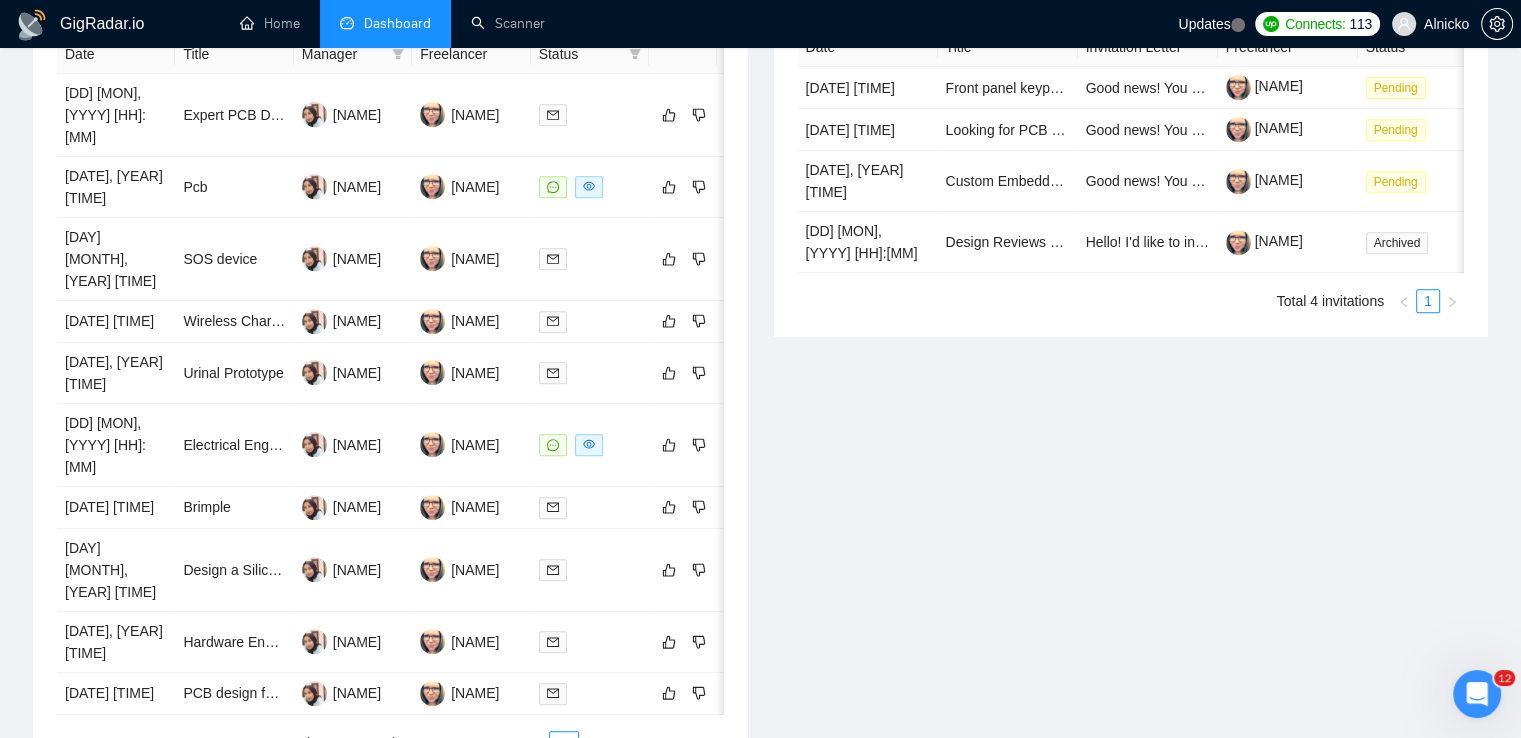 click on "11" at bounding box center [535, 743] 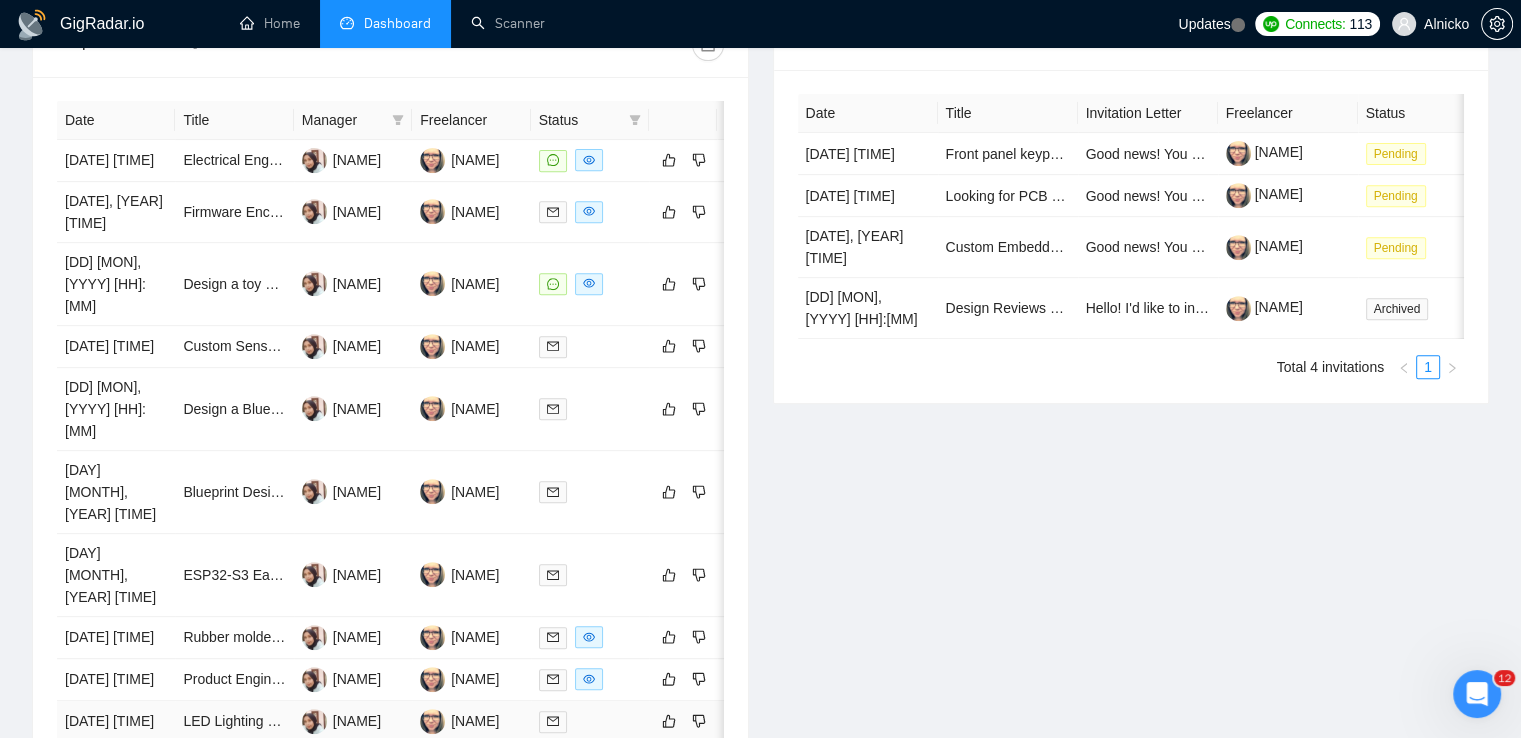 scroll, scrollTop: 748, scrollLeft: 0, axis: vertical 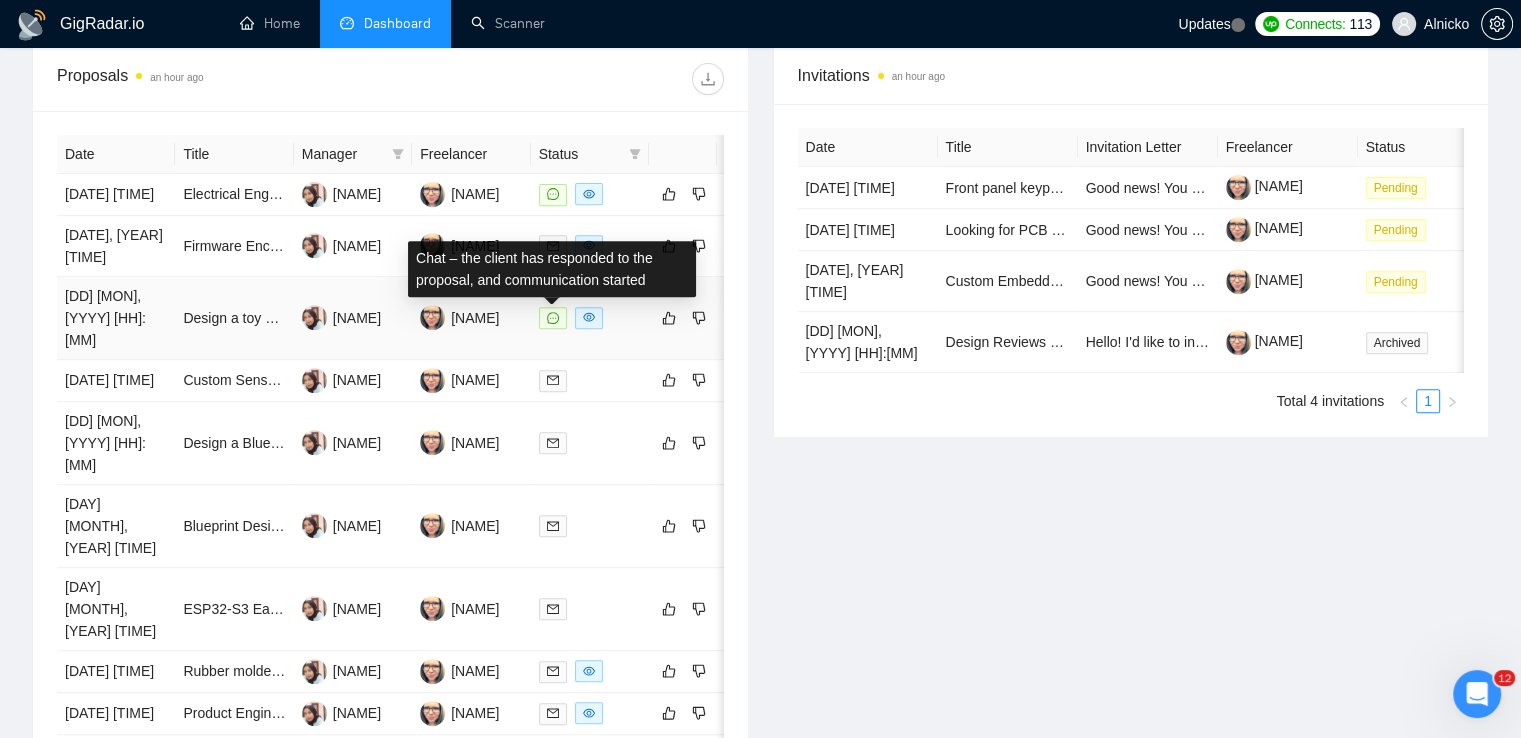 click 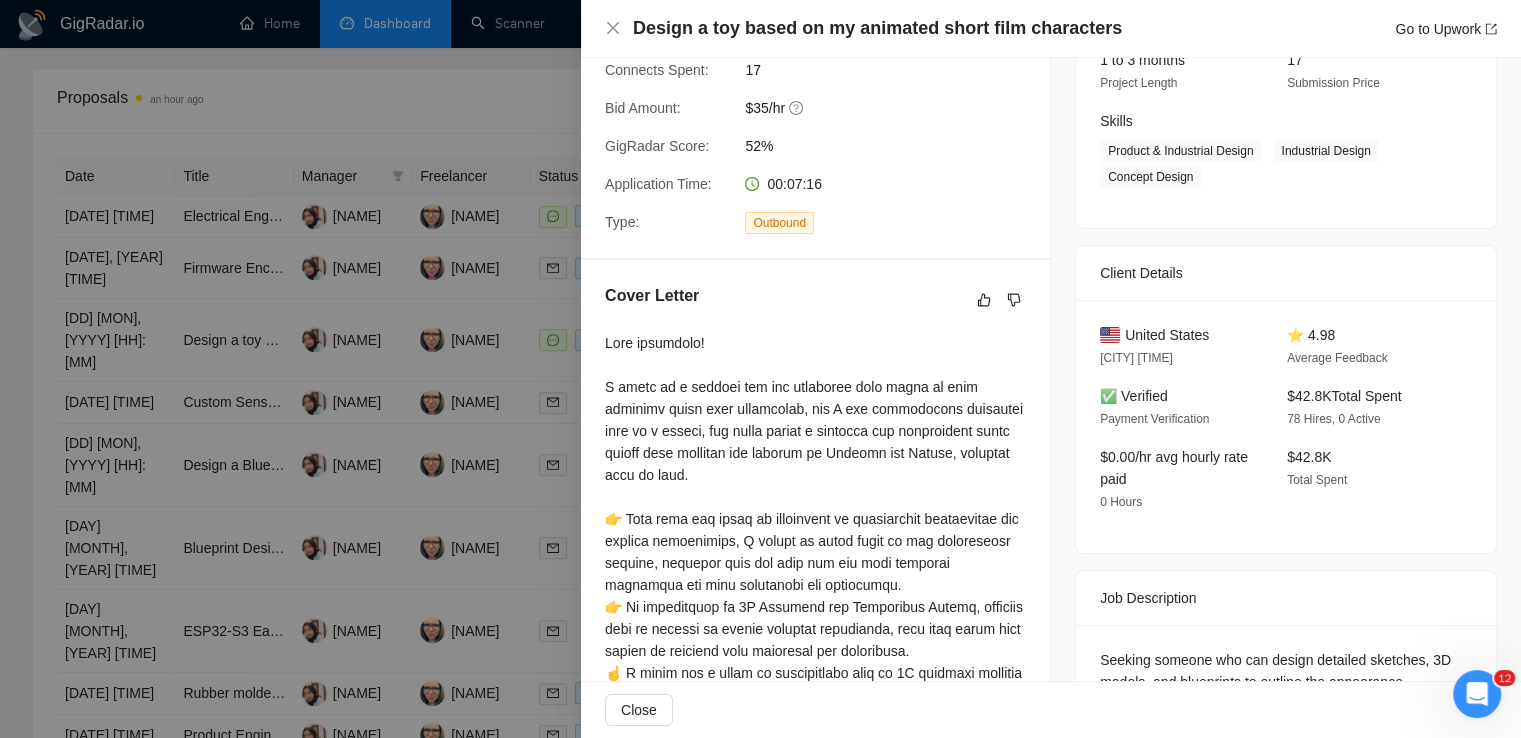 click at bounding box center [760, 369] 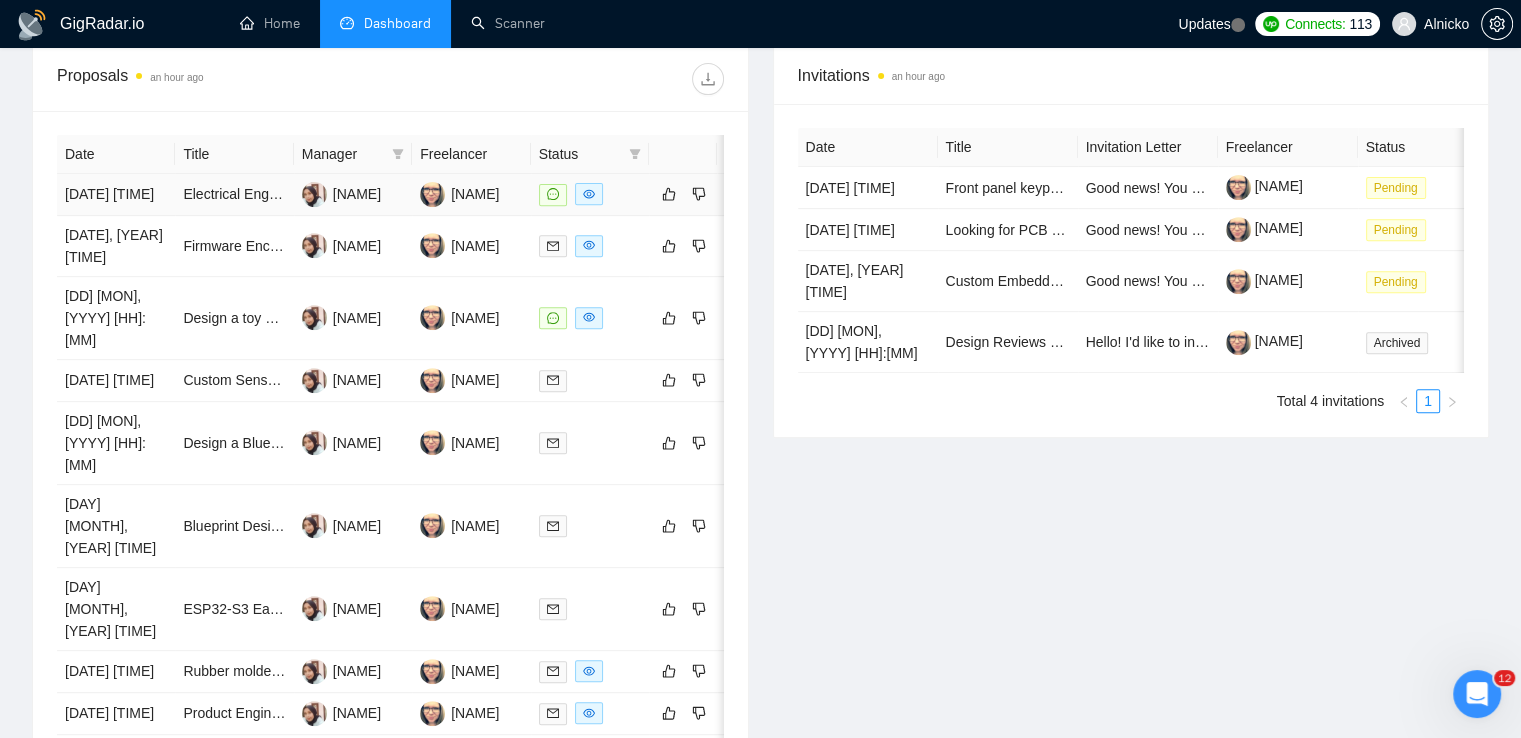 click 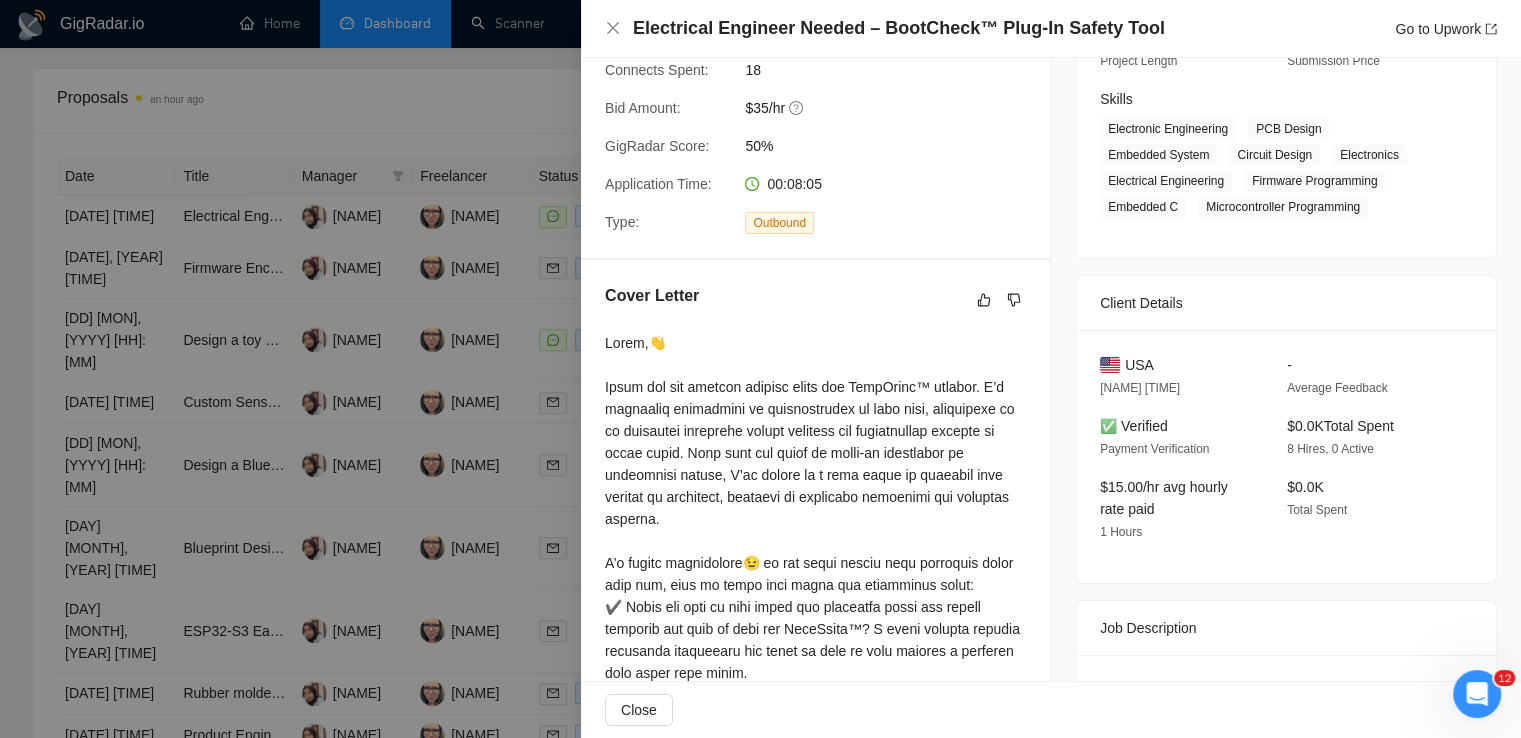 click at bounding box center (760, 369) 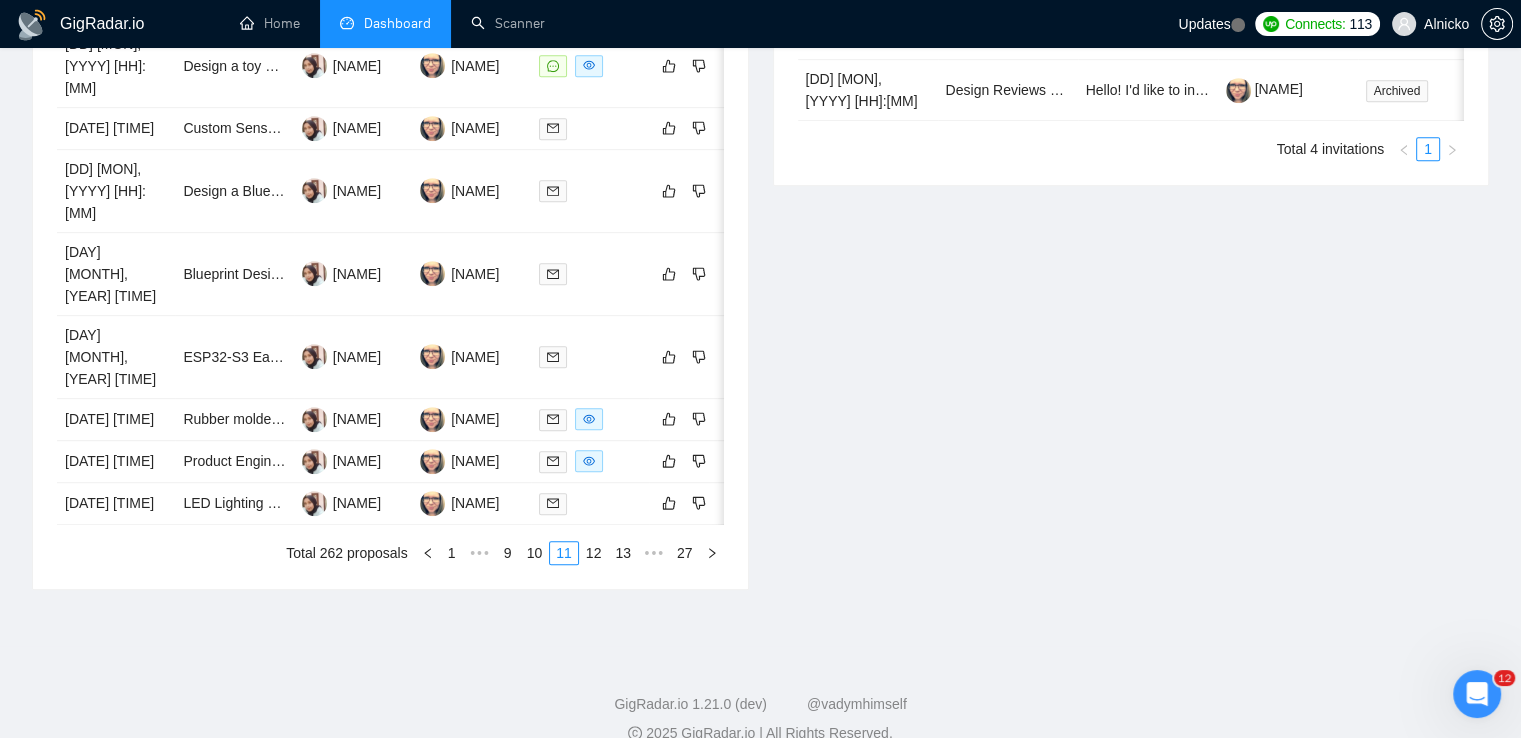 scroll, scrollTop: 1048, scrollLeft: 0, axis: vertical 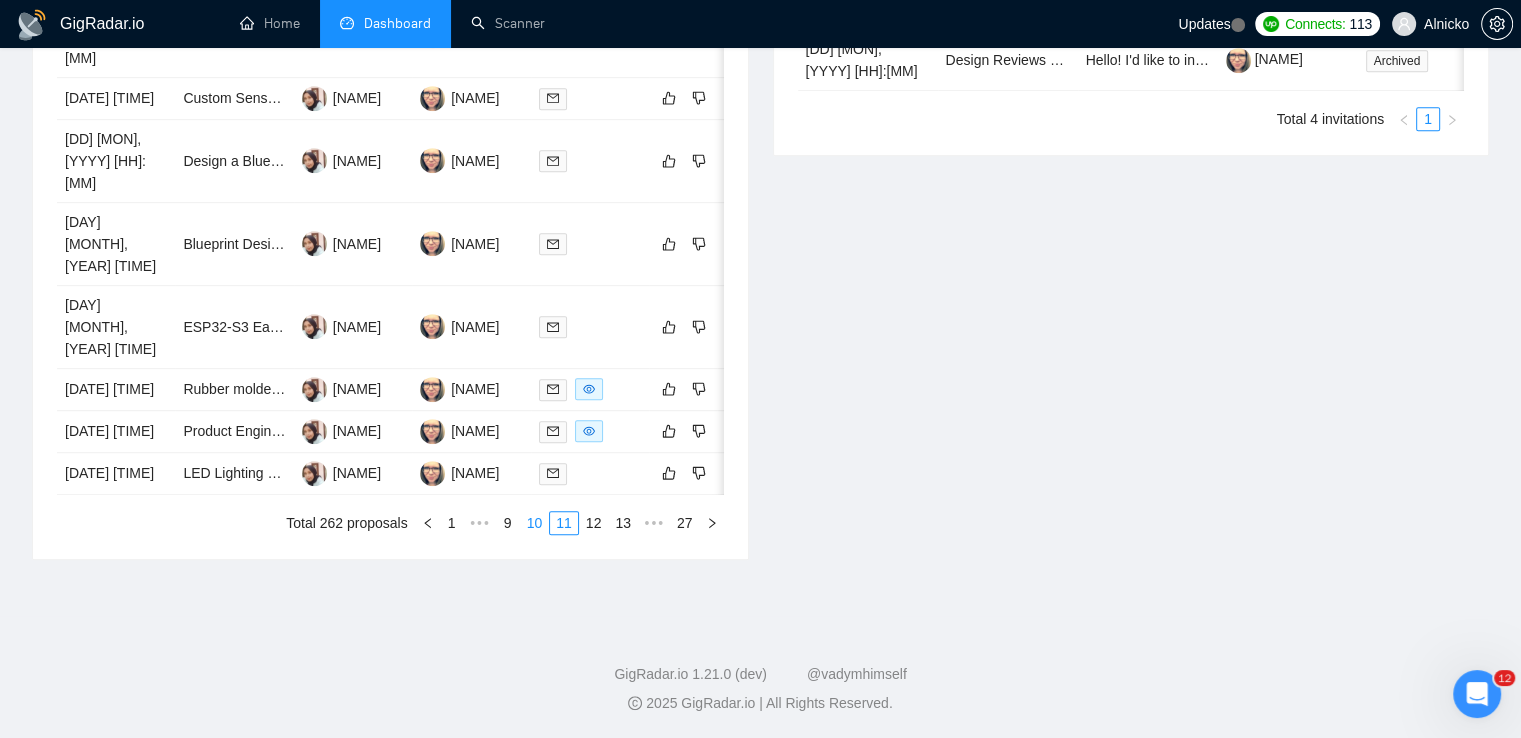 click on "10" at bounding box center [535, 523] 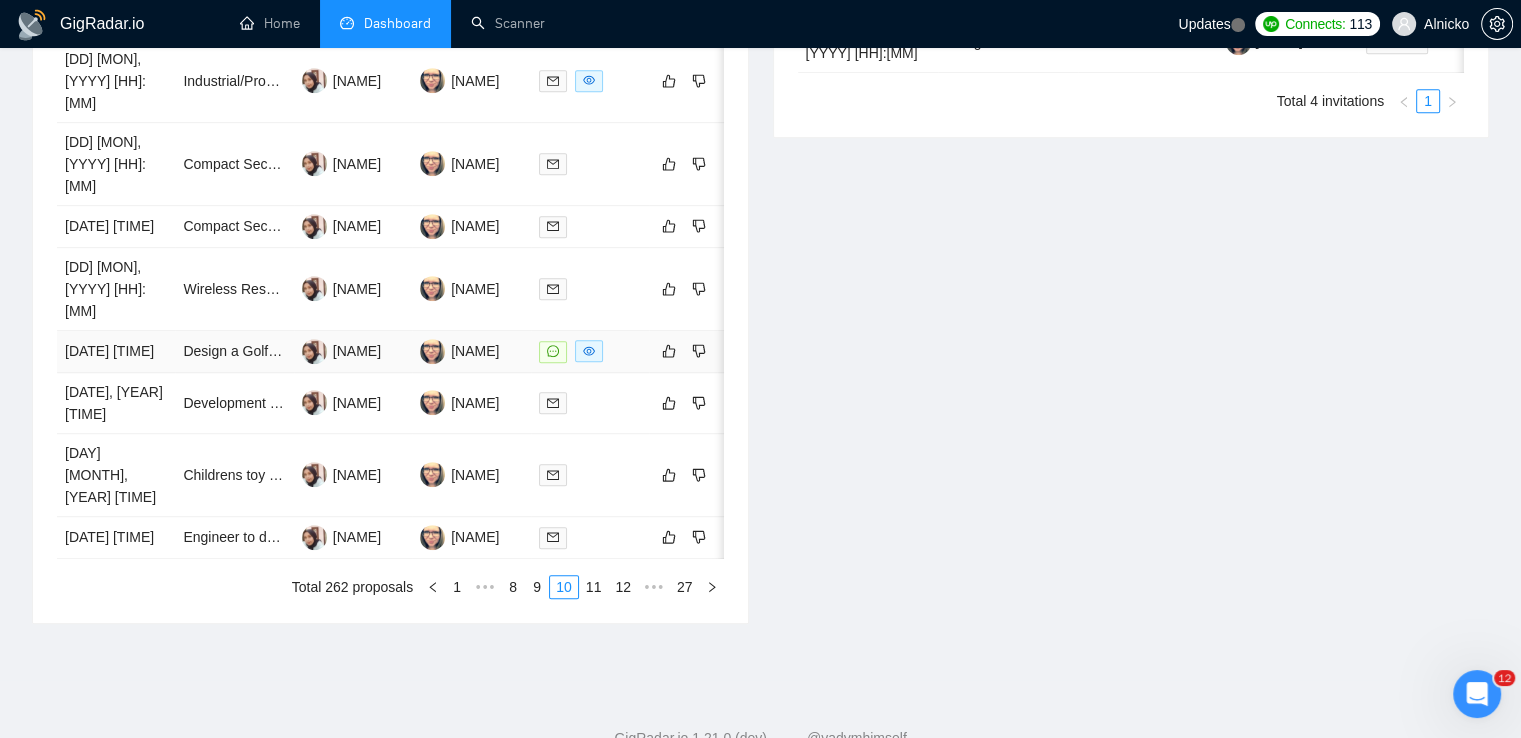 click at bounding box center [553, 352] 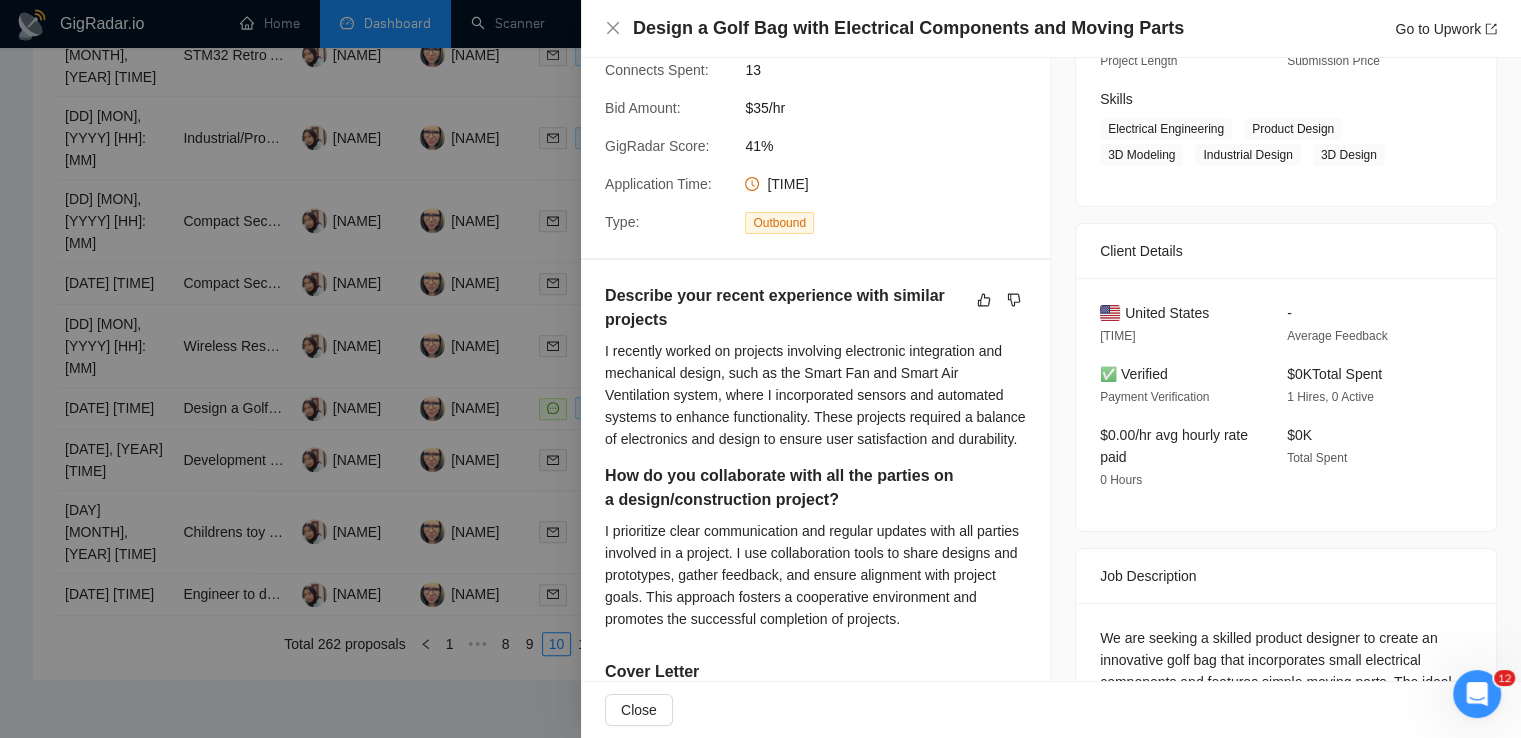 scroll, scrollTop: 1048, scrollLeft: 0, axis: vertical 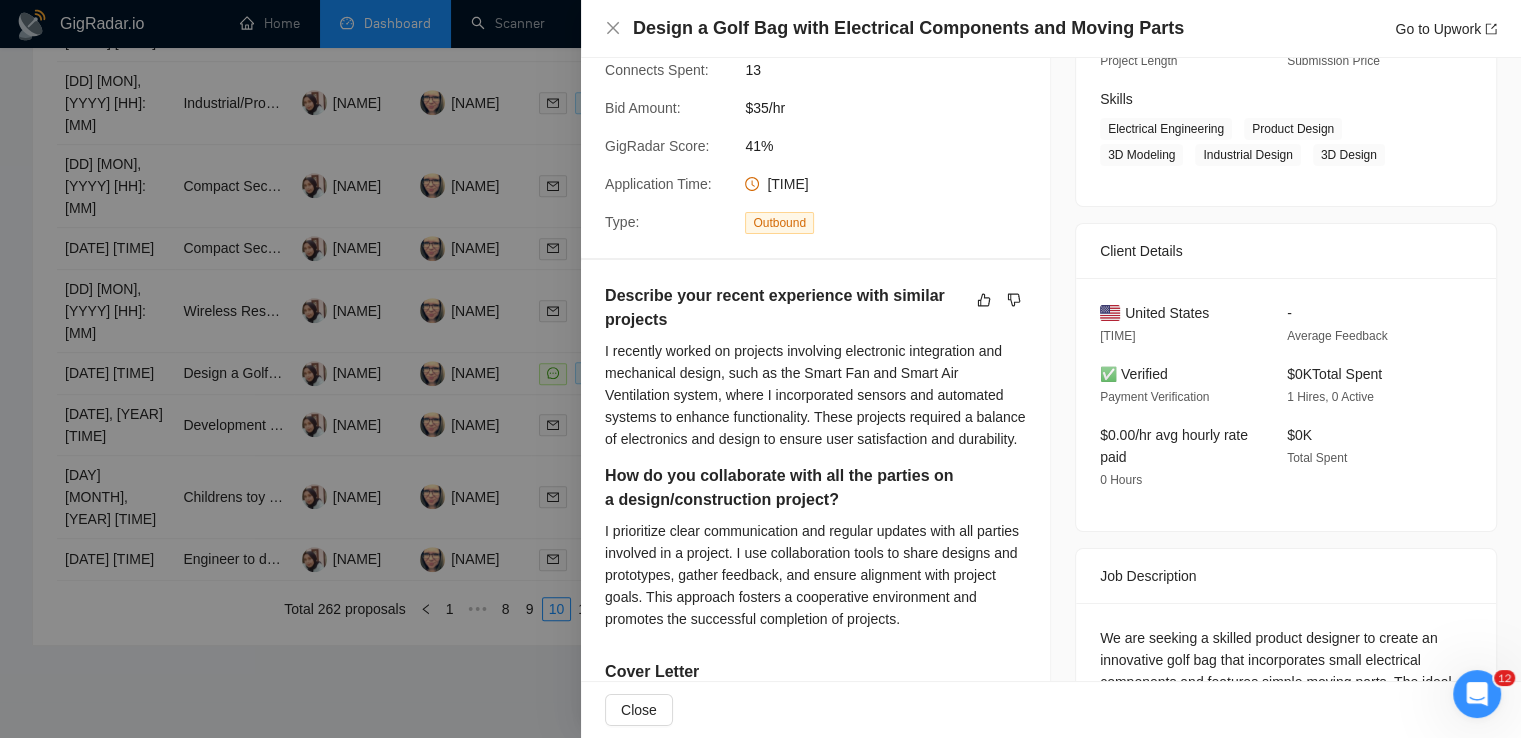 click at bounding box center [760, 369] 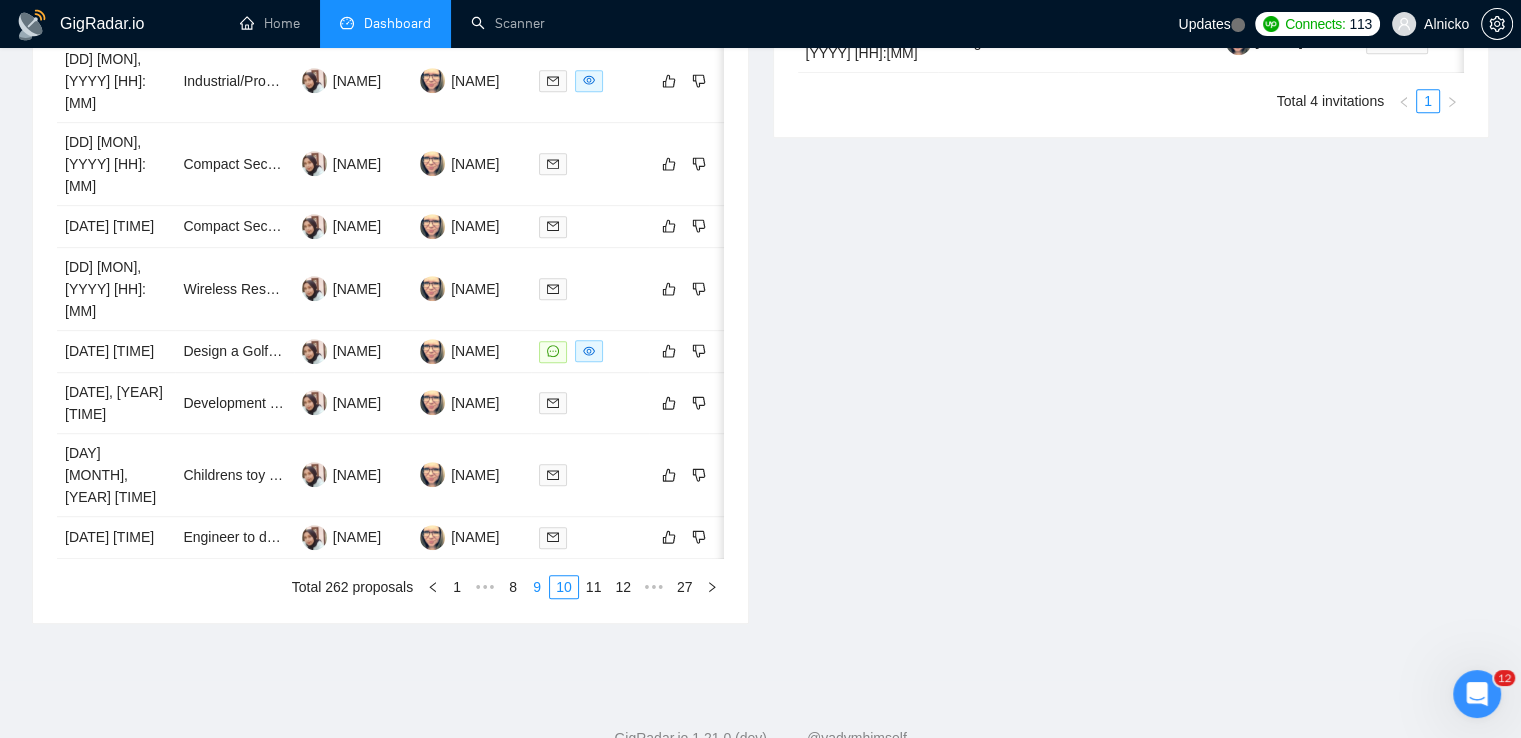 click on "9" at bounding box center (537, 587) 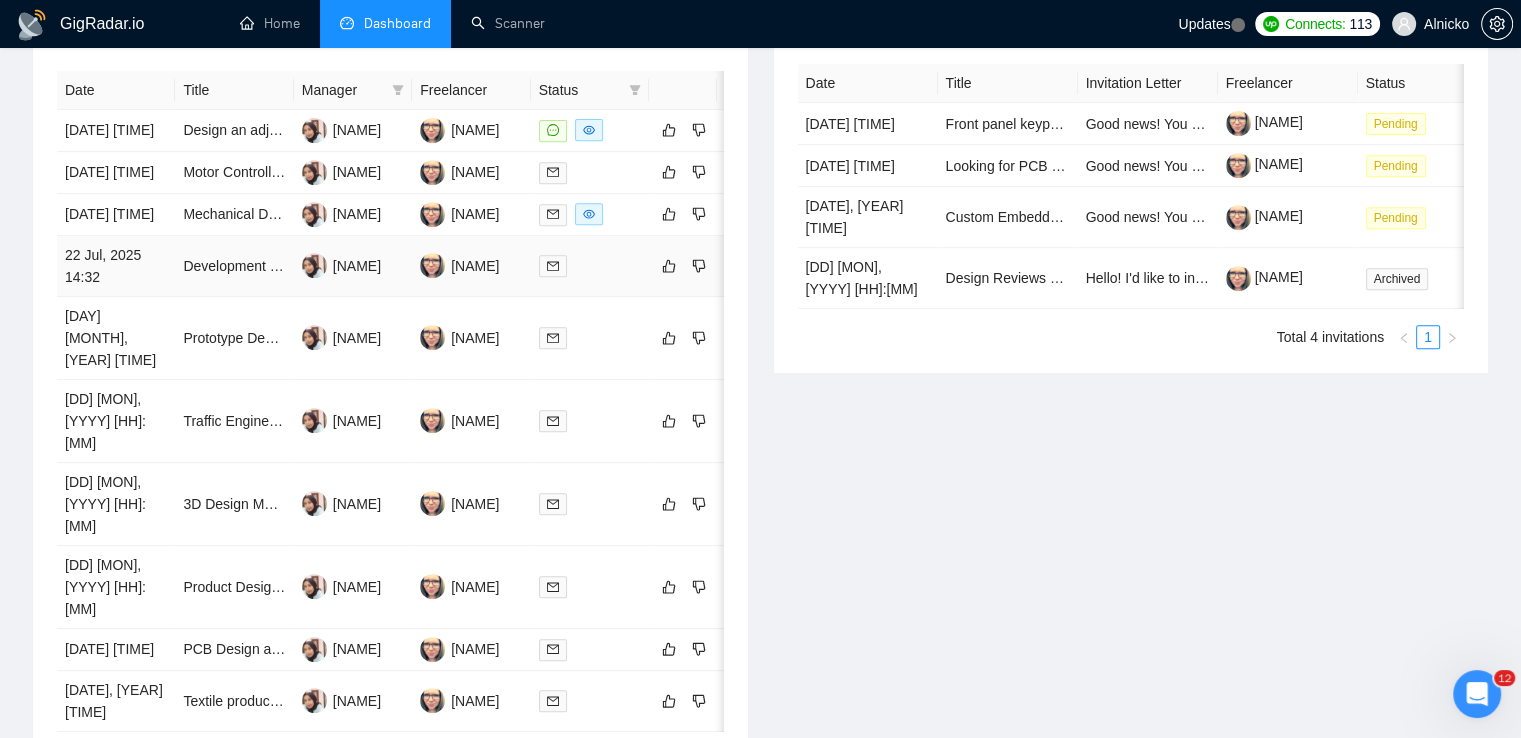 scroll, scrollTop: 648, scrollLeft: 0, axis: vertical 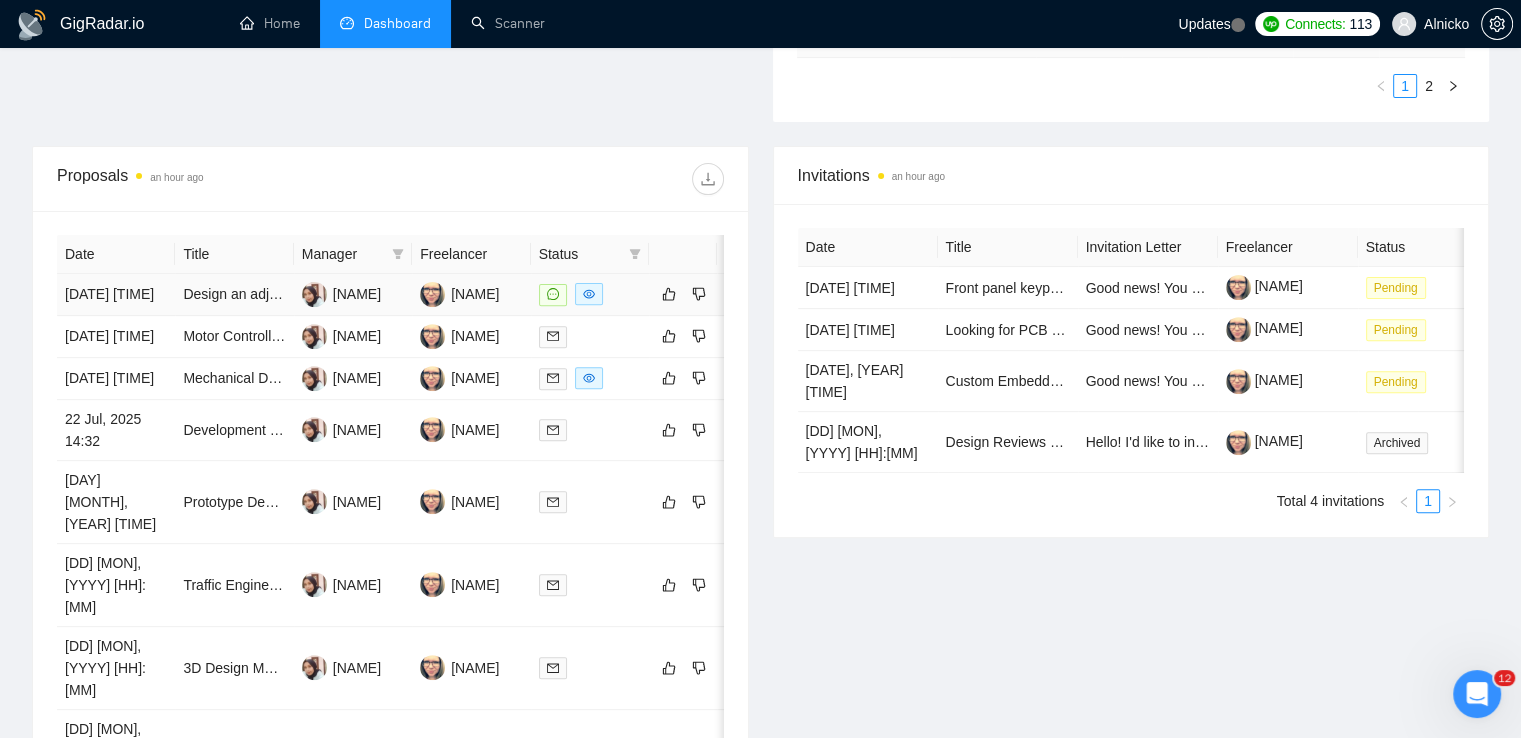 click 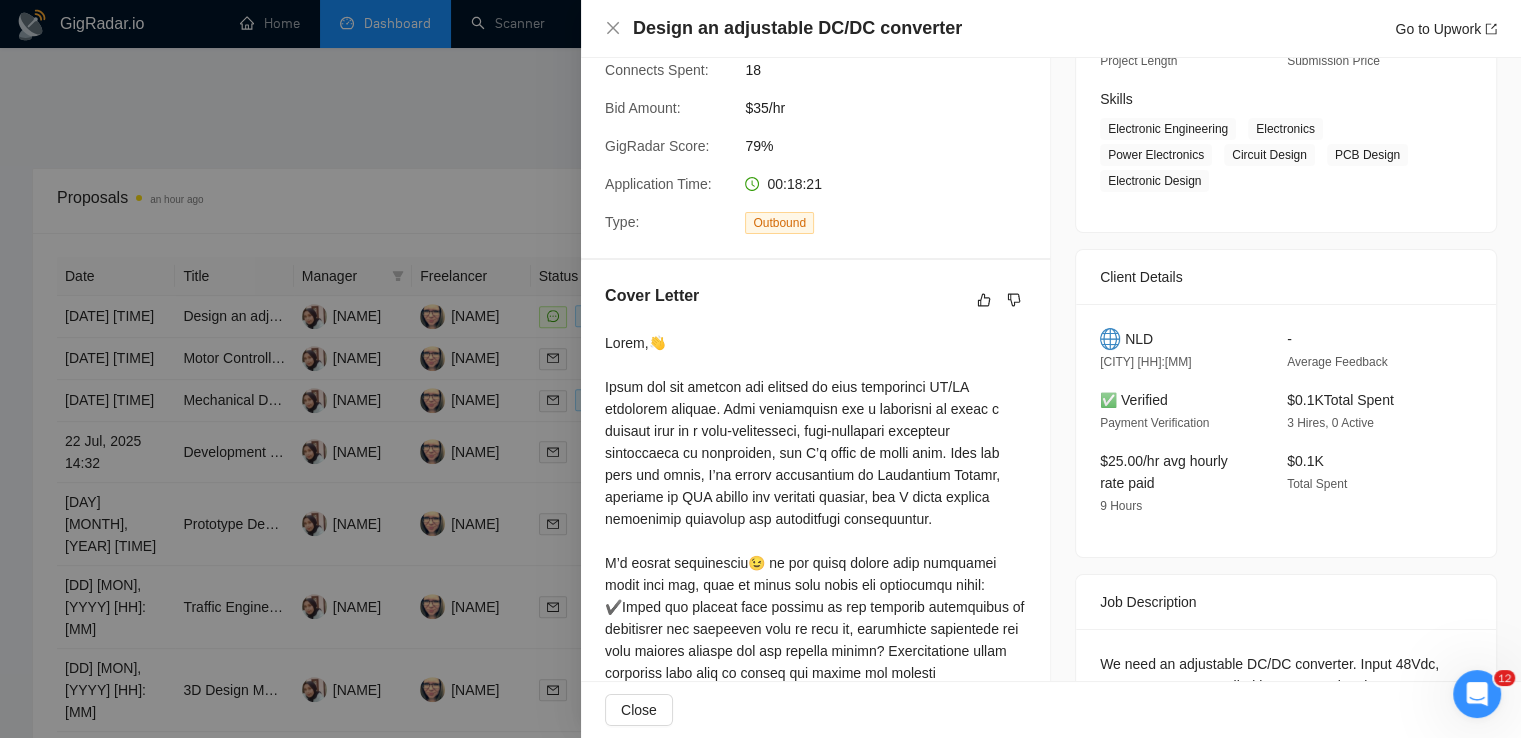 click on "Cover Letter" at bounding box center [815, 961] 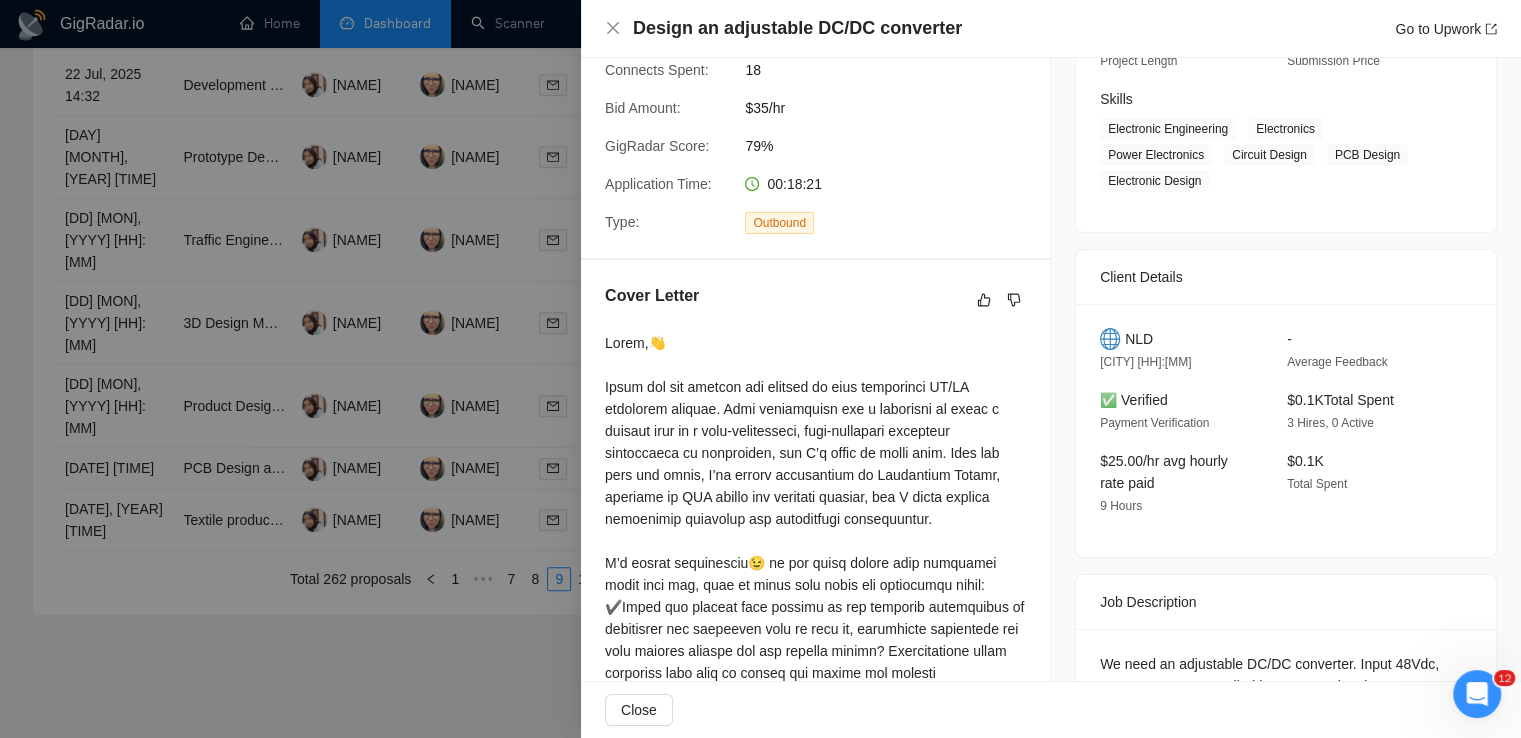 scroll, scrollTop: 1048, scrollLeft: 0, axis: vertical 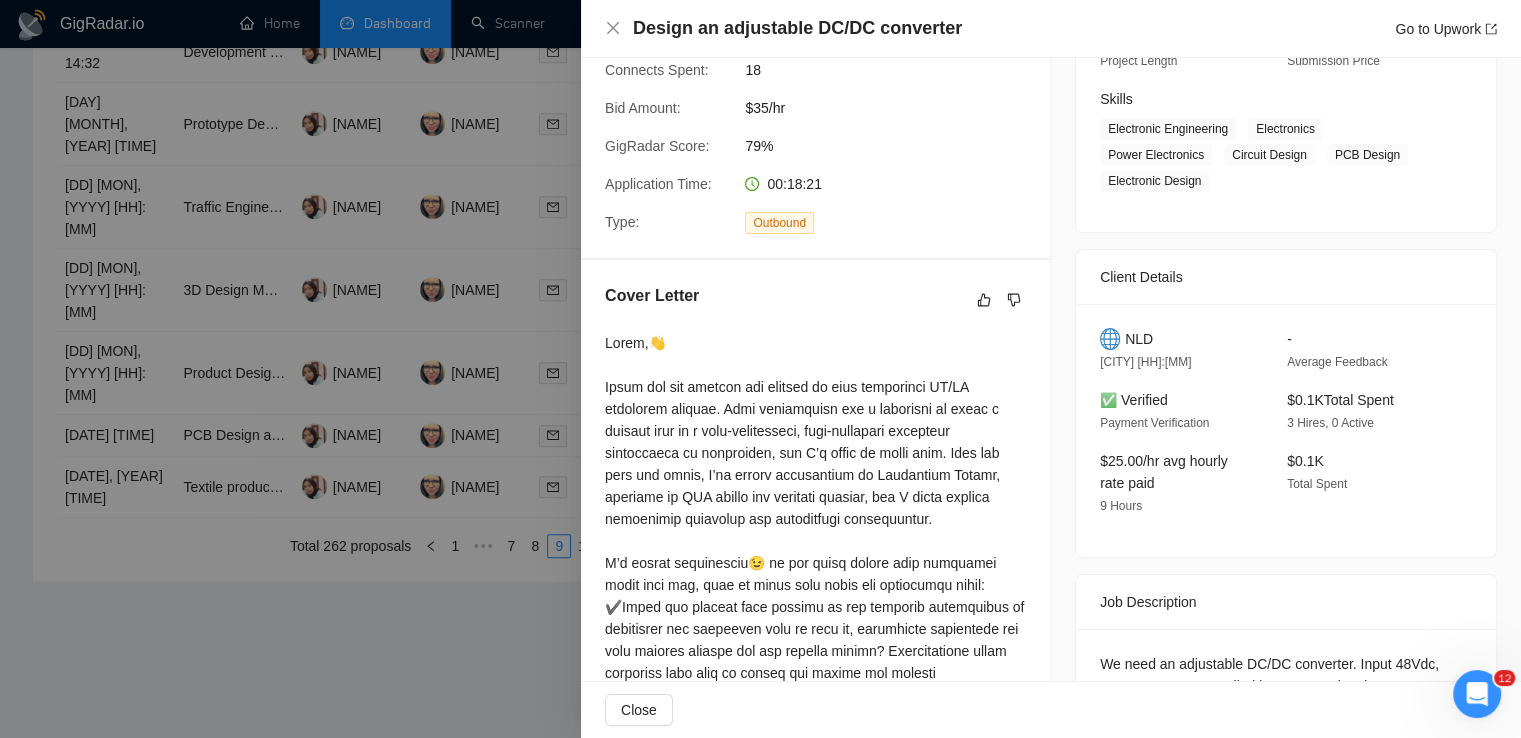 click at bounding box center (760, 369) 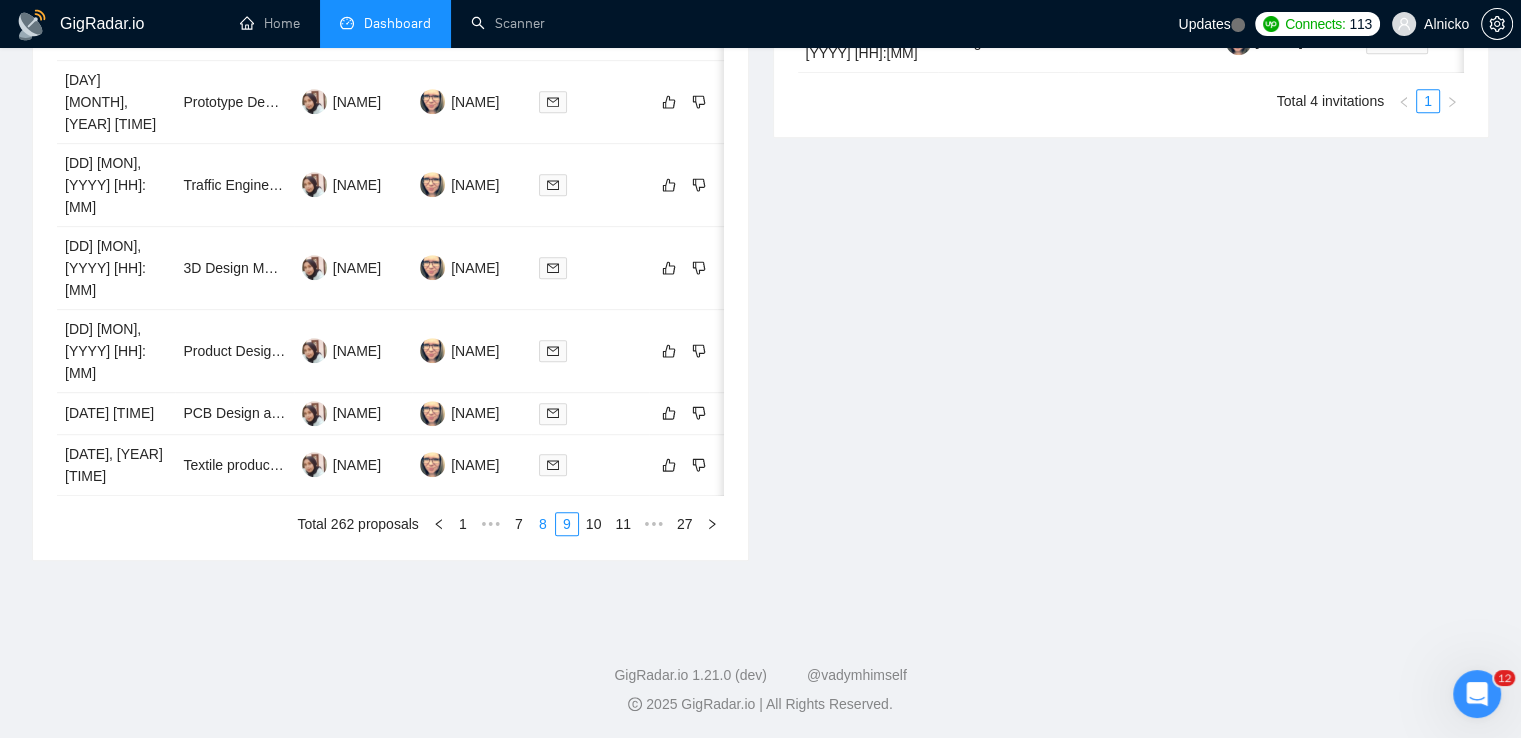 click on "8" at bounding box center (543, 524) 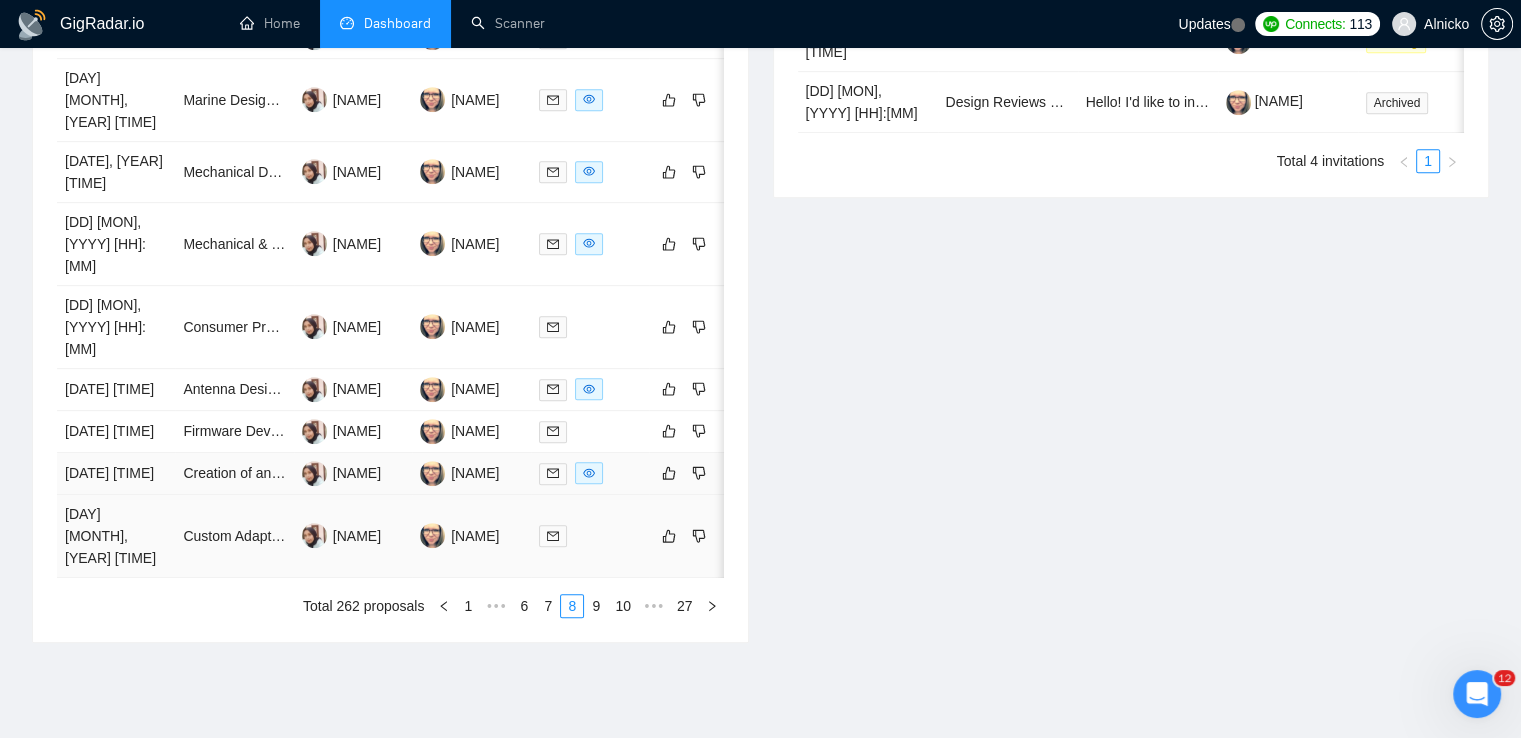 scroll, scrollTop: 1048, scrollLeft: 0, axis: vertical 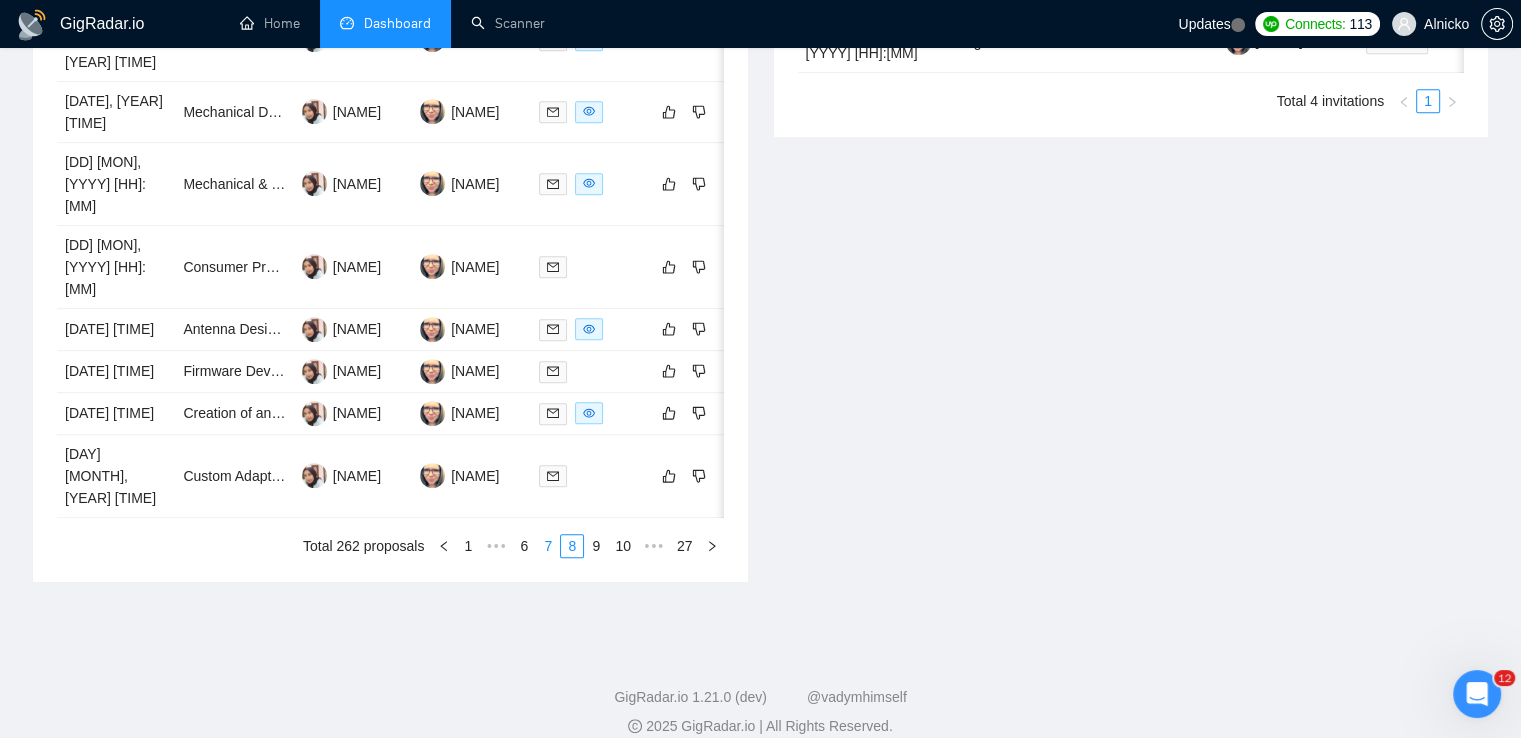 click on "7" at bounding box center (548, 546) 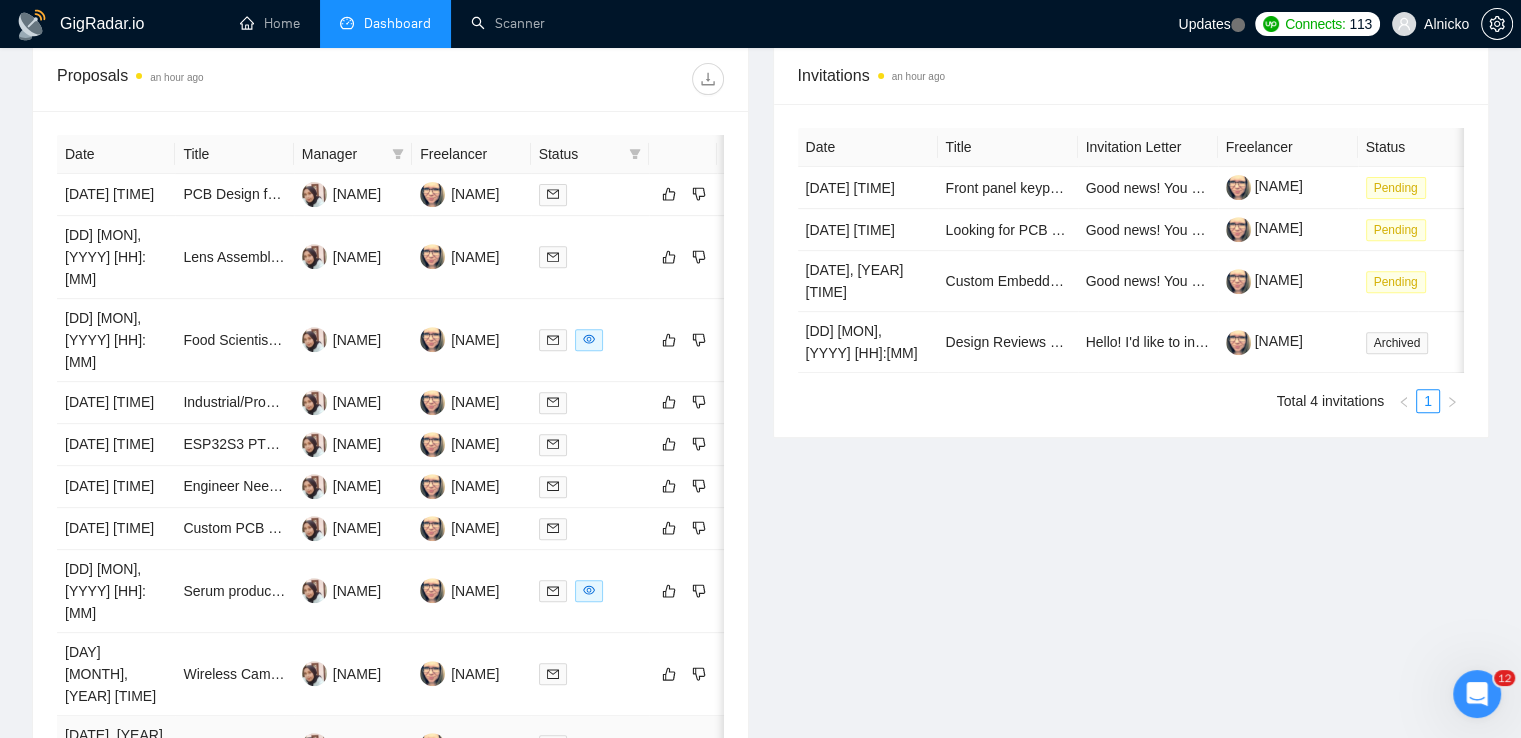 scroll, scrollTop: 1048, scrollLeft: 0, axis: vertical 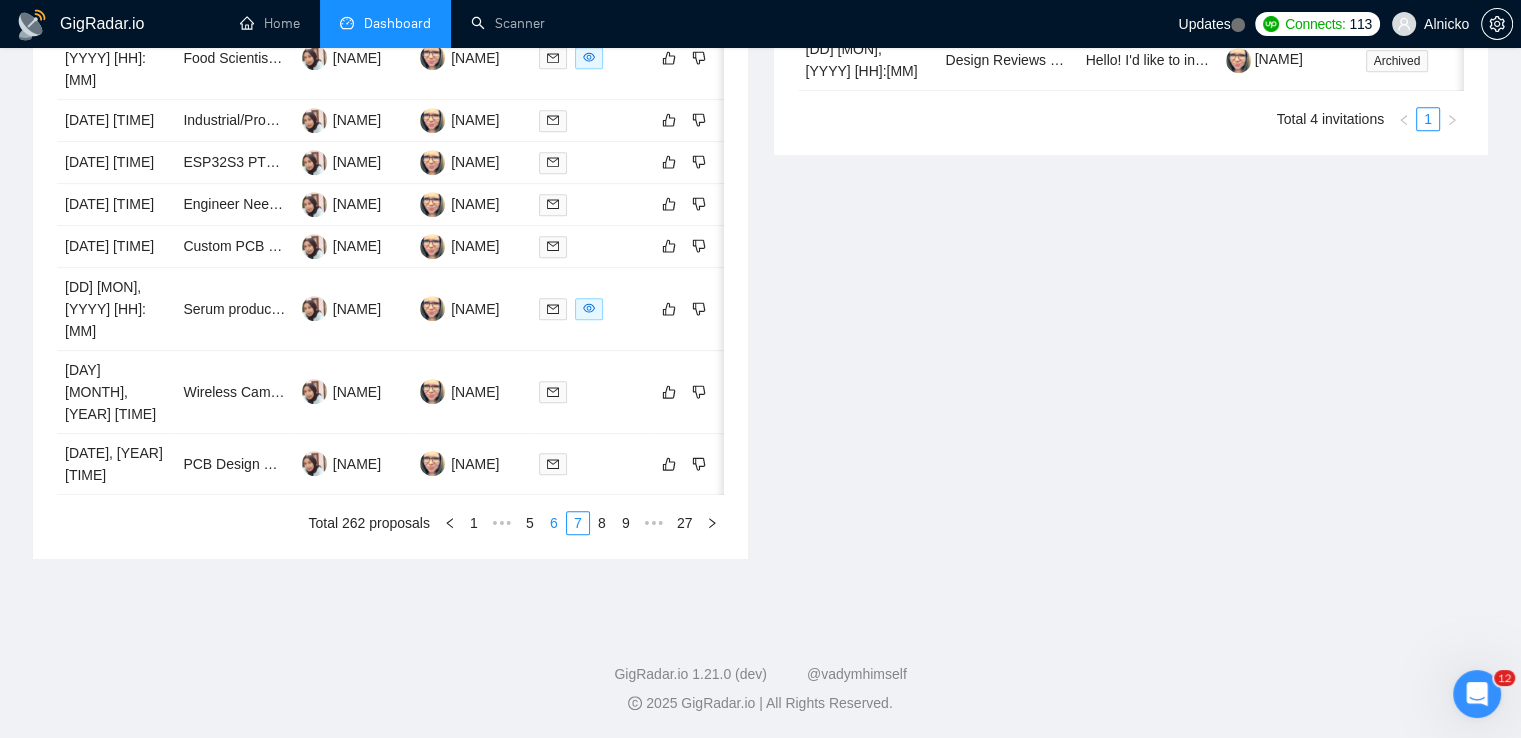 click on "6" at bounding box center (554, 523) 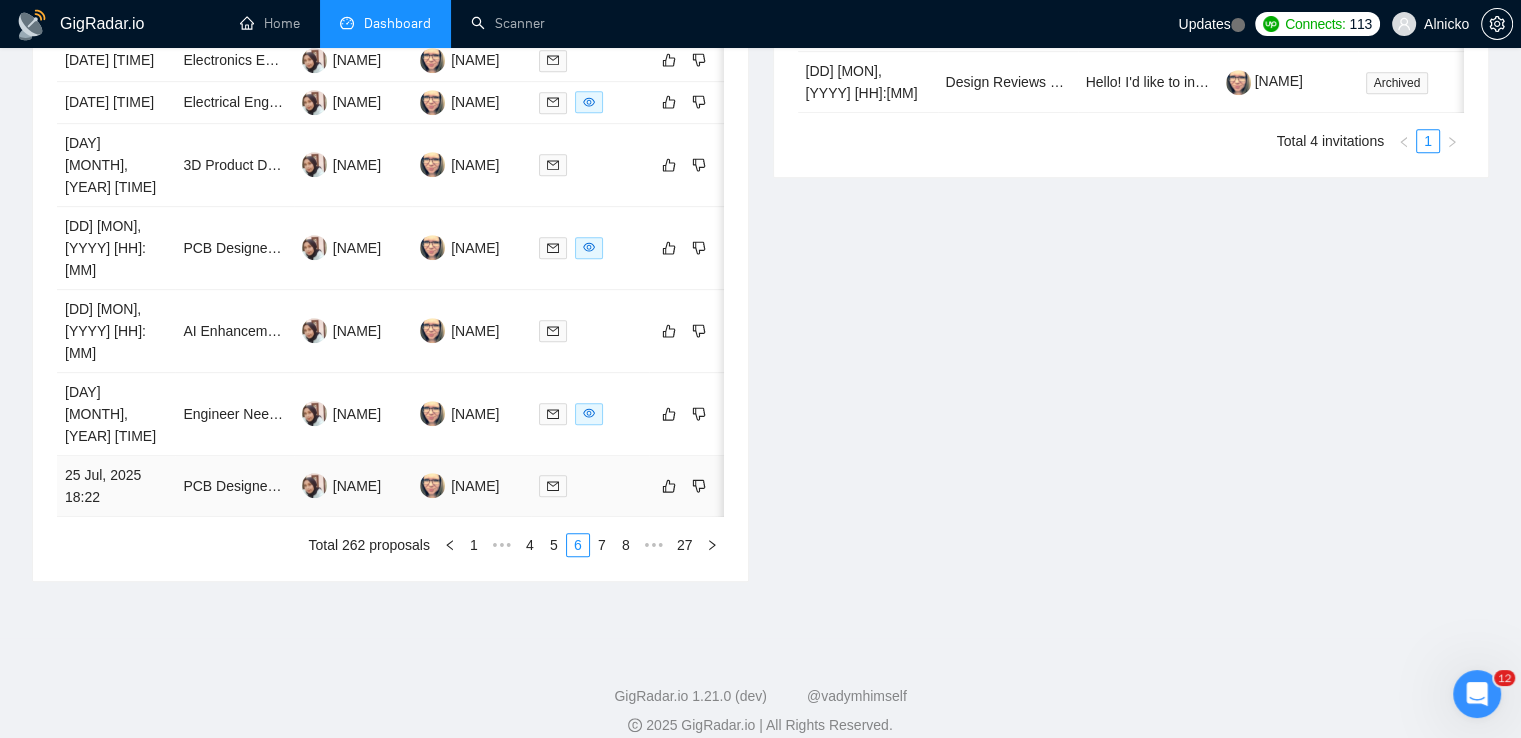 scroll, scrollTop: 1048, scrollLeft: 0, axis: vertical 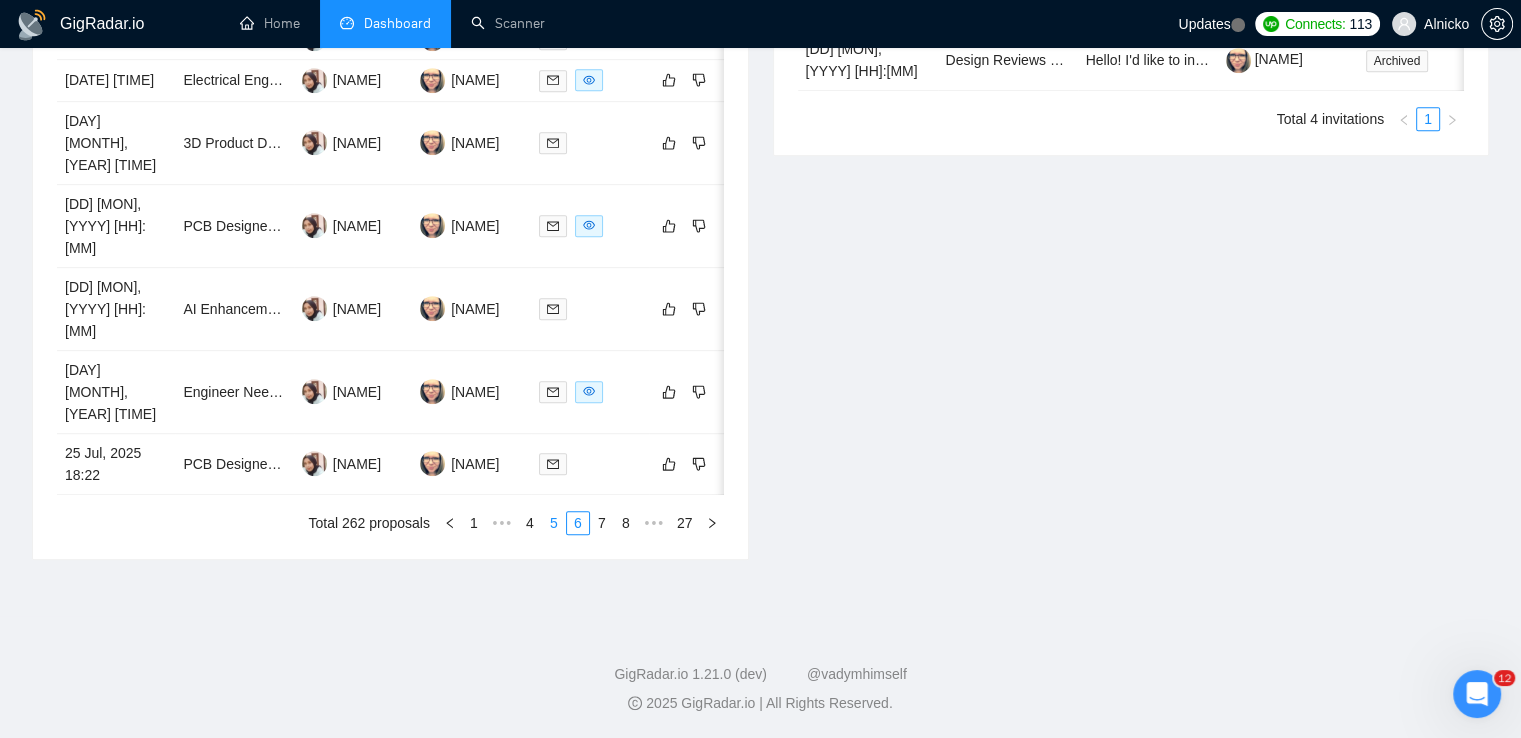 click on "5" at bounding box center (554, 523) 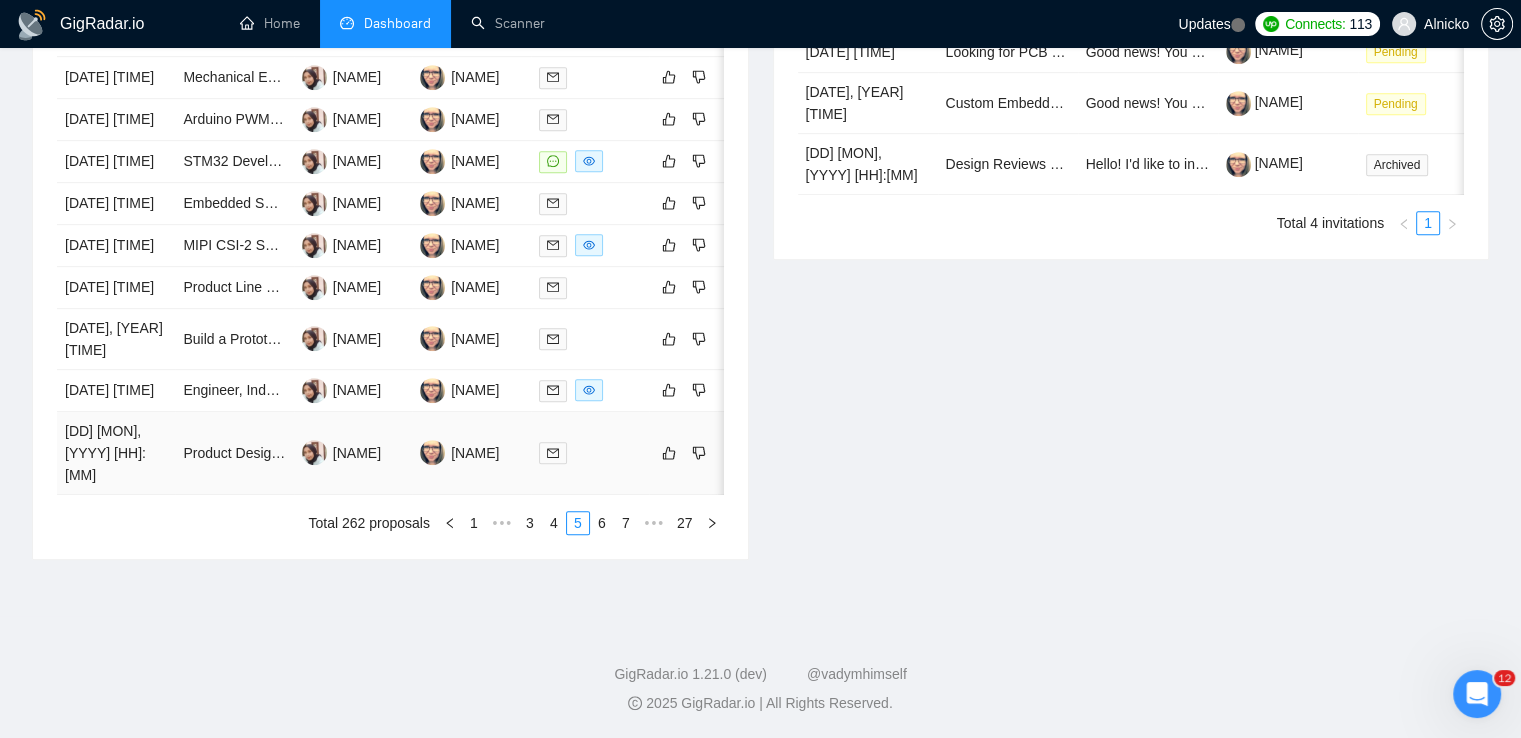 scroll, scrollTop: 748, scrollLeft: 0, axis: vertical 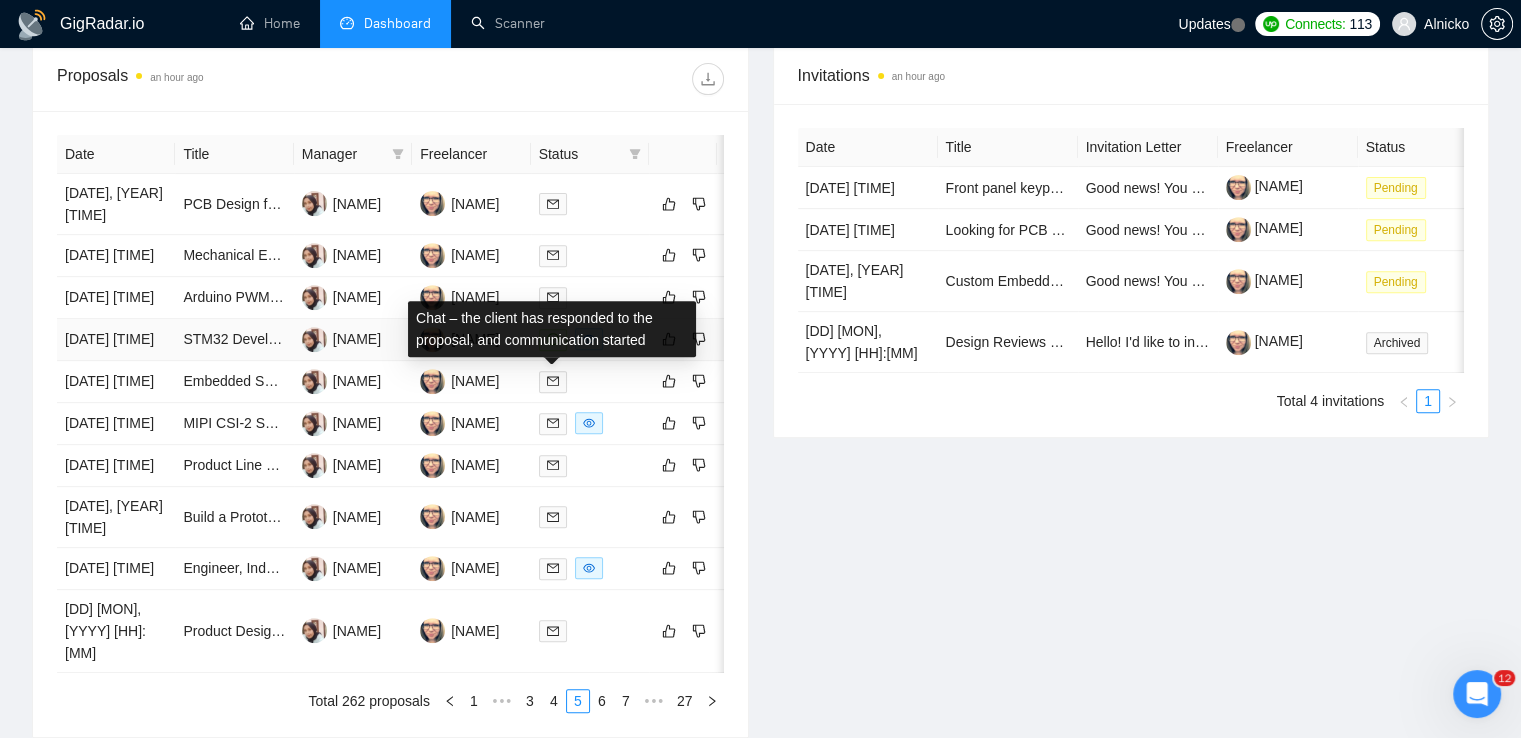 click 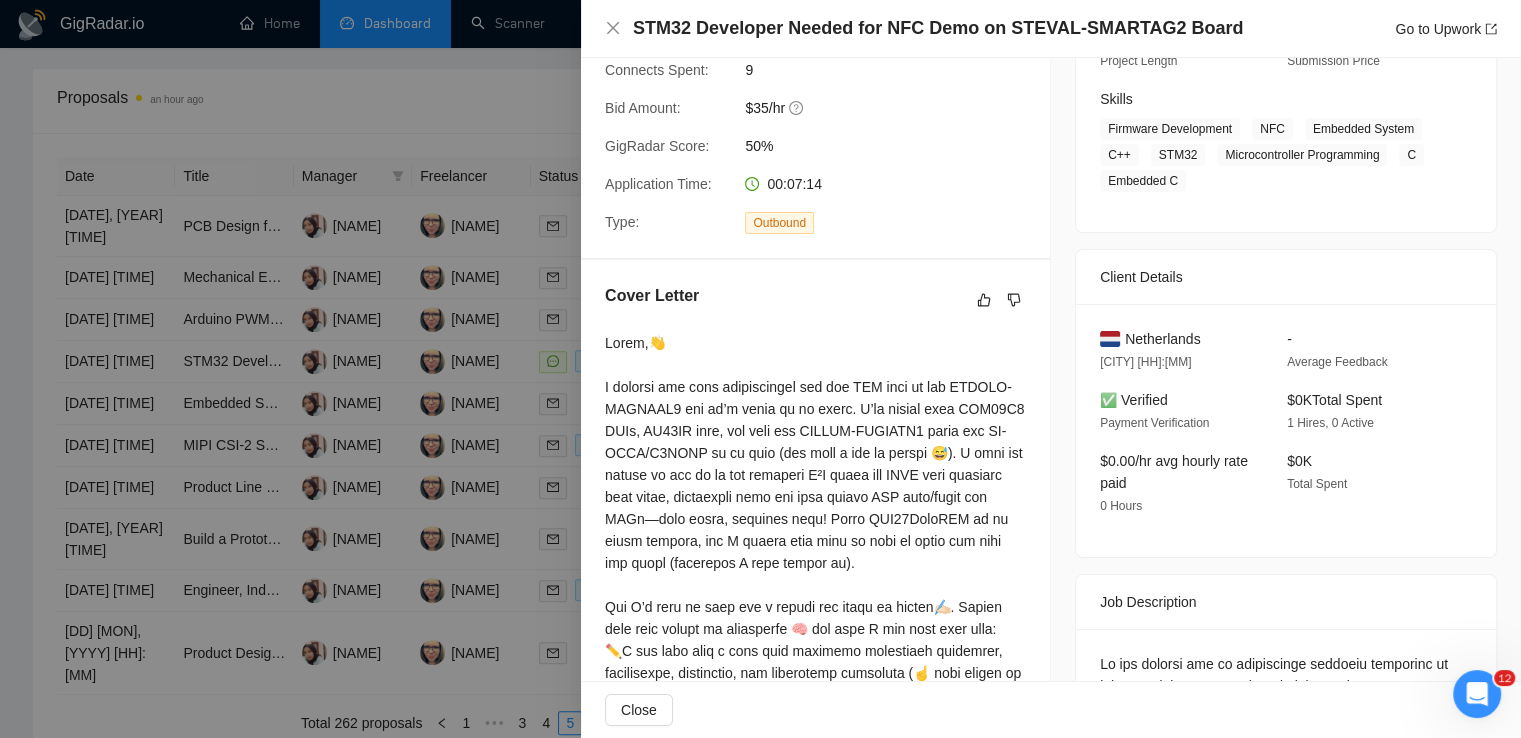click at bounding box center [760, 369] 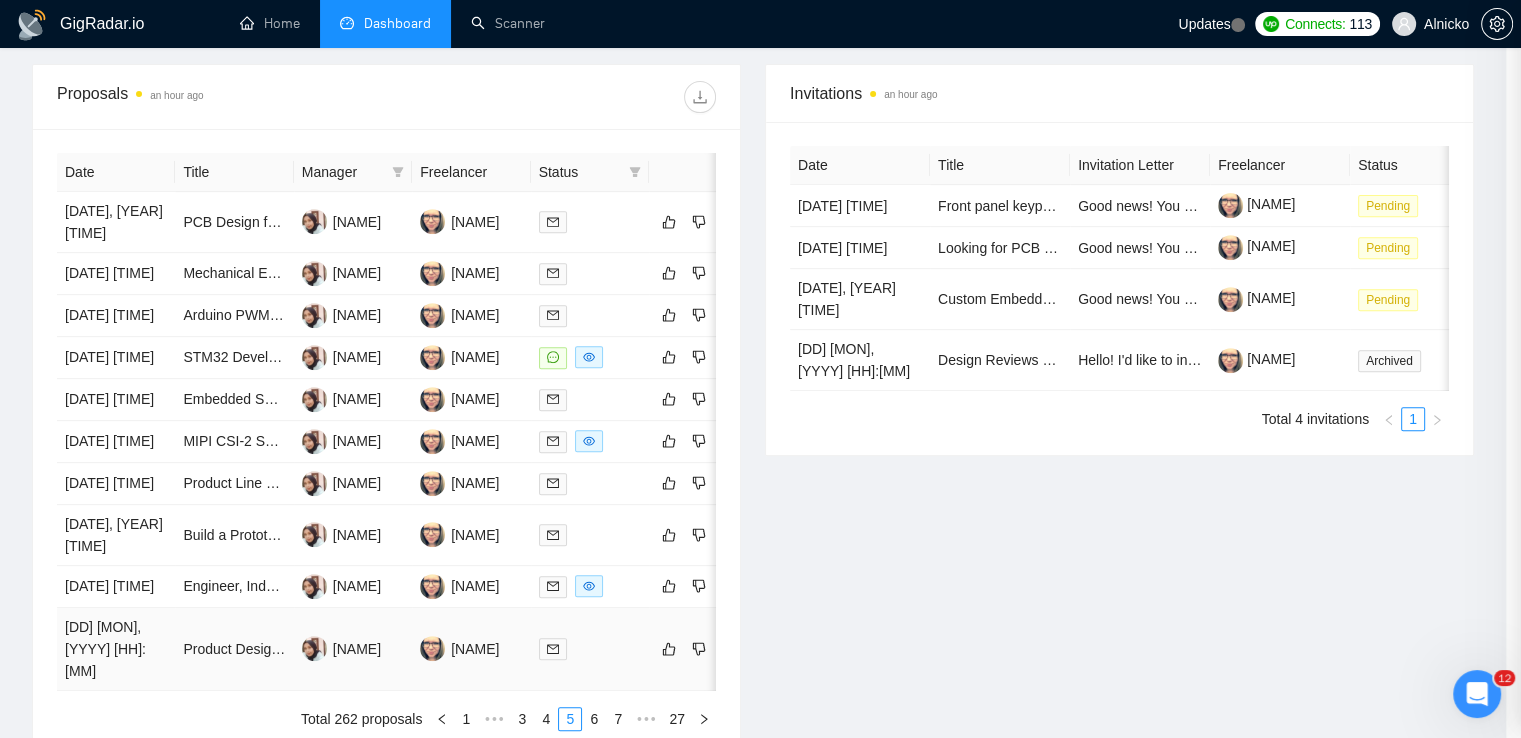 scroll, scrollTop: 1048, scrollLeft: 0, axis: vertical 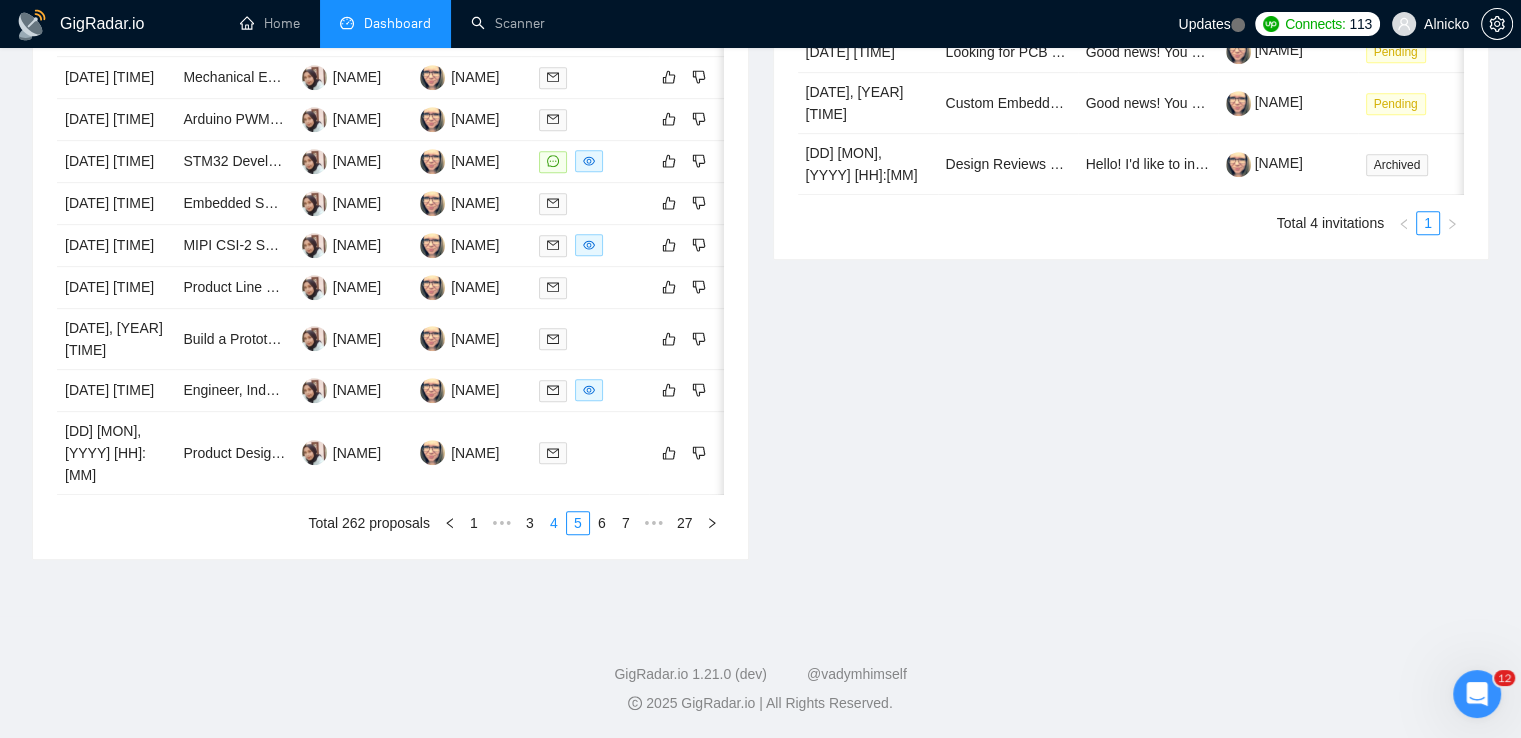 click on "4" at bounding box center (554, 523) 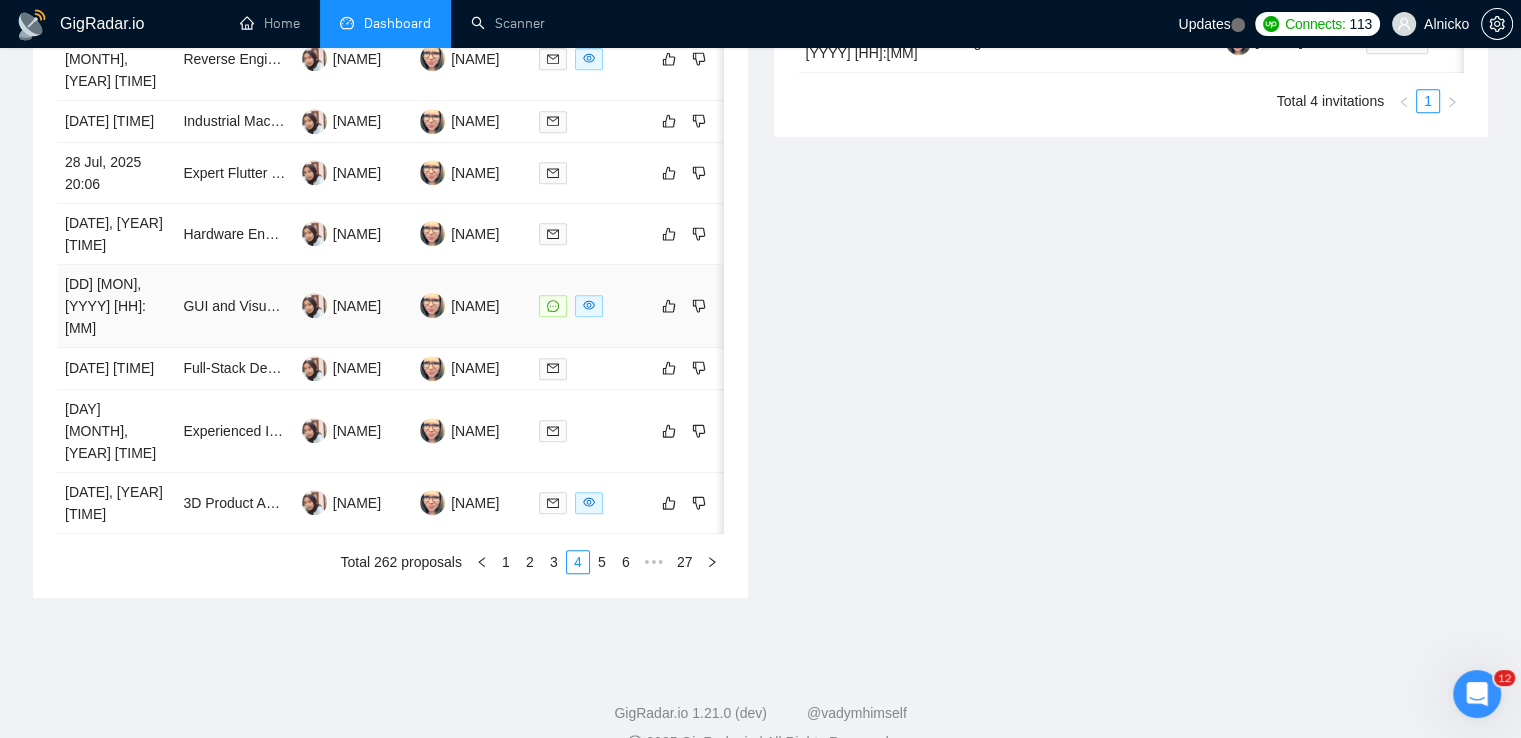 click 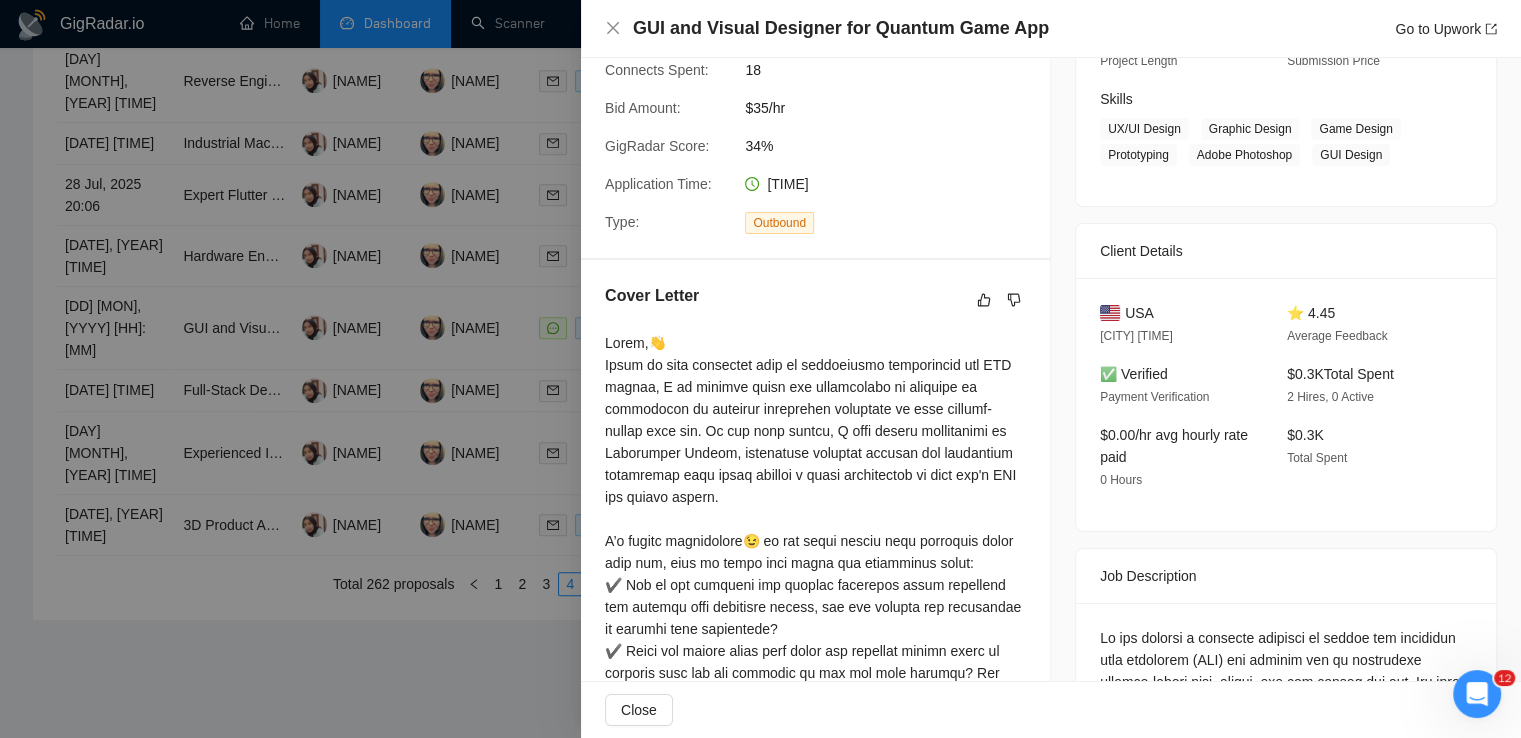 click at bounding box center (760, 369) 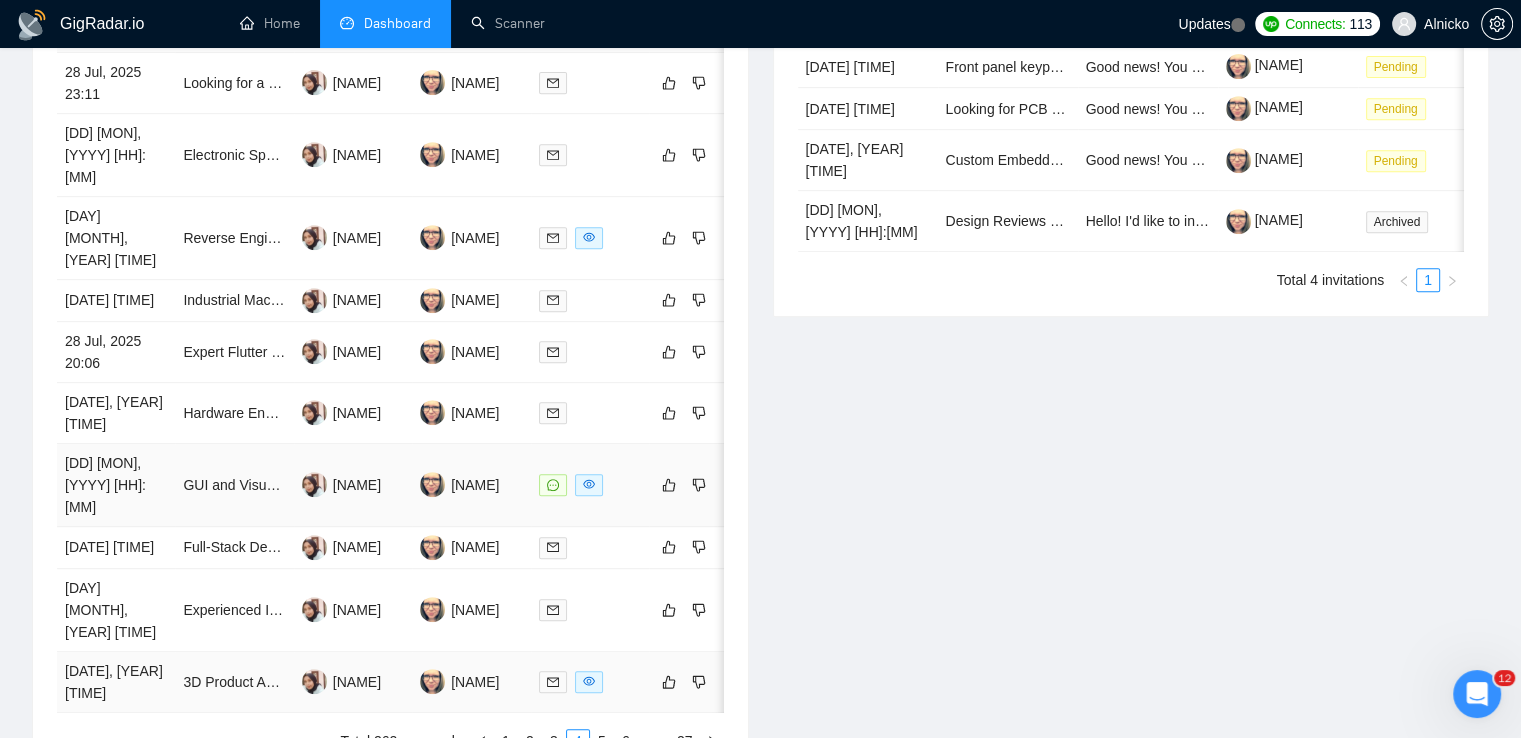 scroll, scrollTop: 948, scrollLeft: 0, axis: vertical 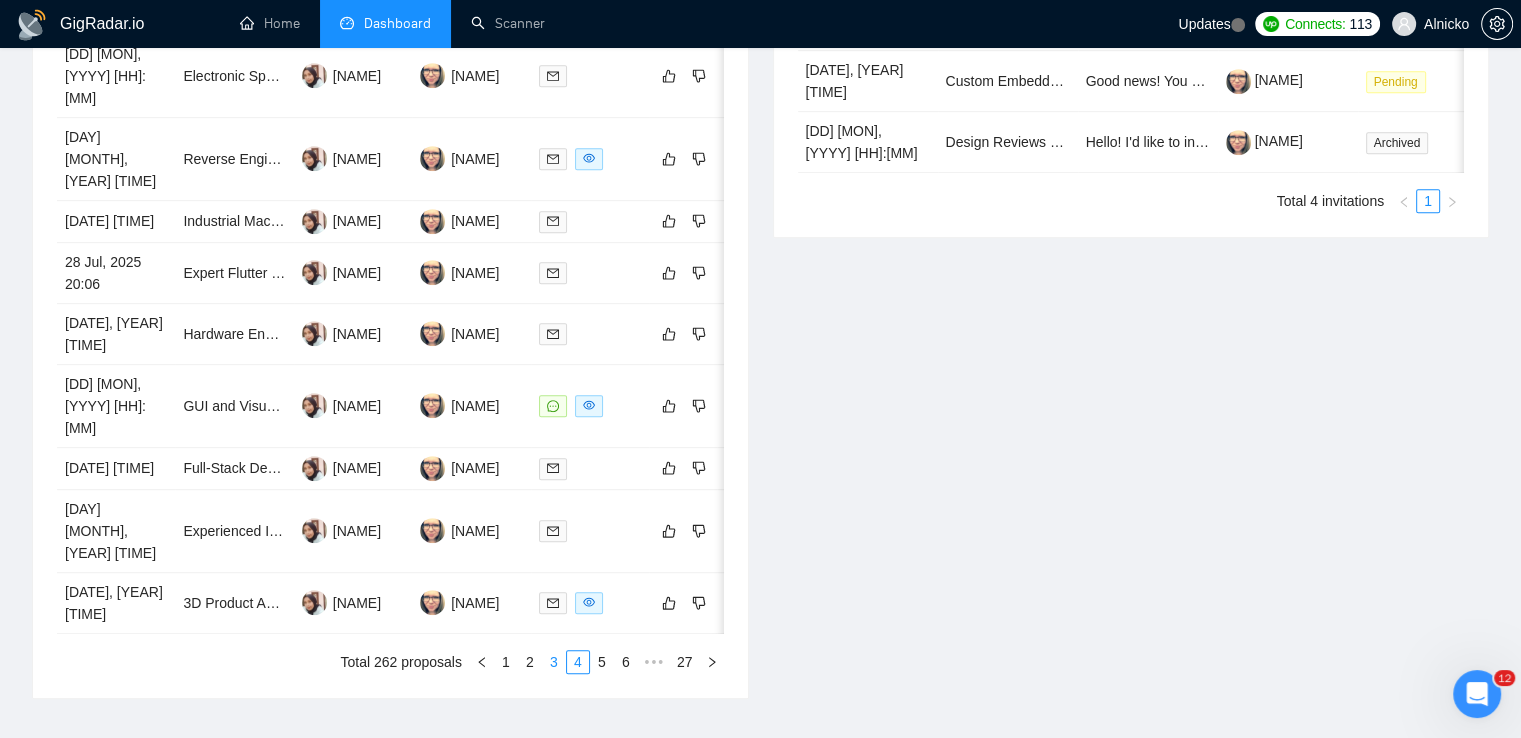 click on "3" at bounding box center [554, 662] 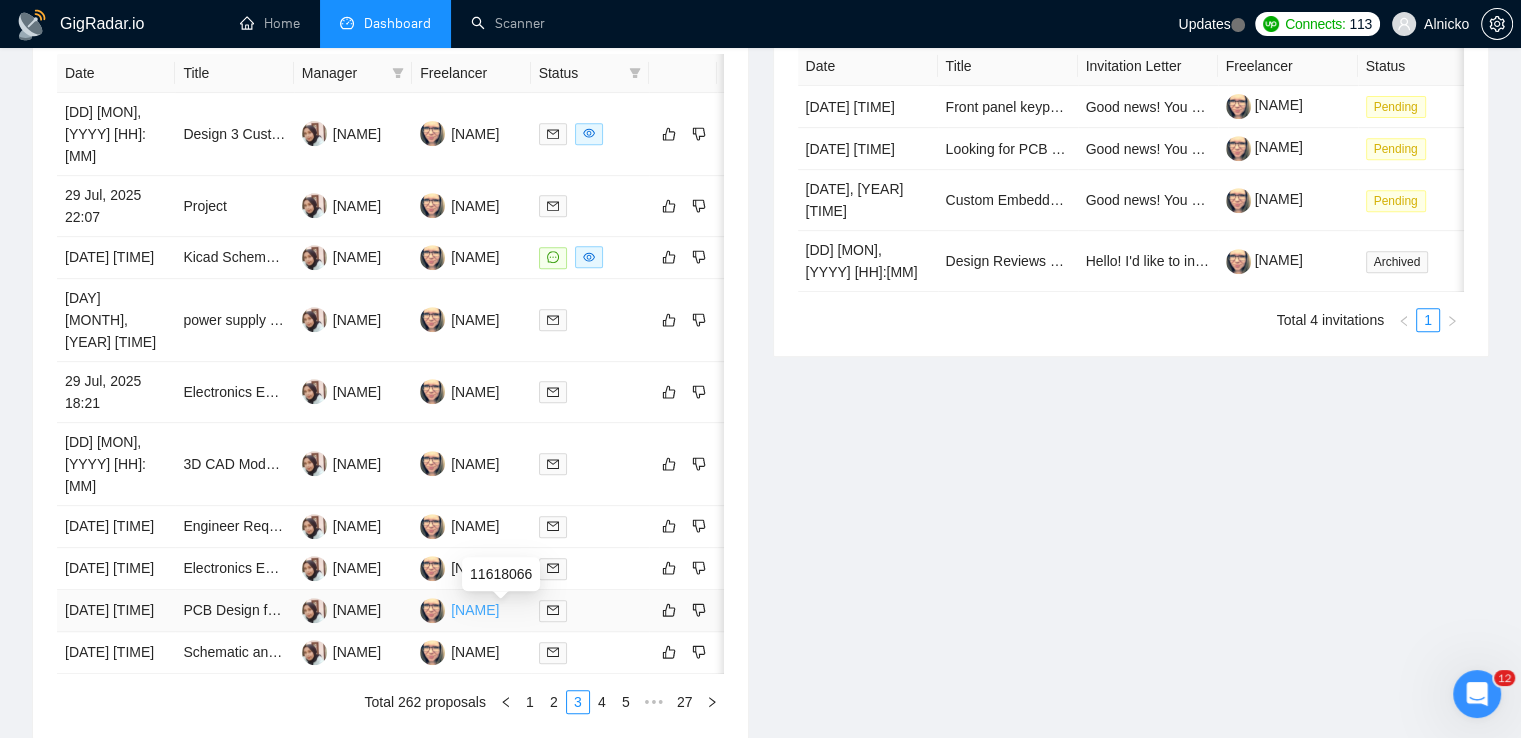 scroll, scrollTop: 748, scrollLeft: 0, axis: vertical 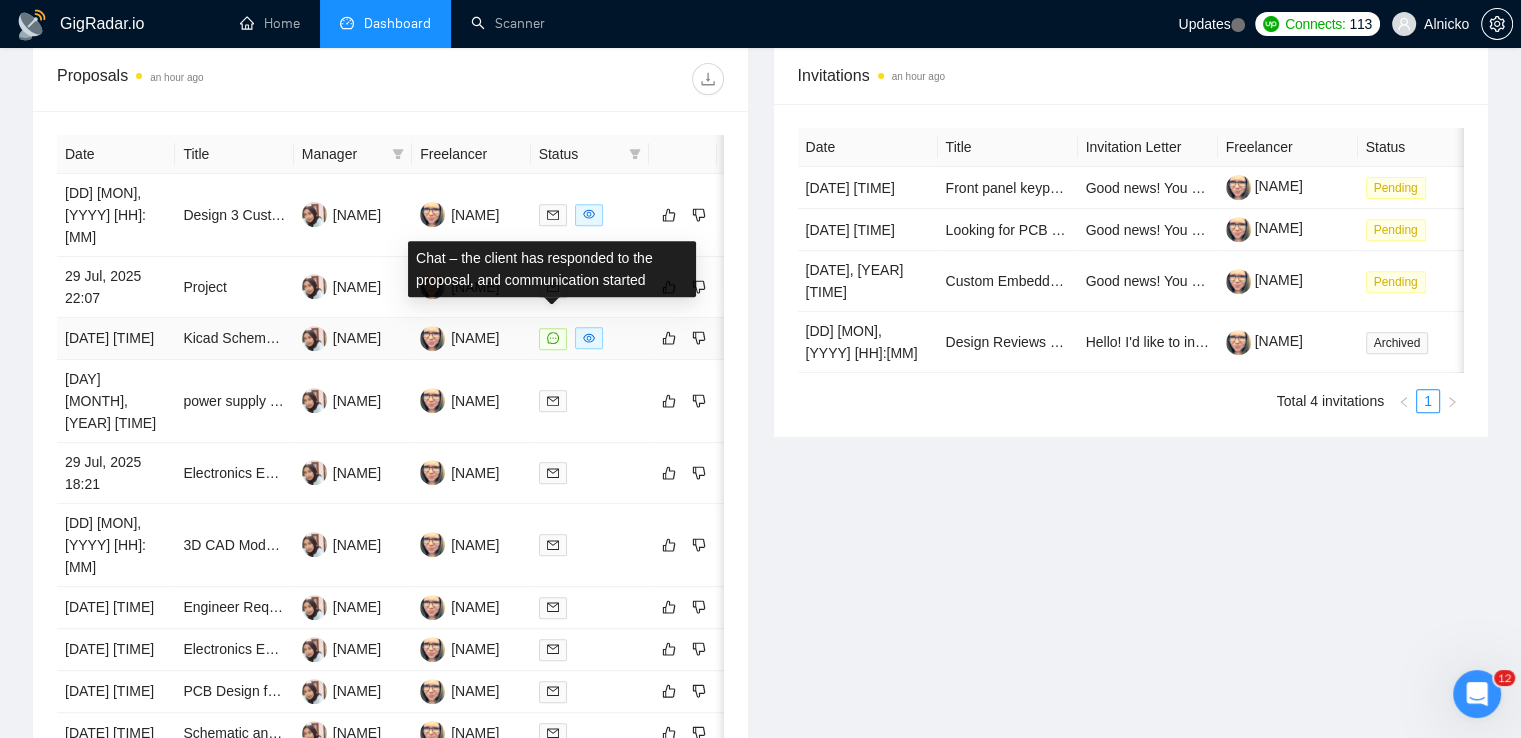 click 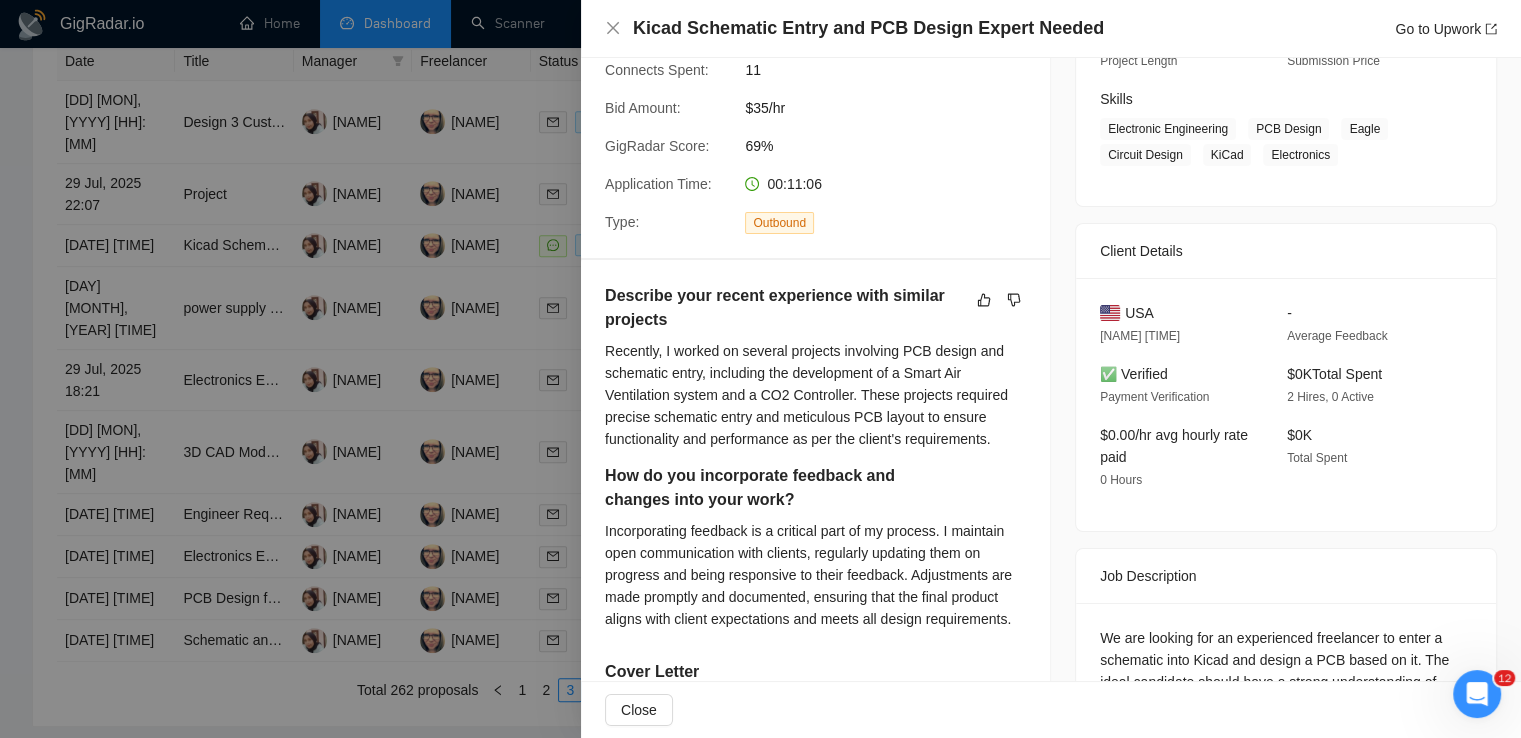 scroll, scrollTop: 948, scrollLeft: 0, axis: vertical 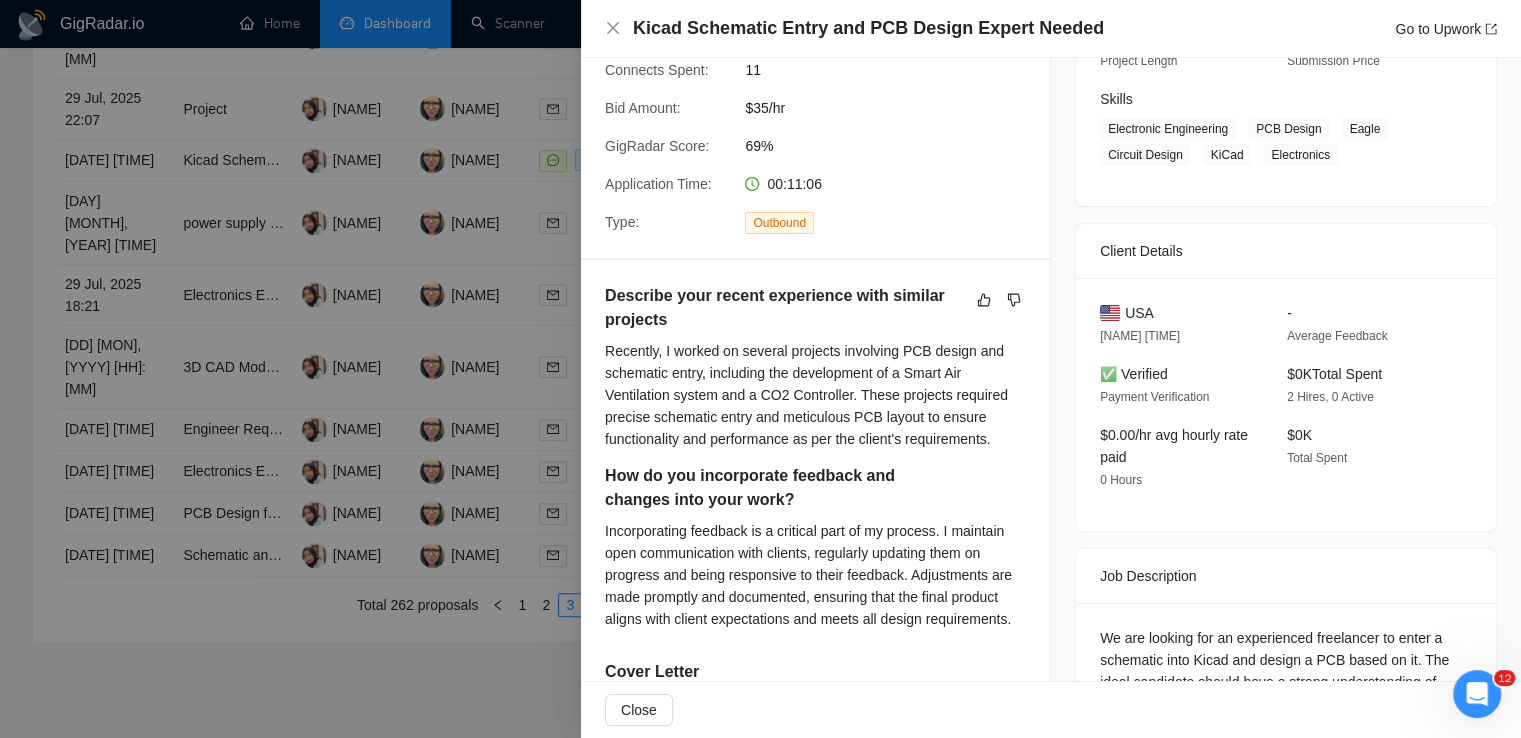 click at bounding box center [760, 369] 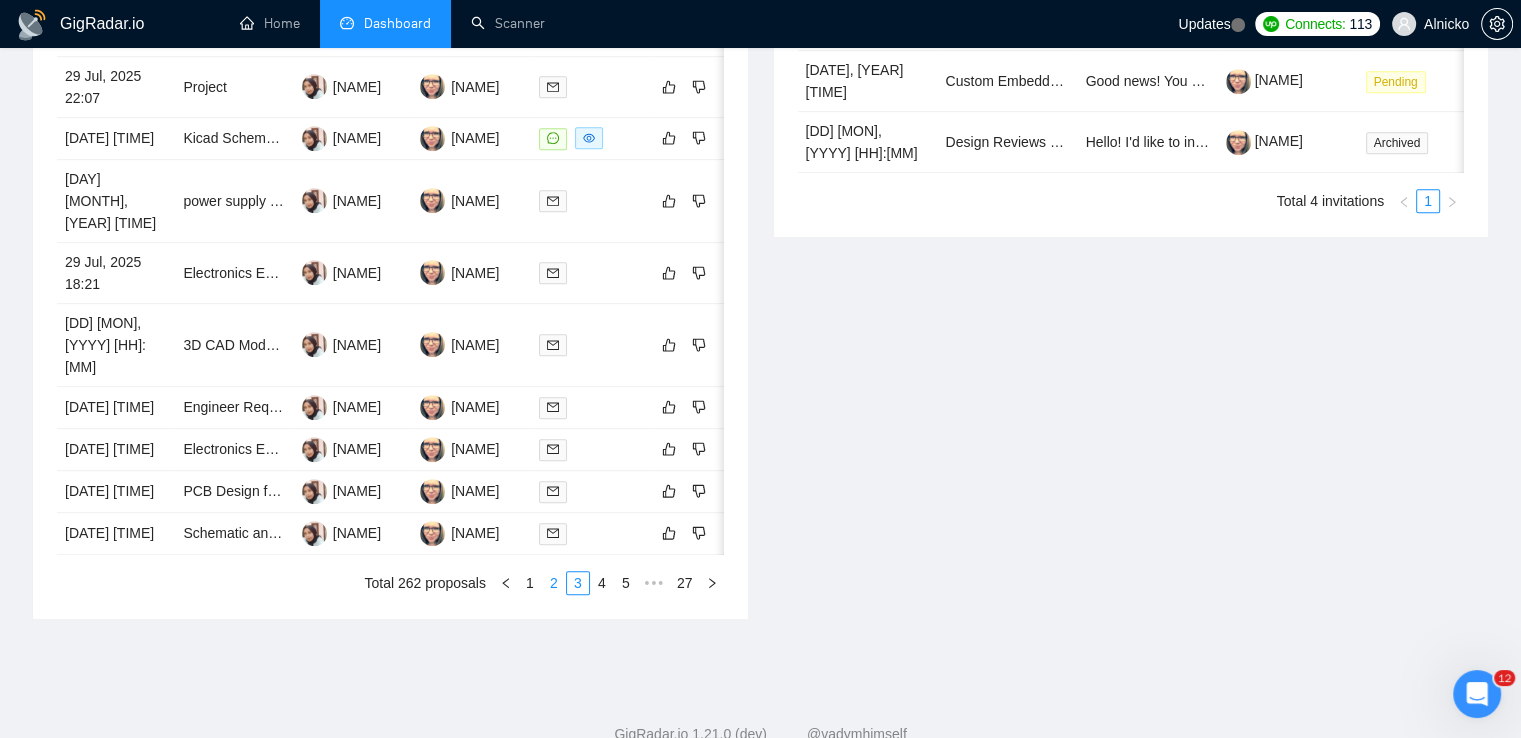 click on "2" at bounding box center (554, 583) 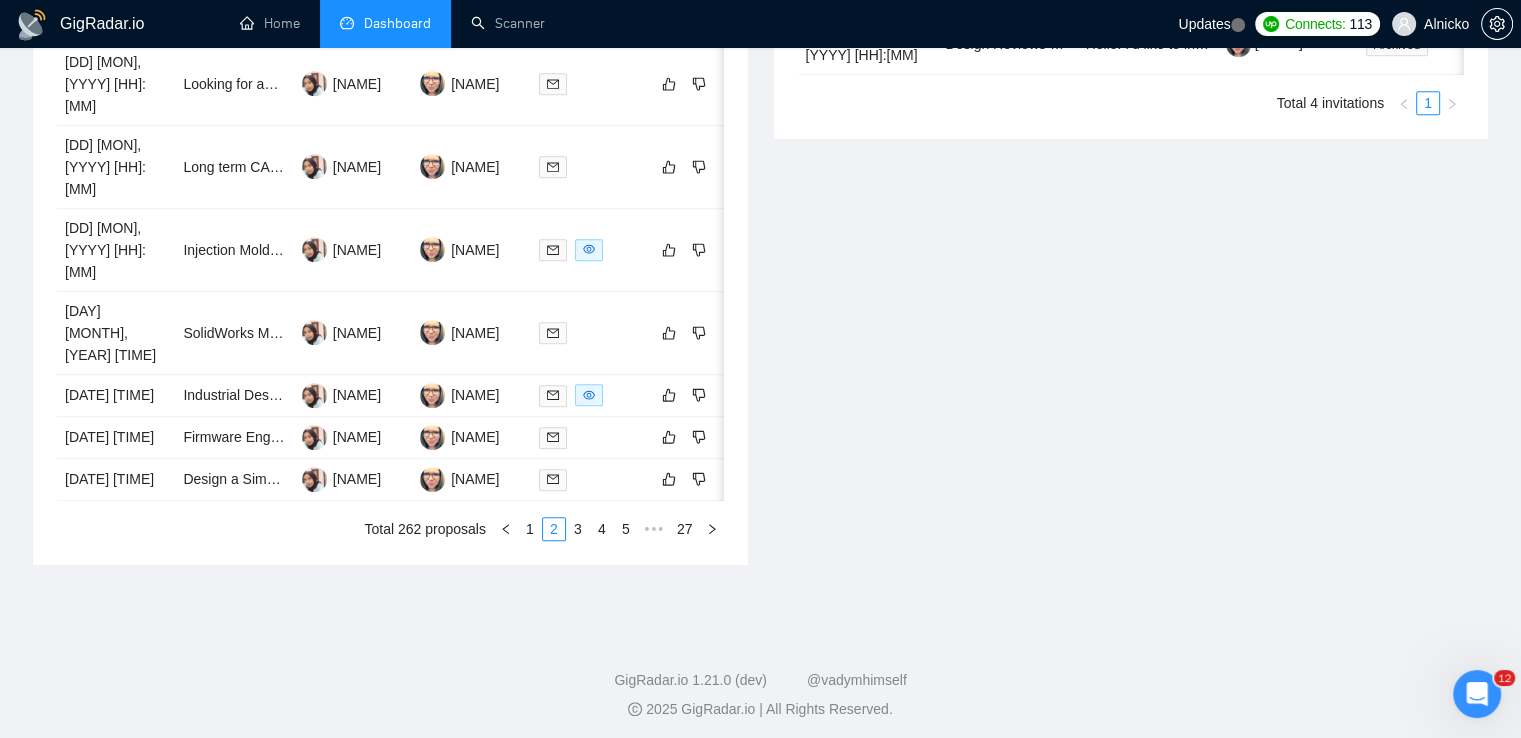 scroll, scrollTop: 1048, scrollLeft: 0, axis: vertical 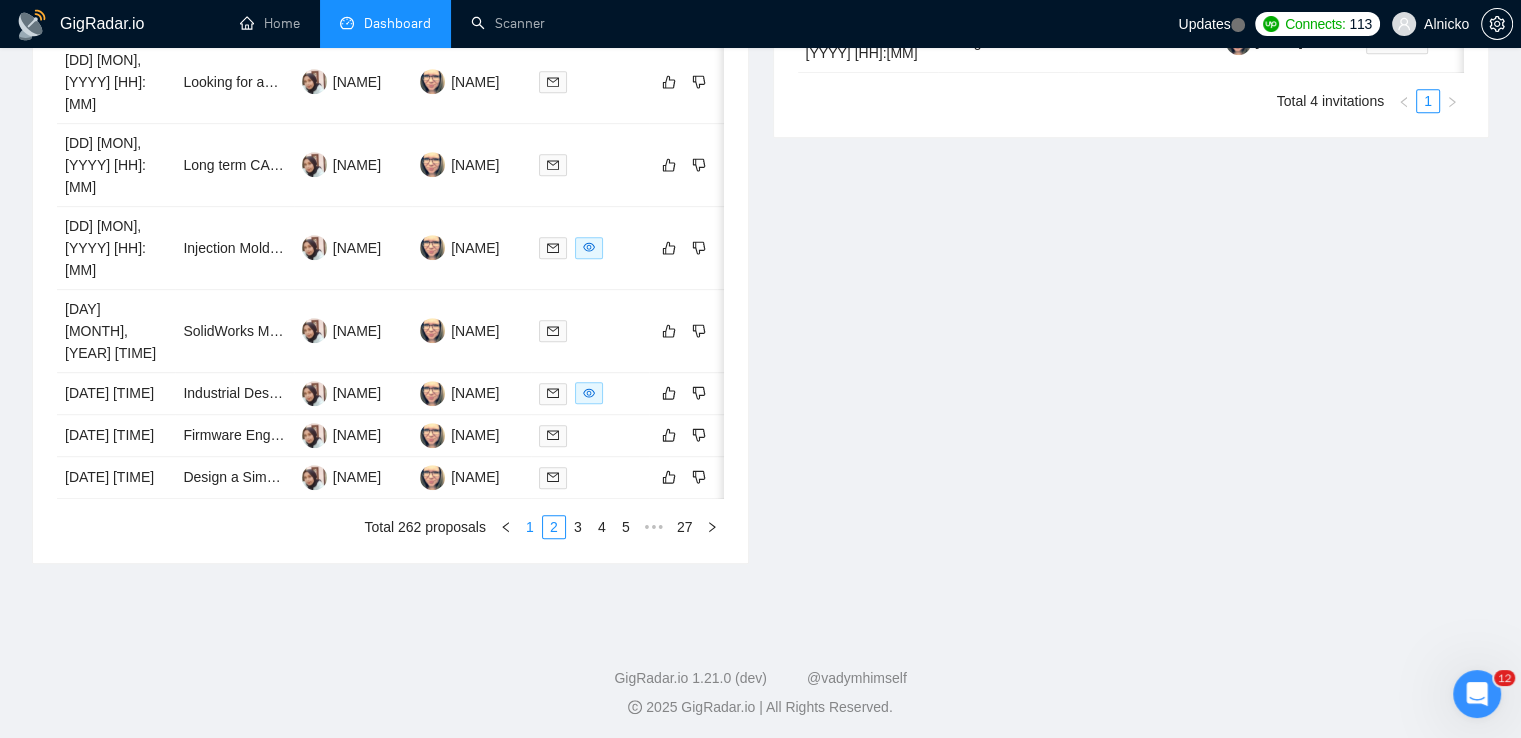 click on "1" at bounding box center [530, 527] 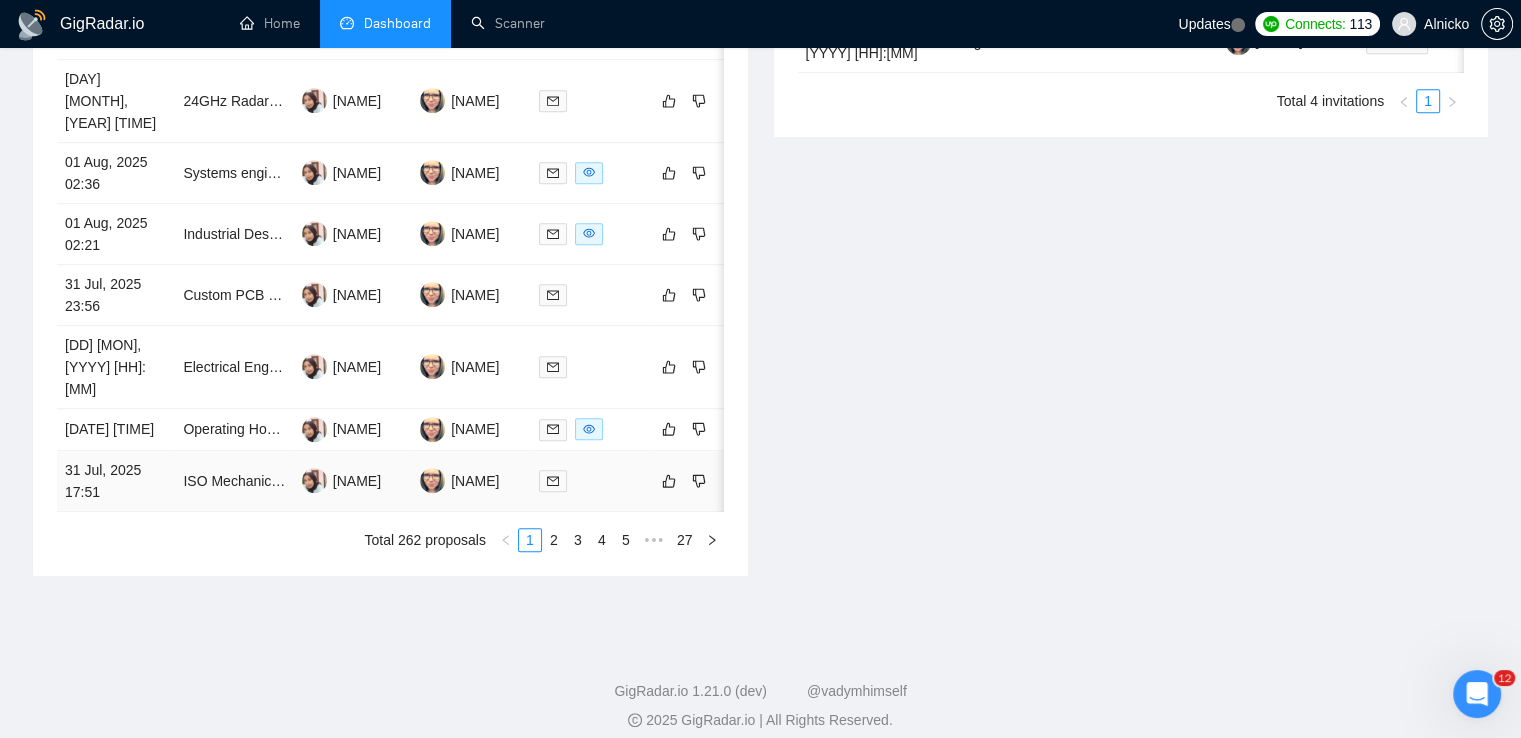scroll, scrollTop: 648, scrollLeft: 0, axis: vertical 